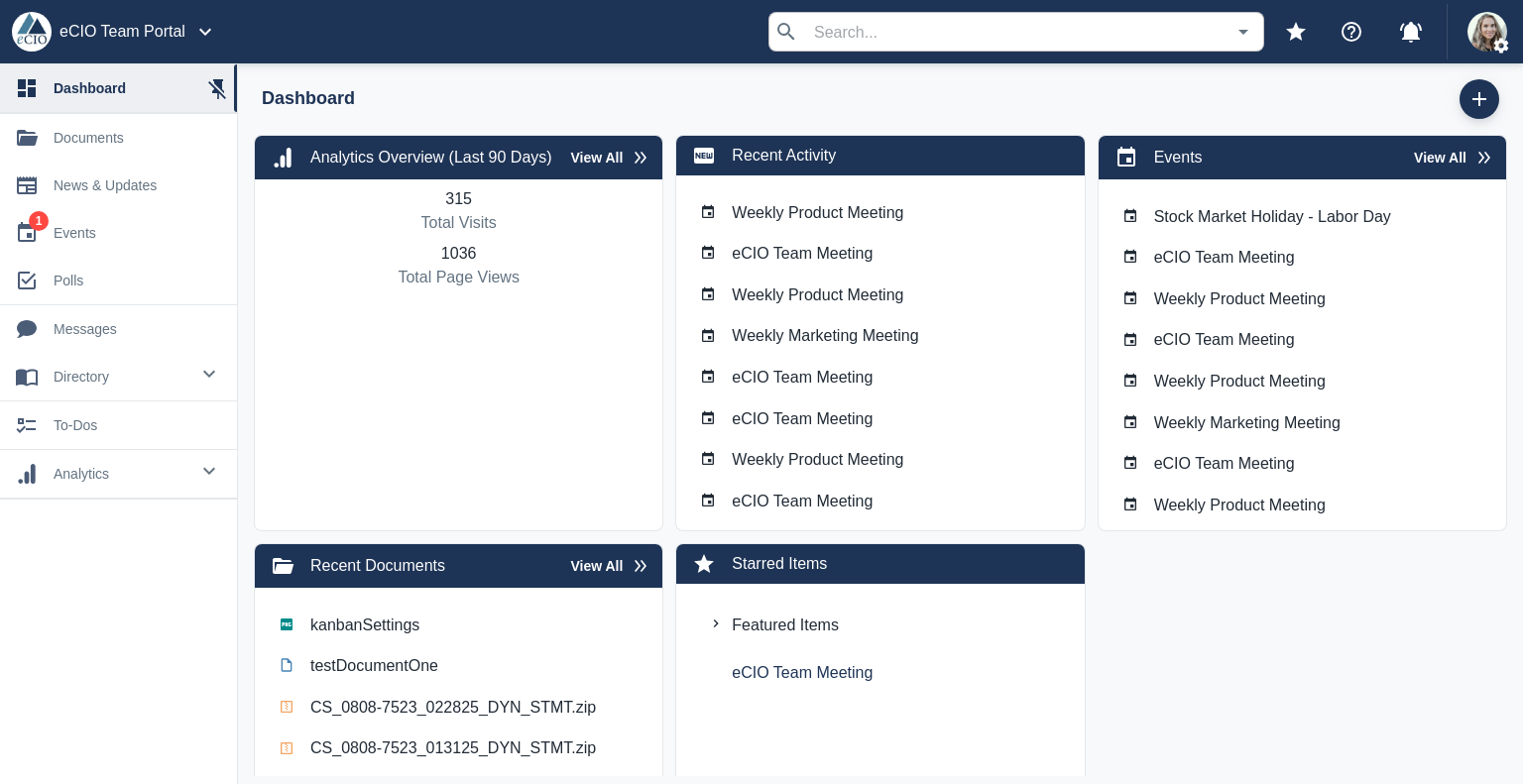 scroll, scrollTop: 0, scrollLeft: 0, axis: both 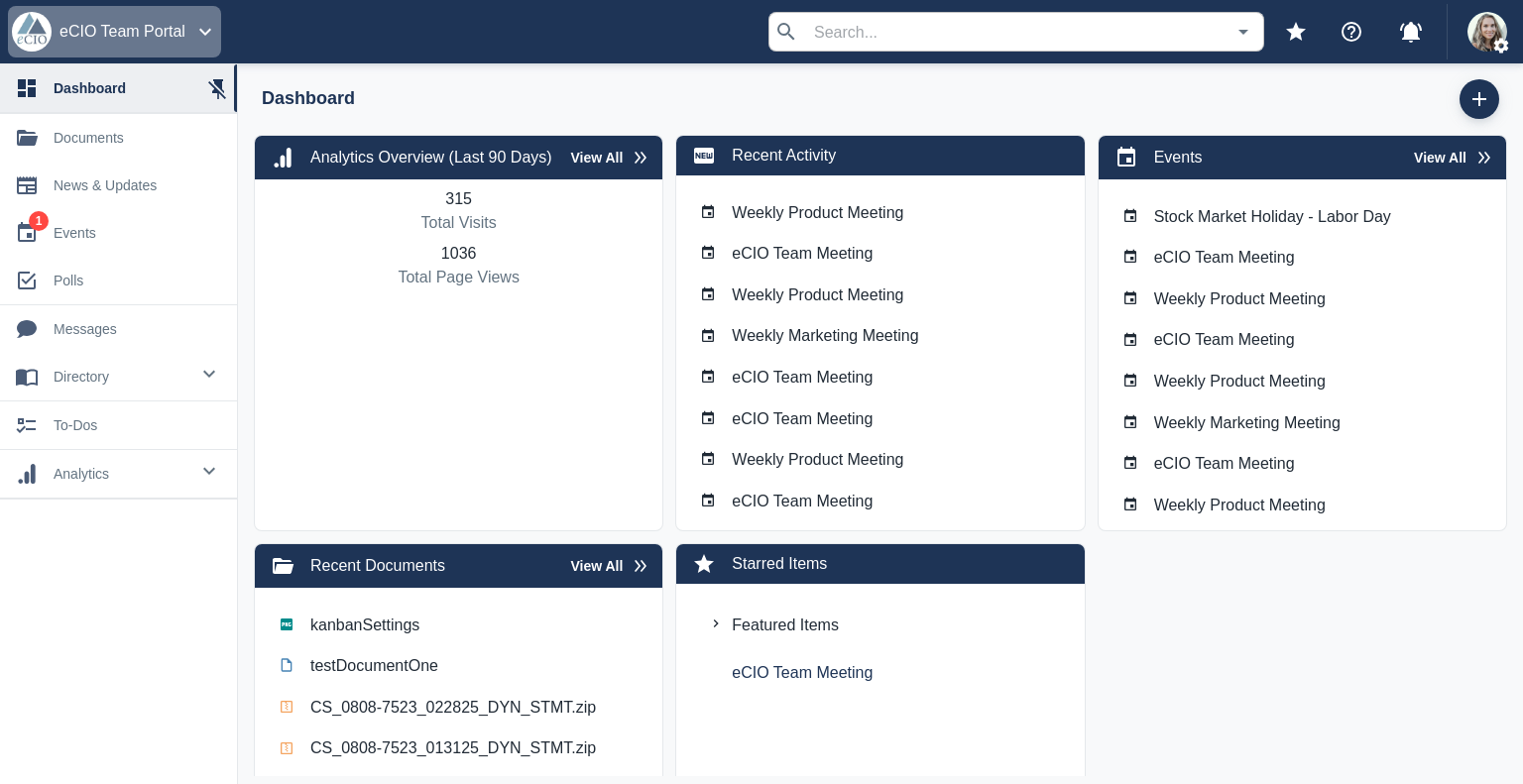 click on "eCIO Team Portal" at bounding box center (122, 32) 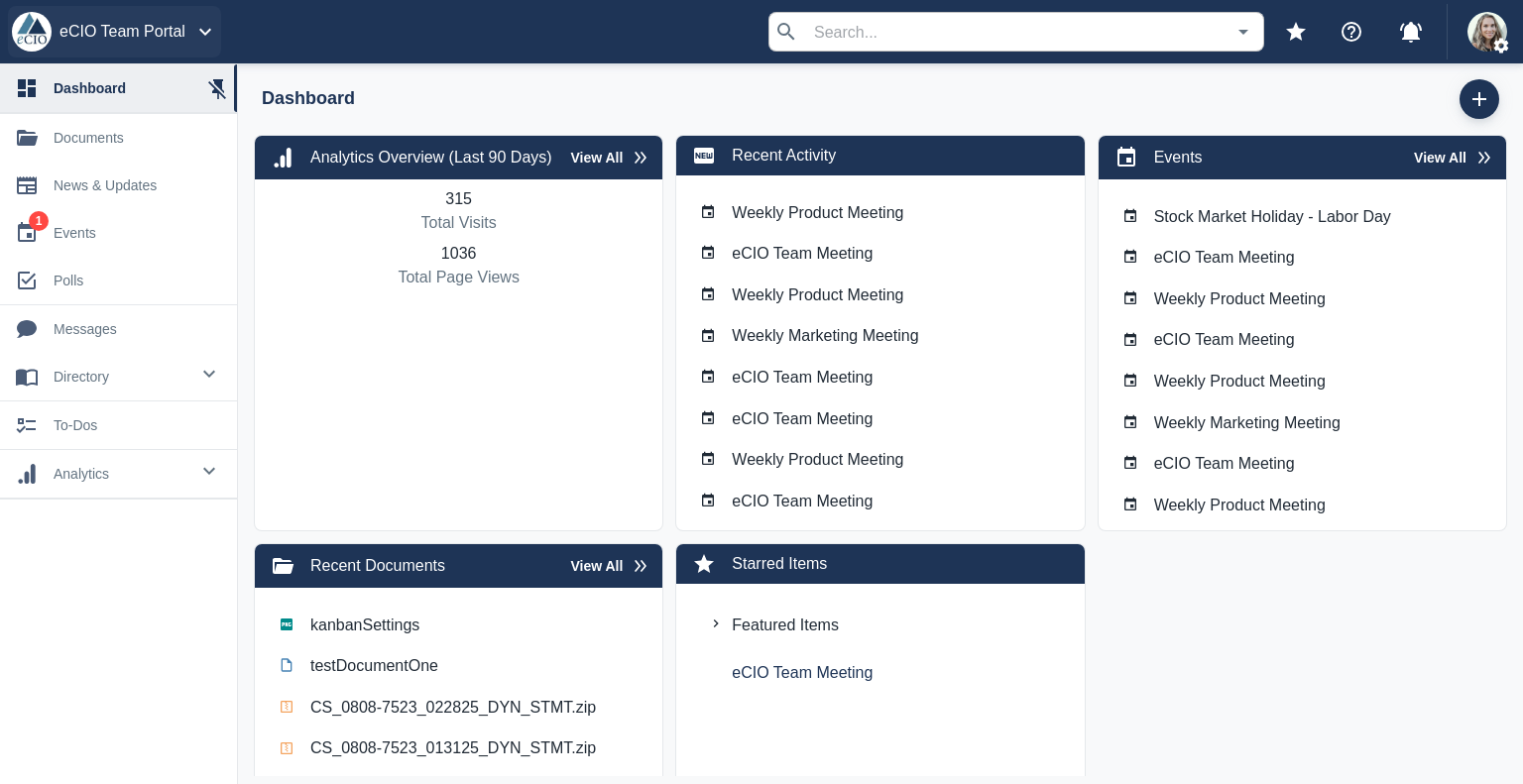 click at bounding box center [762, 392] 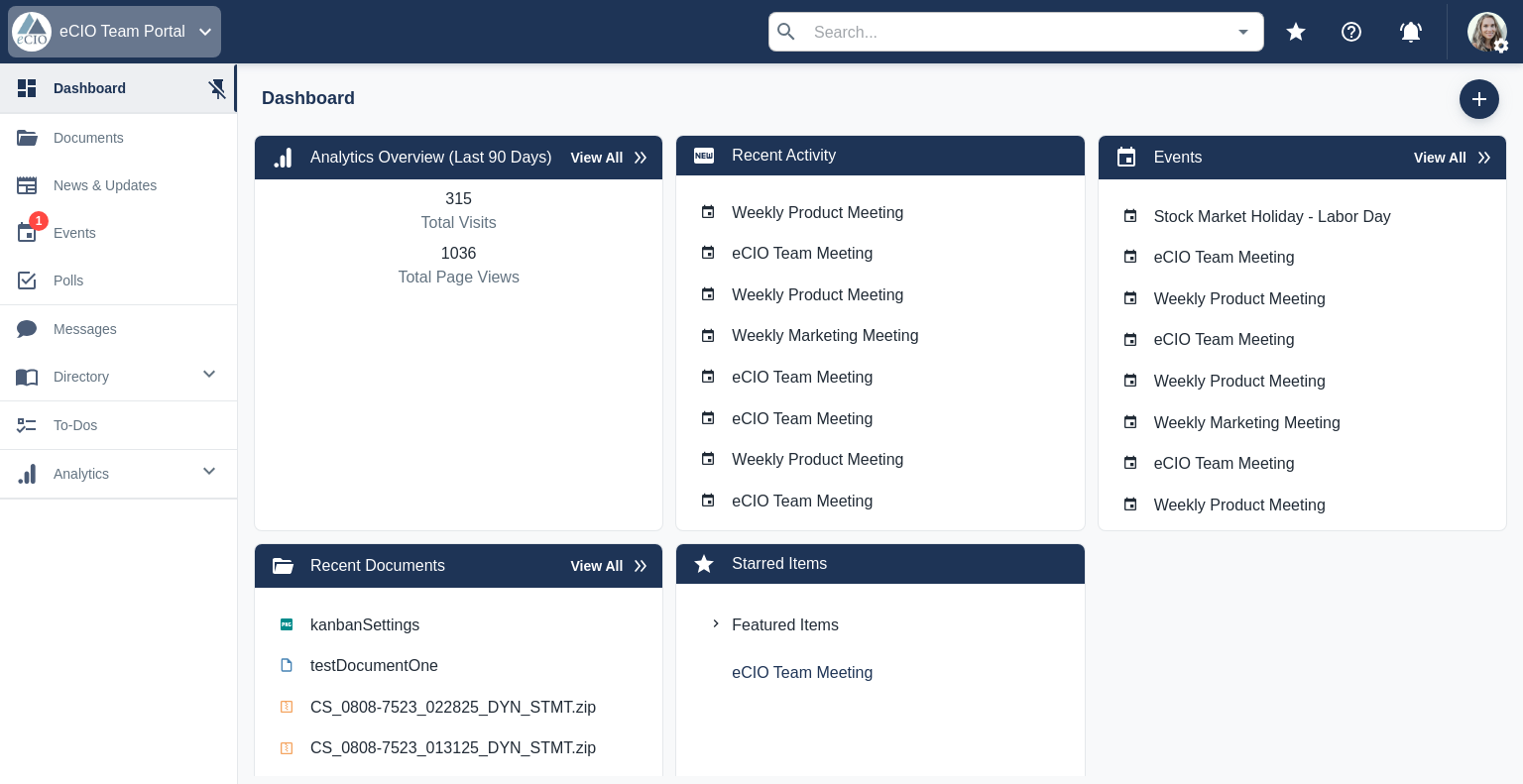 click on "eCIO Team Portal" at bounding box center [122, 32] 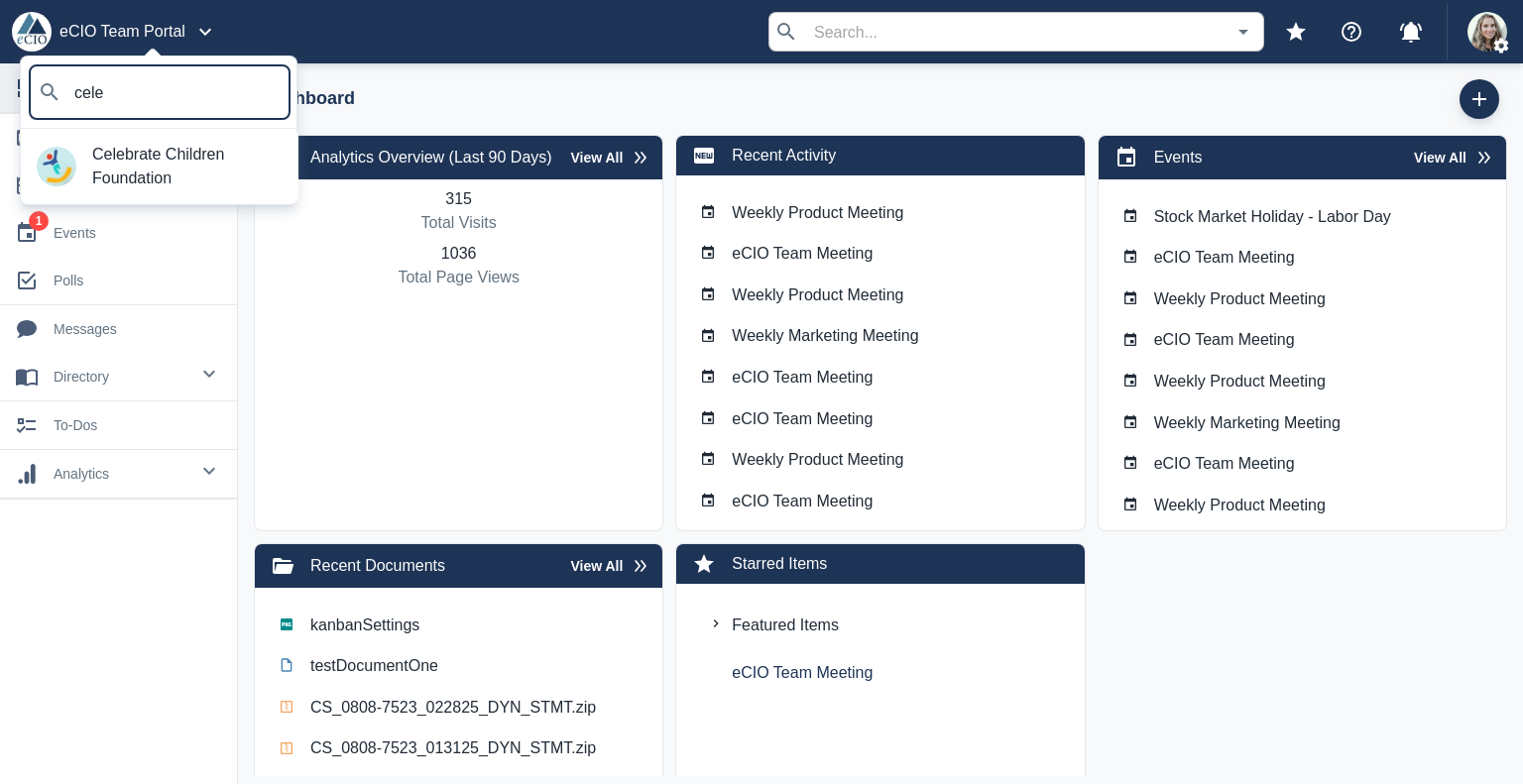 click on "Celebrate Children Foundation" at bounding box center [187, 167] 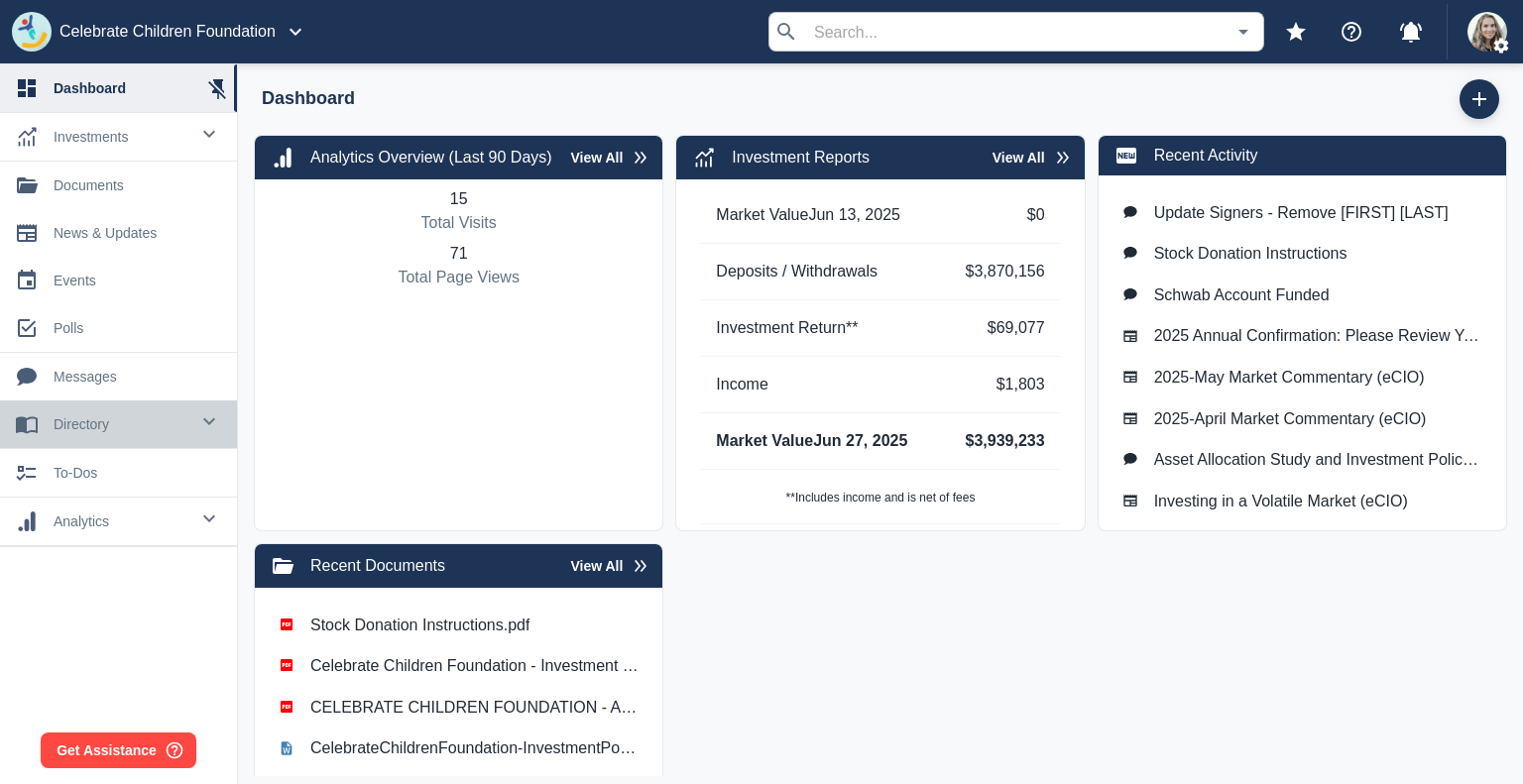 click on "directory" at bounding box center [121, 137] 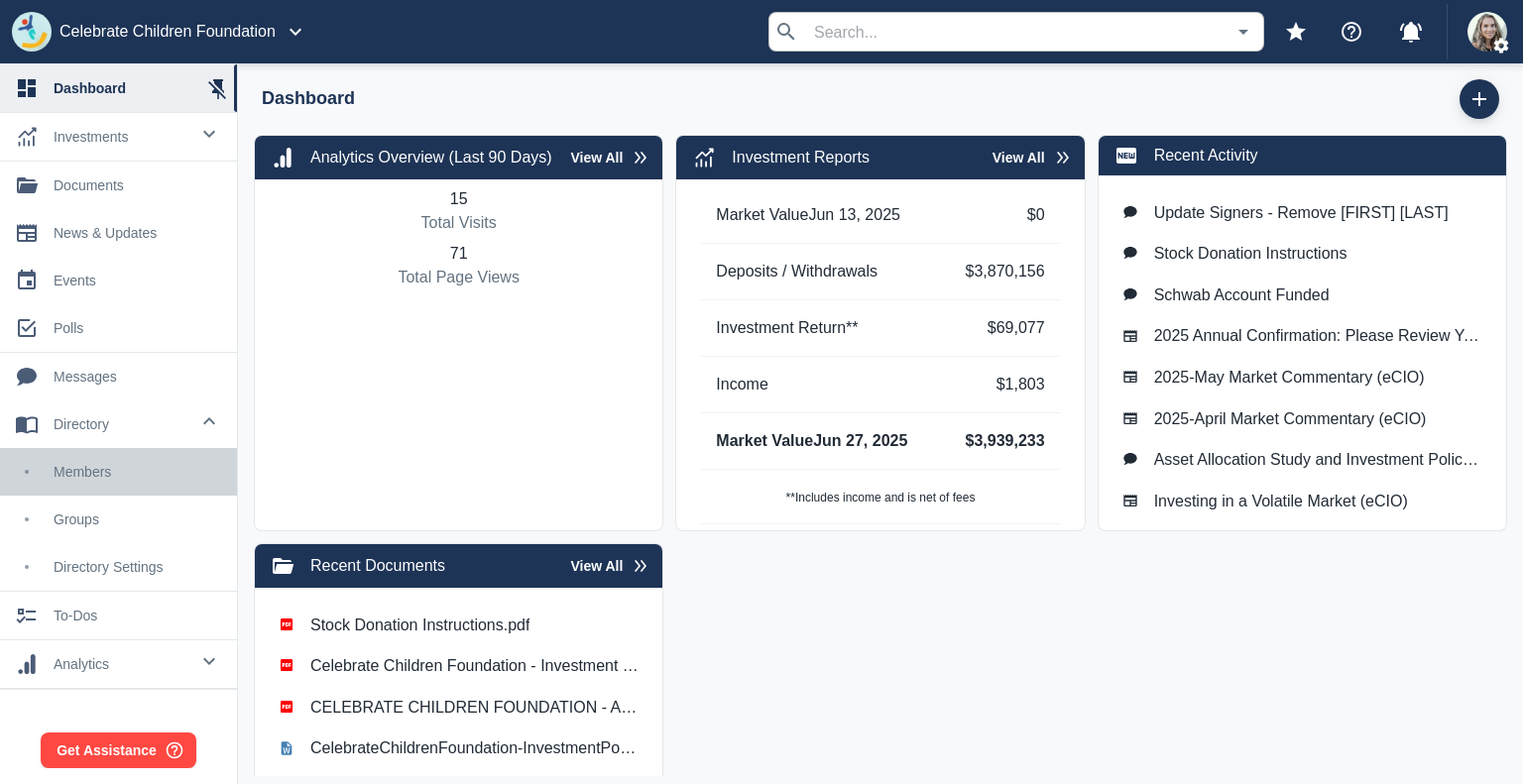 click on "members" at bounding box center [118, 472] 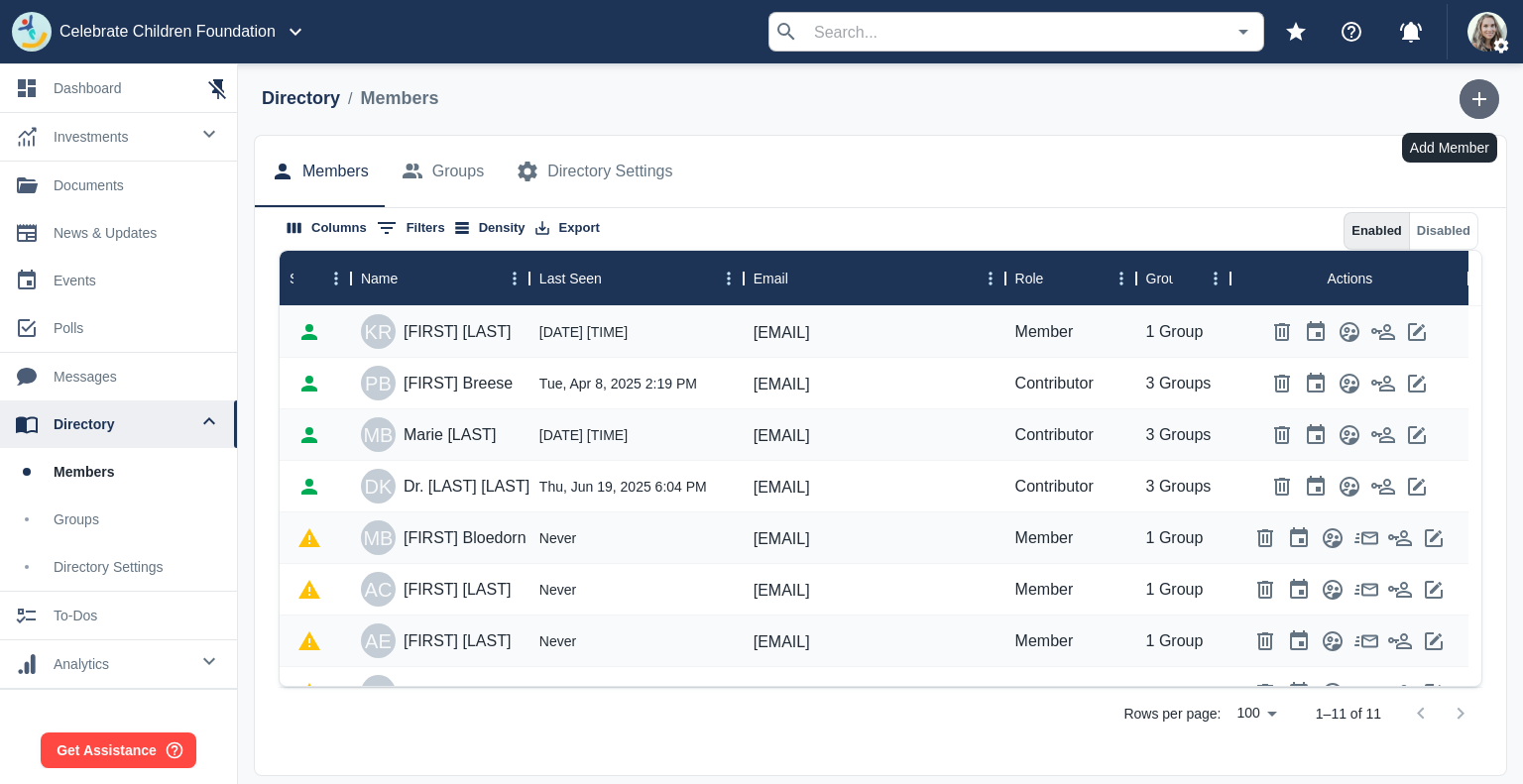 click at bounding box center [1479, 99] 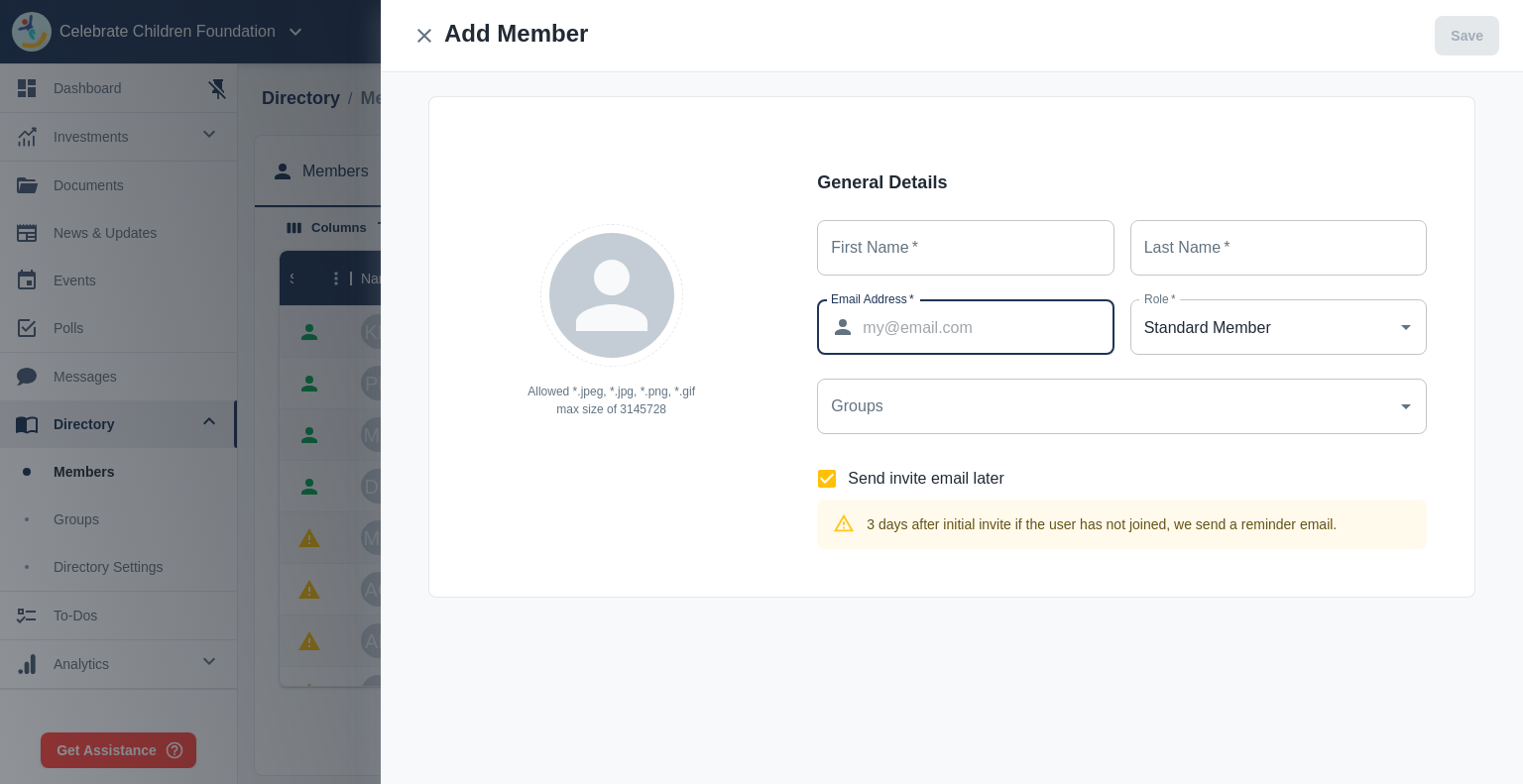 click on "Email Address   *" at bounding box center (988, 327) 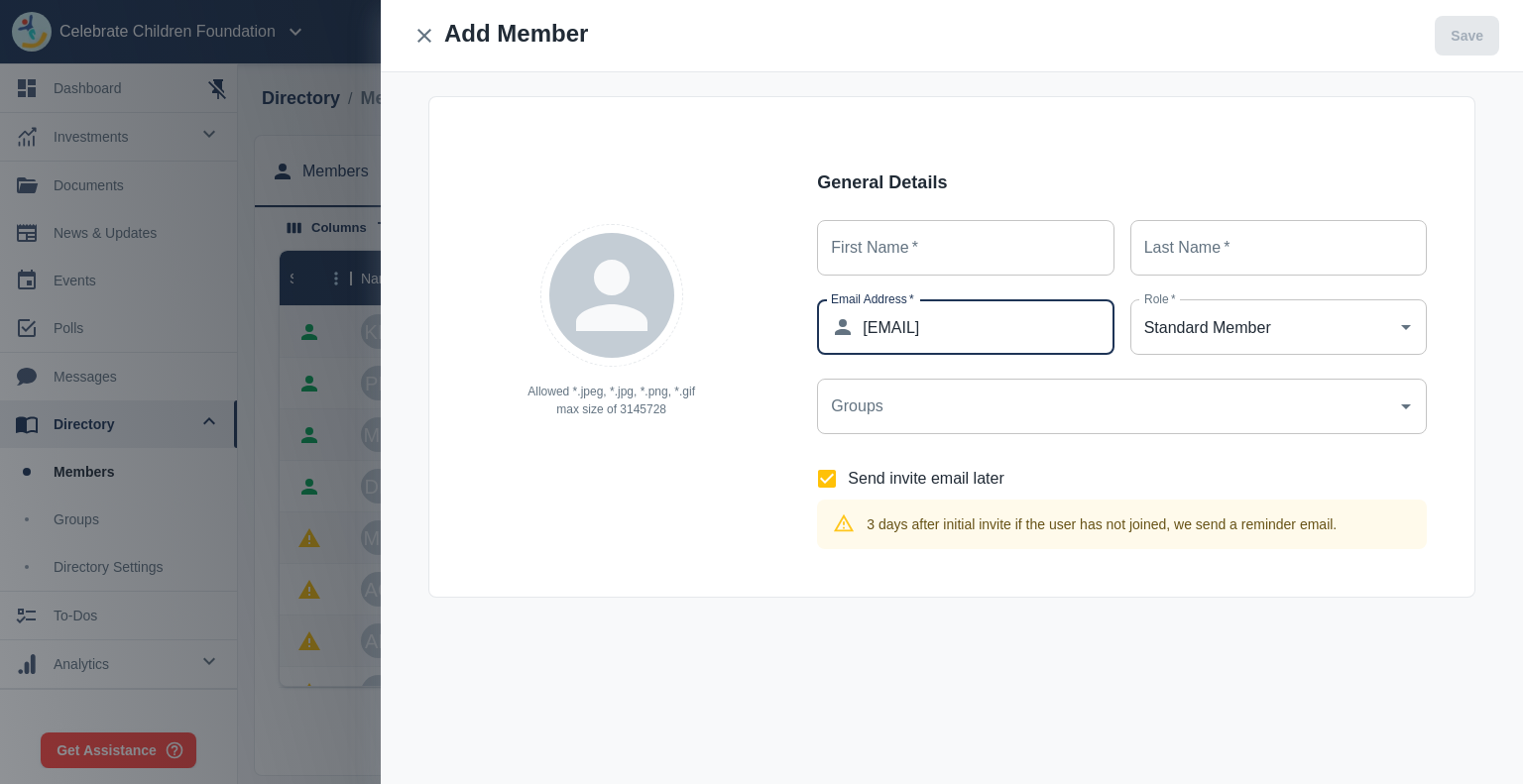 type on "[EMAIL]" 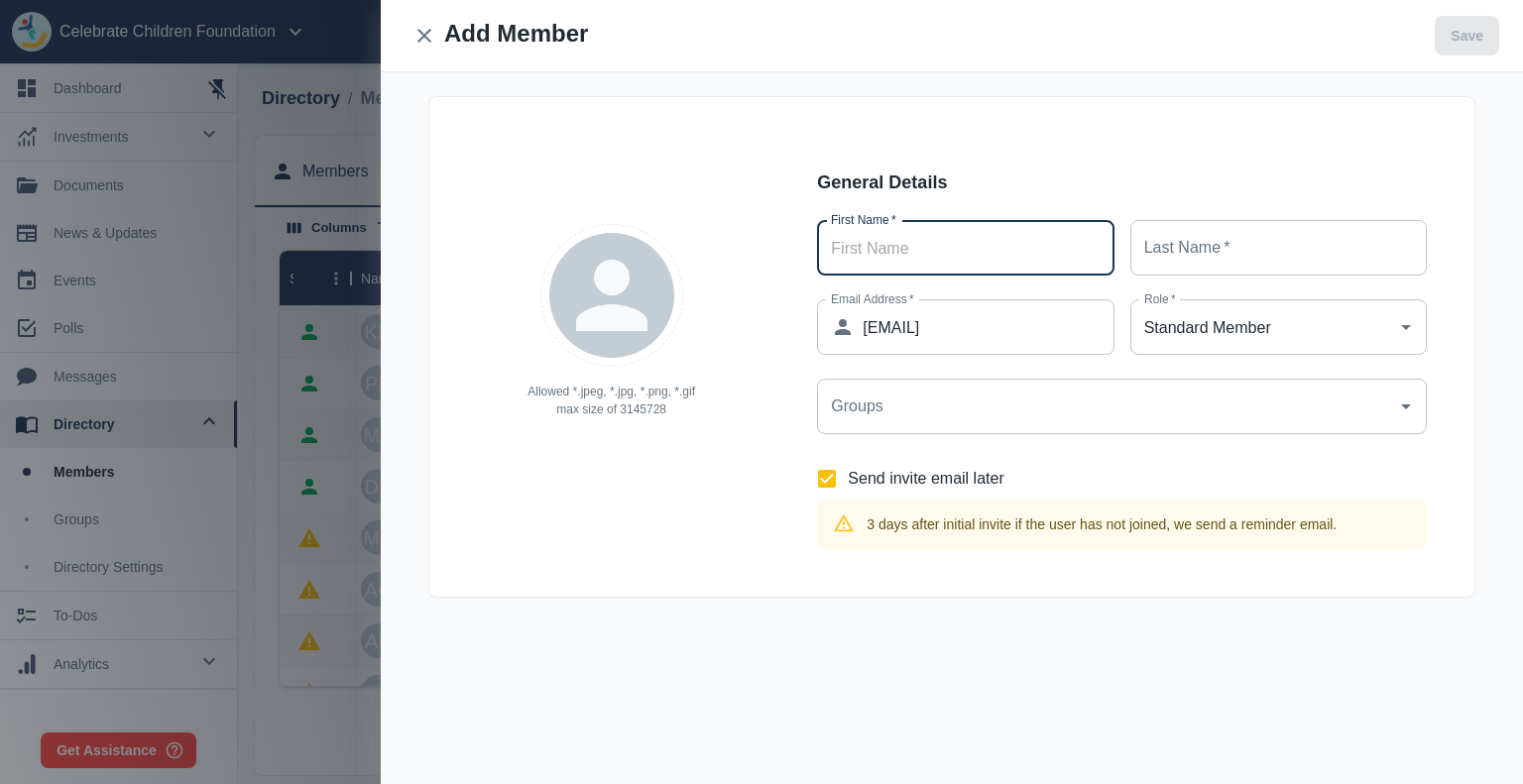 click on "First Name   *" at bounding box center (965, 248) 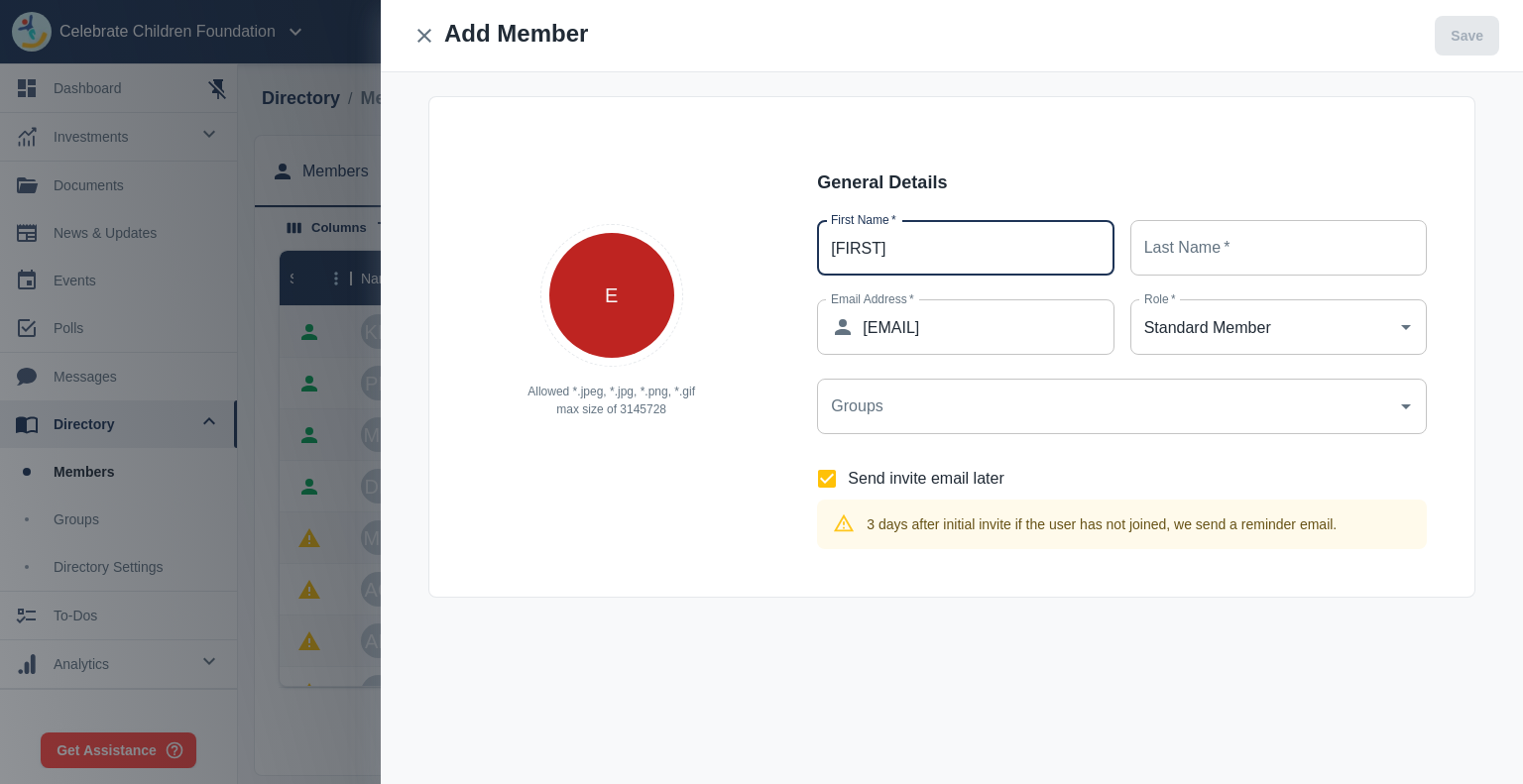 type on "[FIRST]" 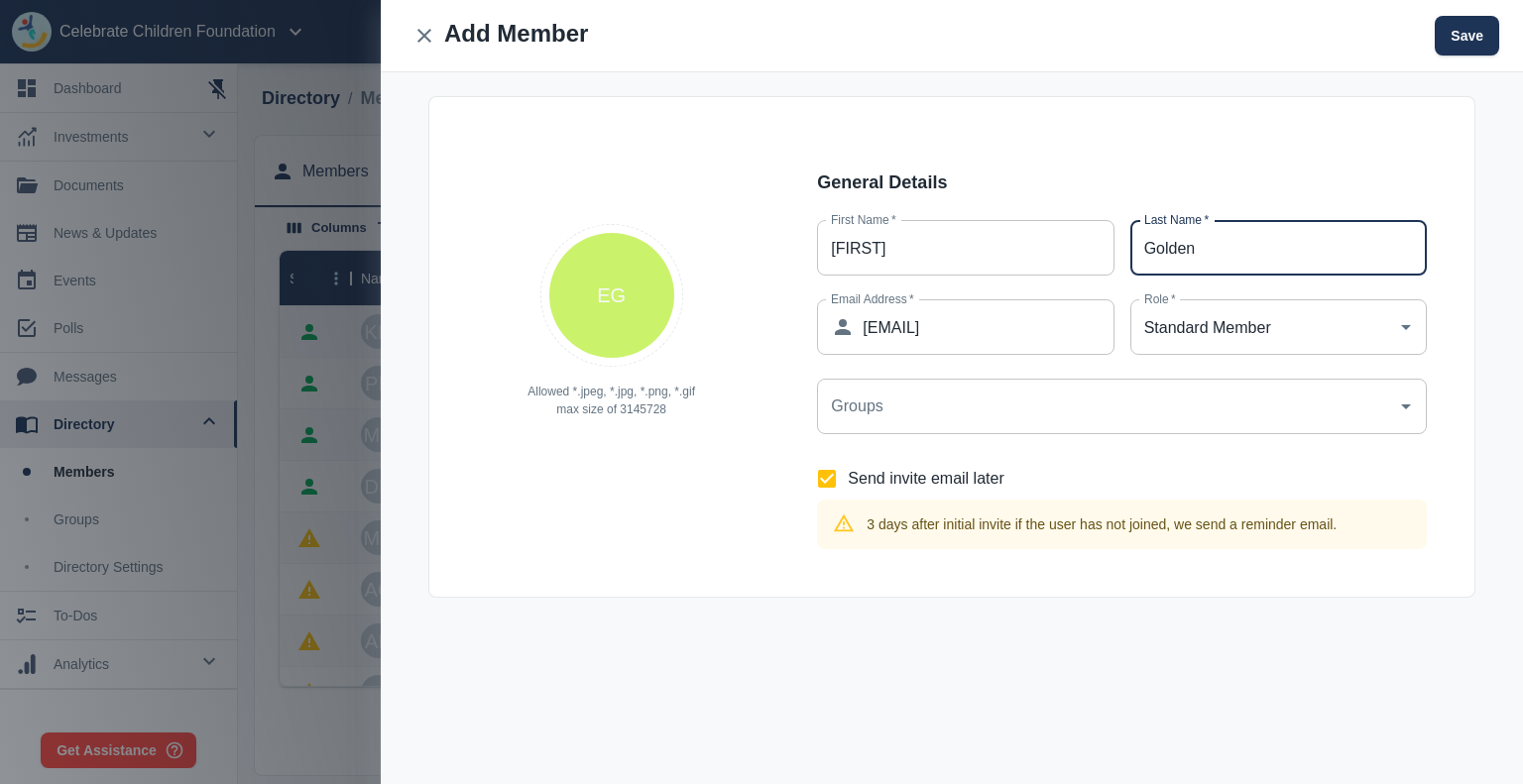 type on "Golden" 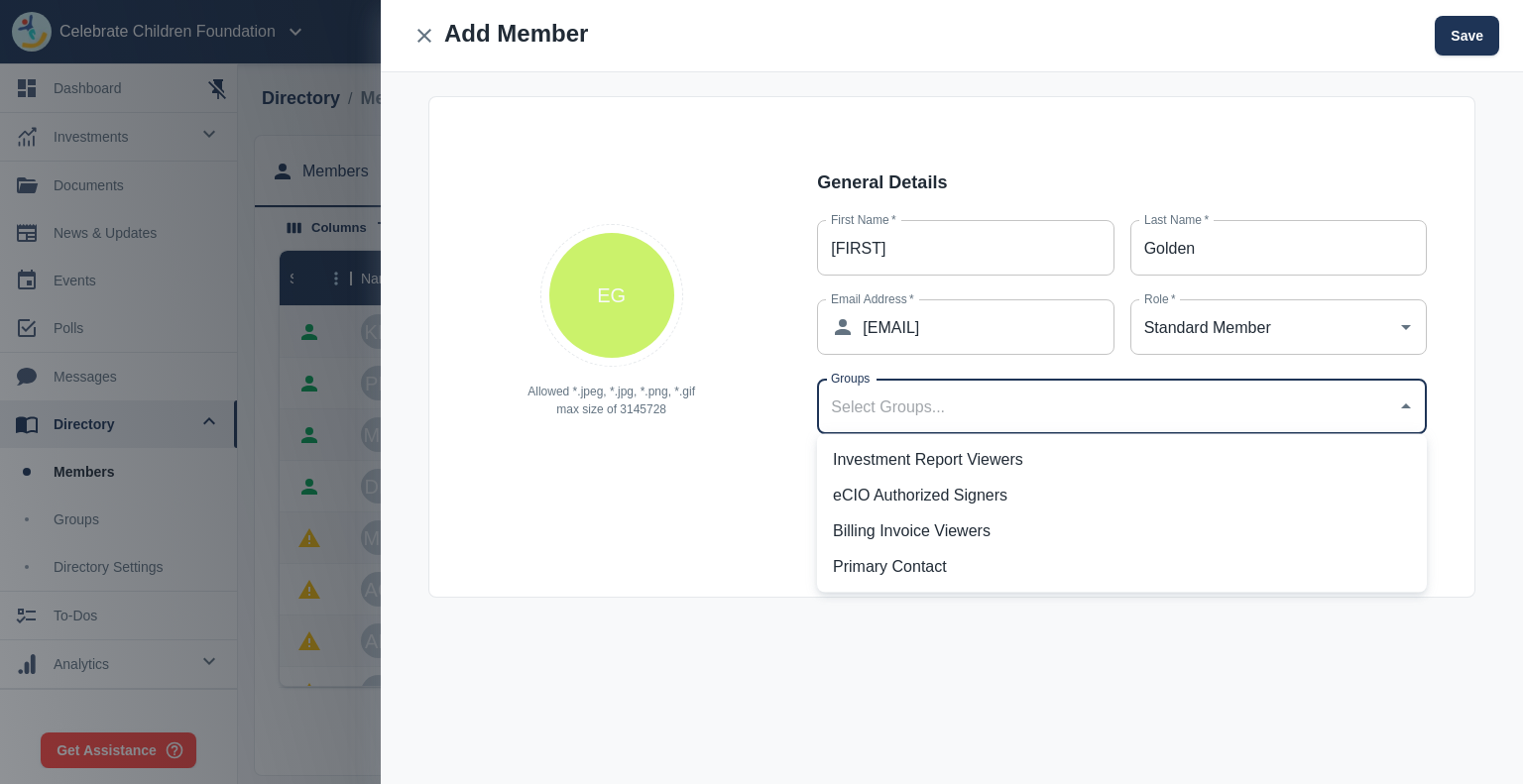 click on "Groups" at bounding box center (1107, 406) 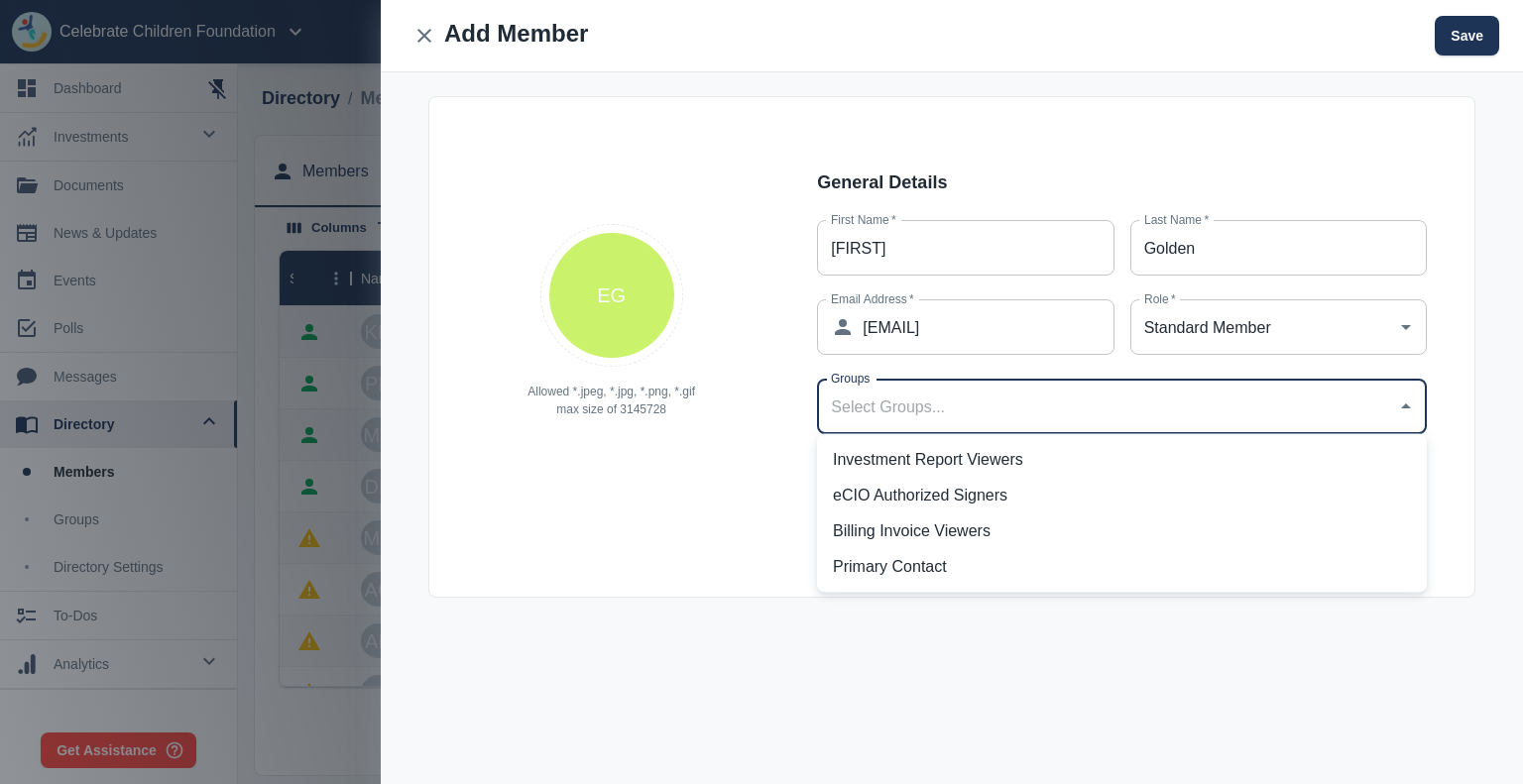 click on "Investment Report Viewers" at bounding box center [1121, 460] 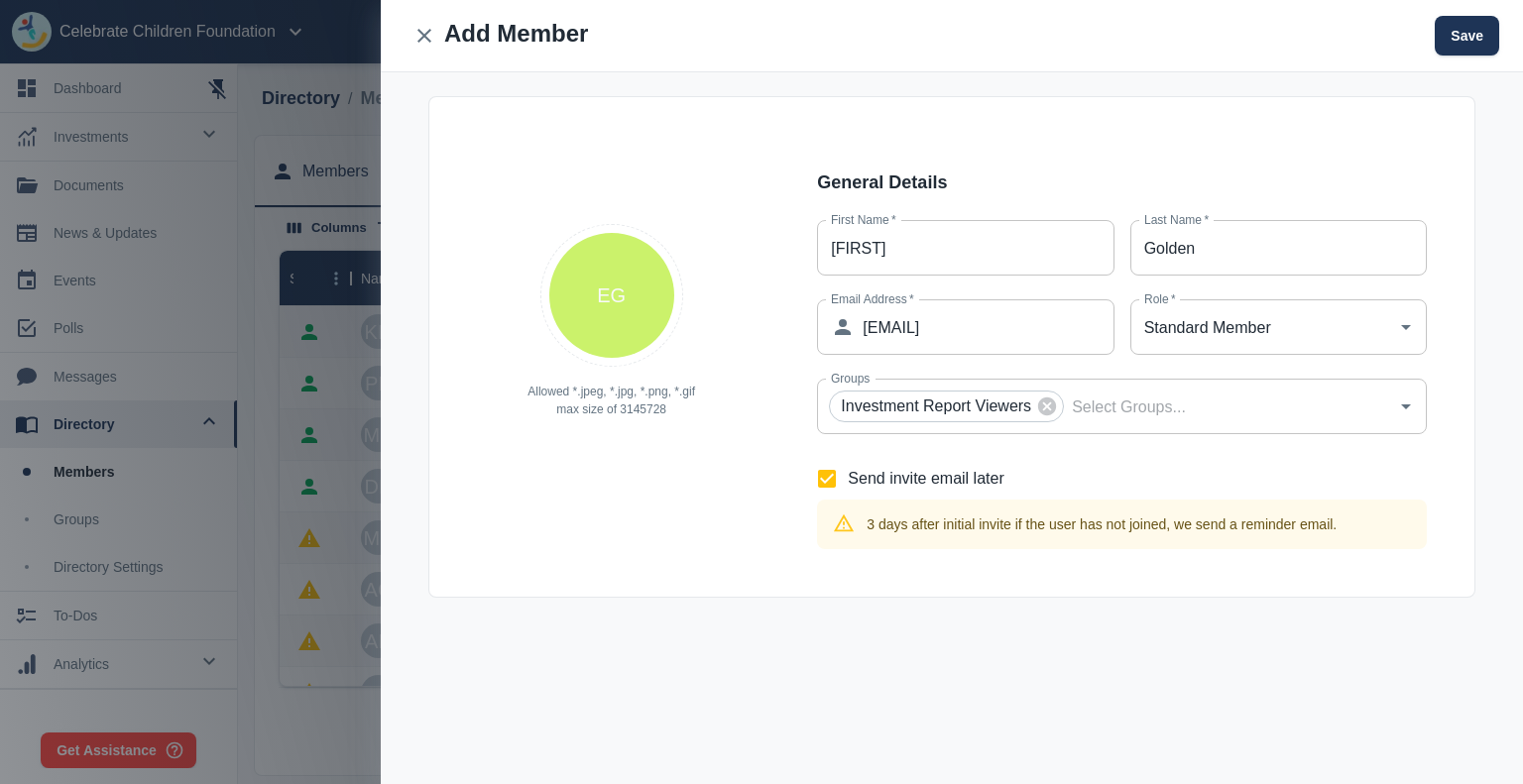 click on "EG Allowed *.jpeg, *.jpg, *.png, *.gif  max size of 3145728" at bounding box center (611, 341) 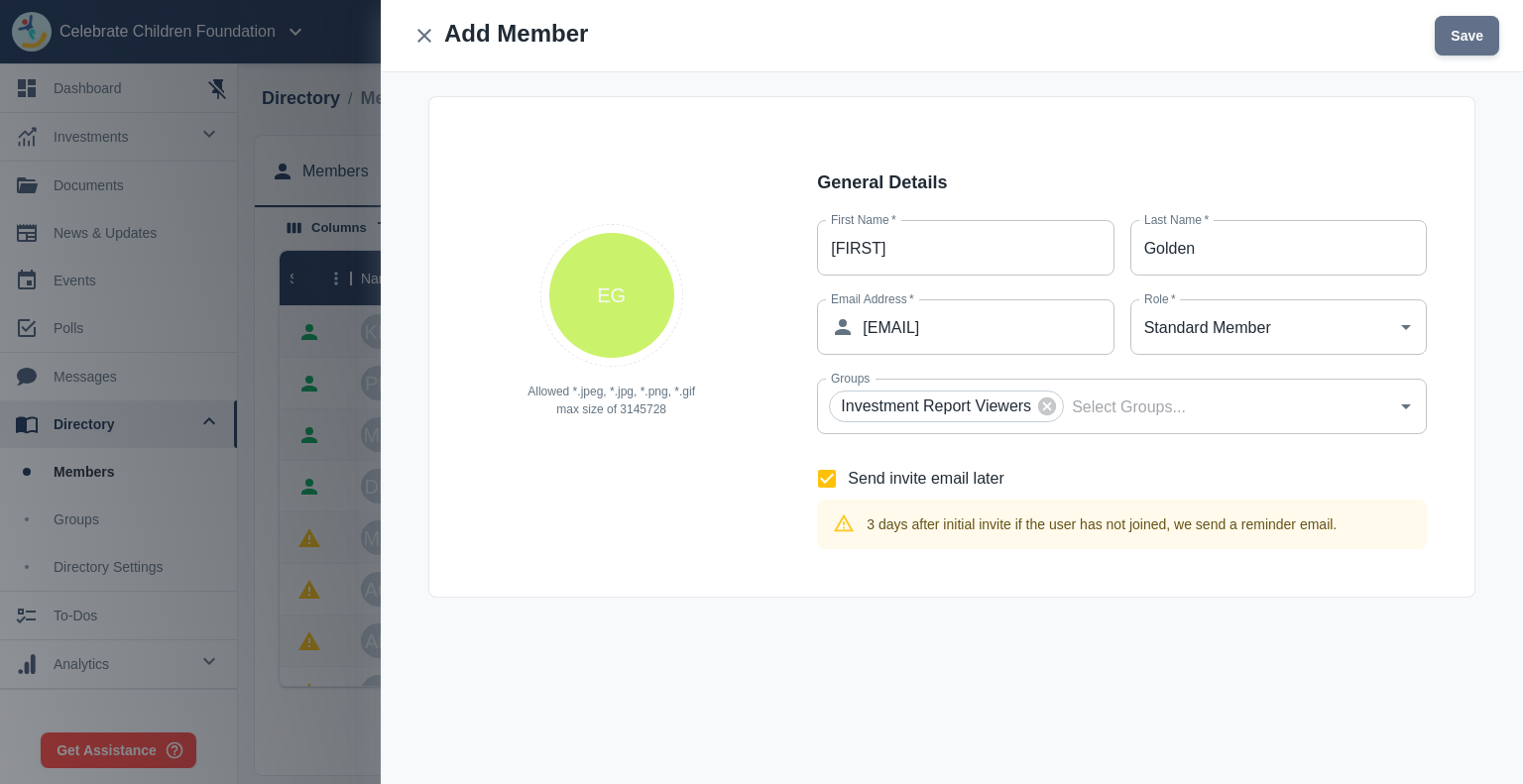 click on "Save" at bounding box center [1466, 36] 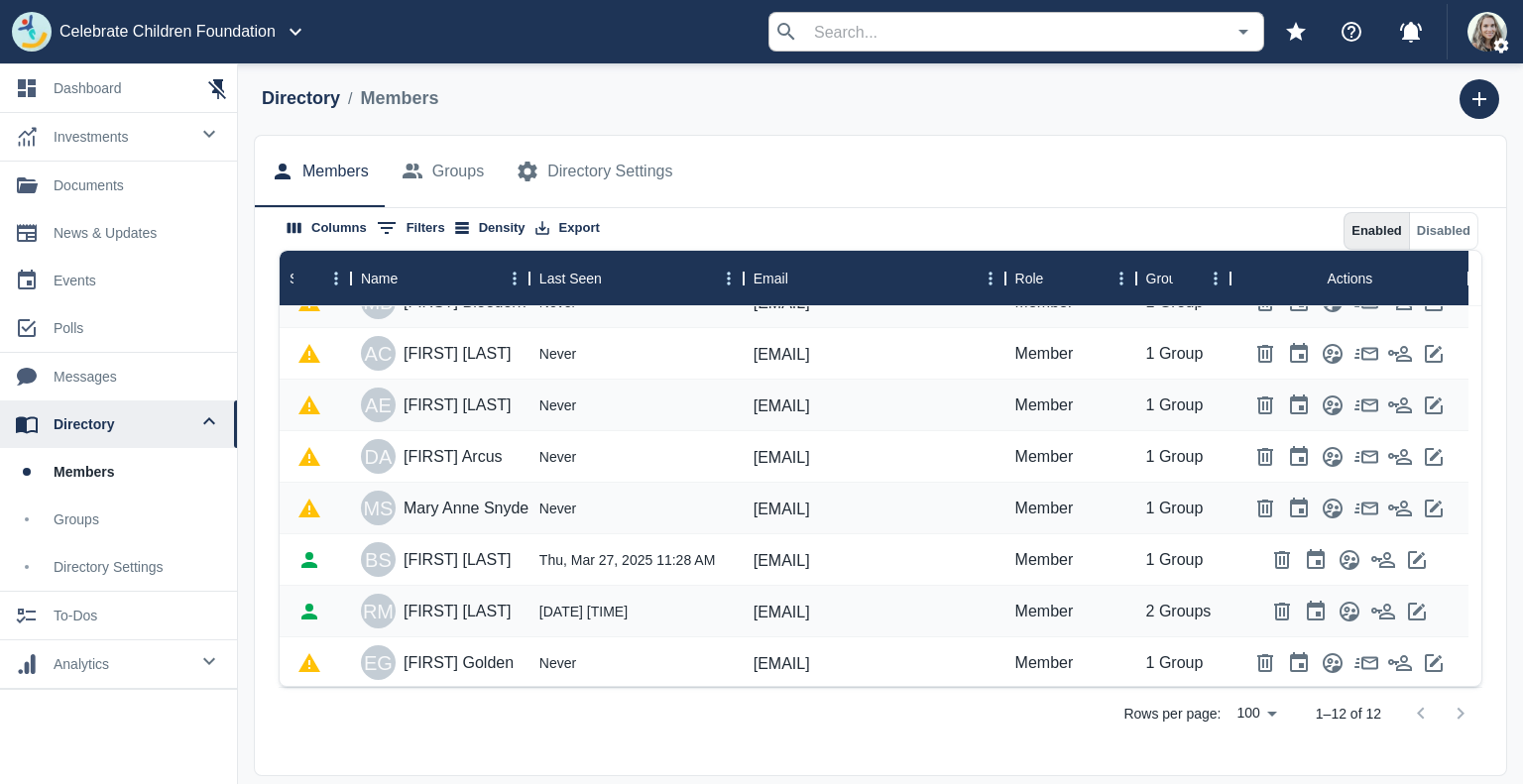 scroll, scrollTop: 252, scrollLeft: 0, axis: vertical 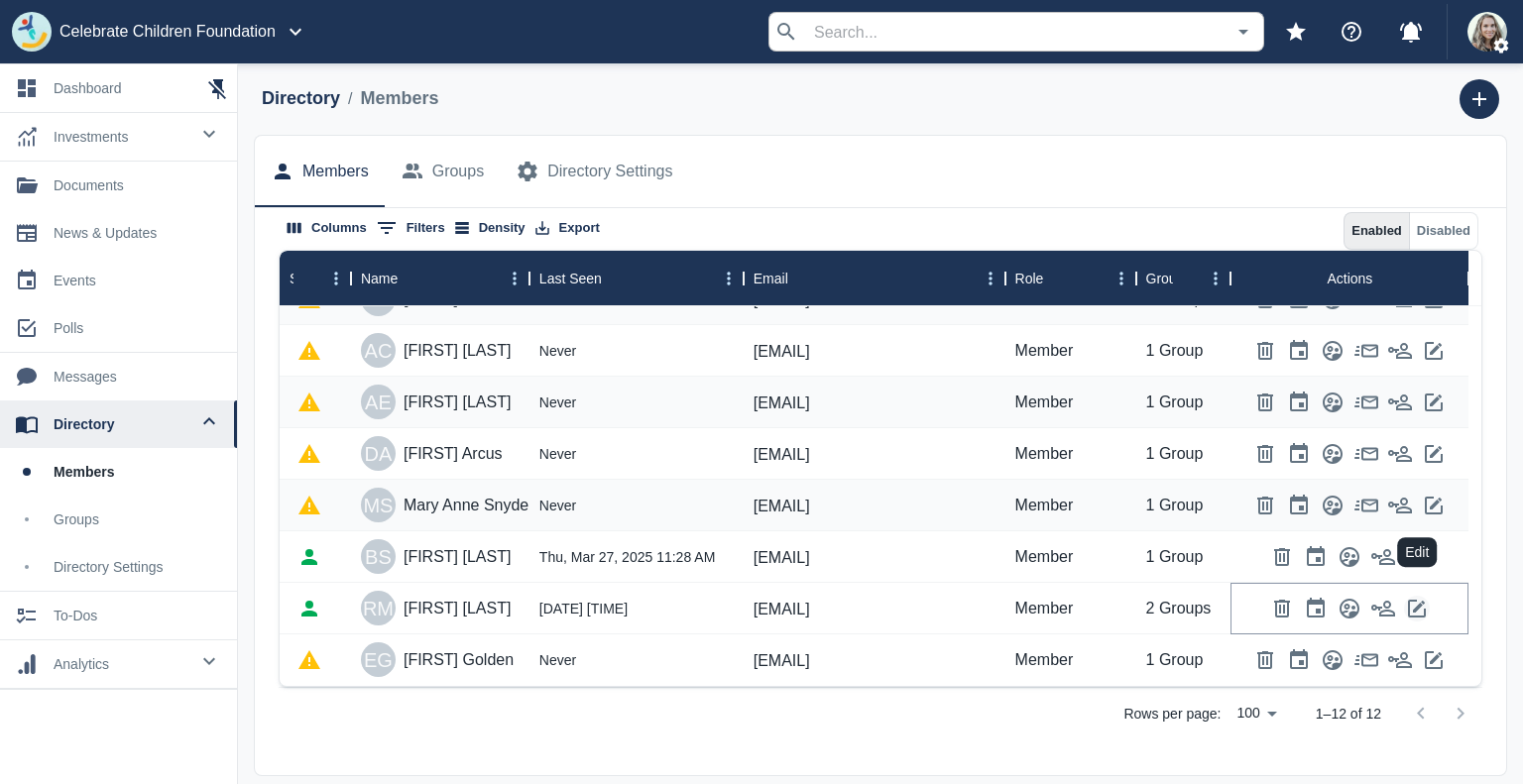 click at bounding box center [1417, 609] 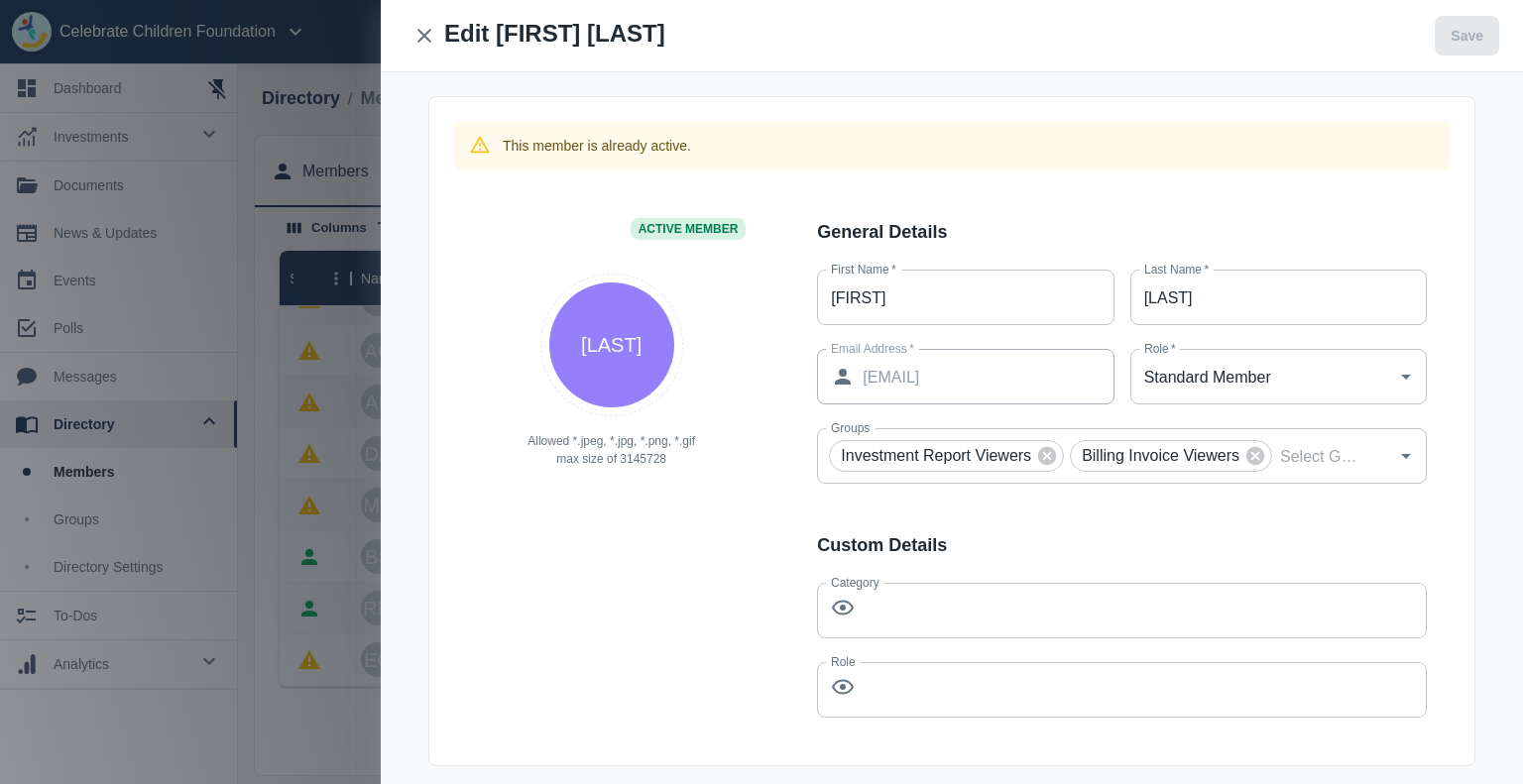 scroll, scrollTop: 149, scrollLeft: 0, axis: vertical 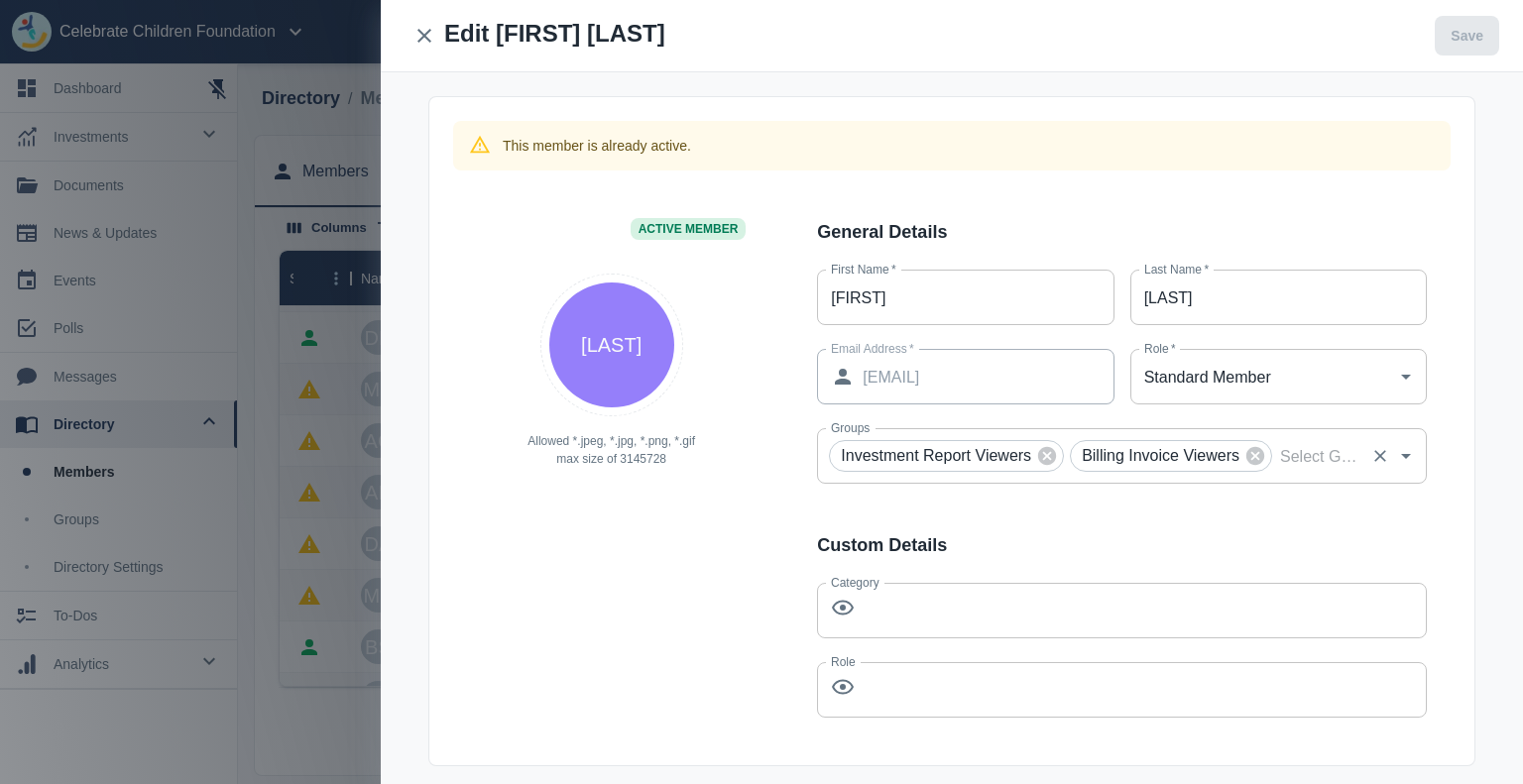 click on "Groups" at bounding box center (1319, 456) 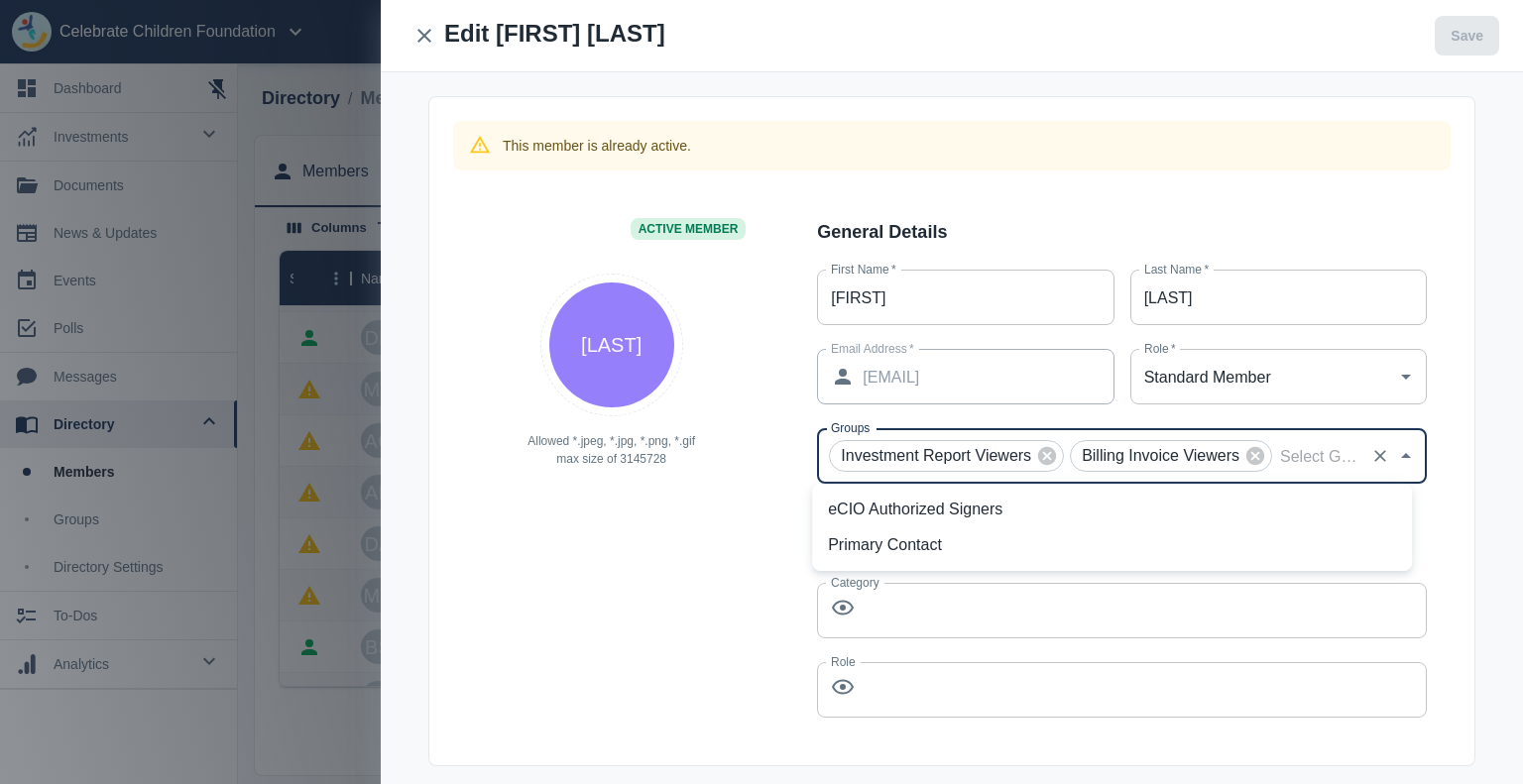 click on "Primary Contact" at bounding box center [1112, 545] 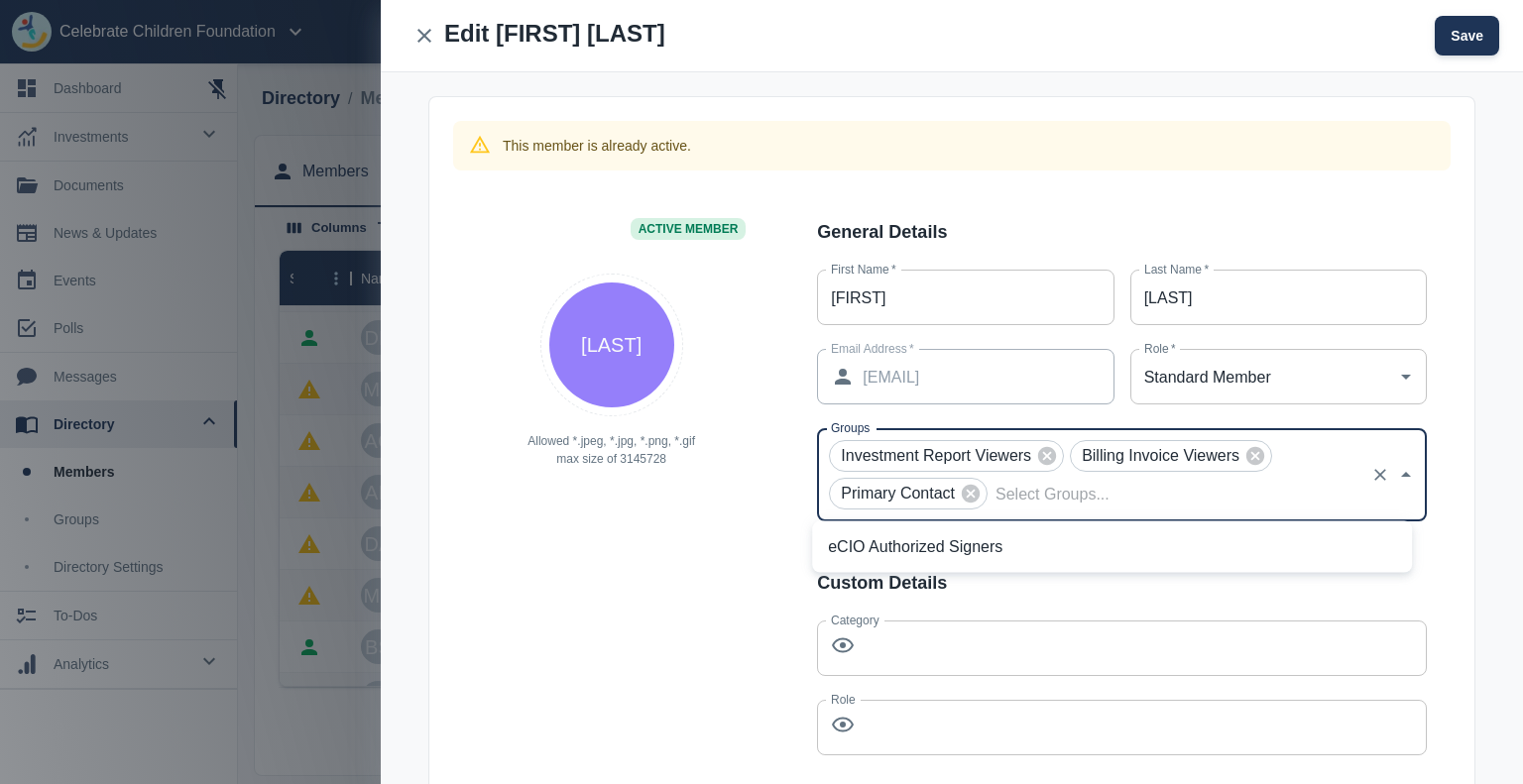 click on "Save" at bounding box center (1466, 36) 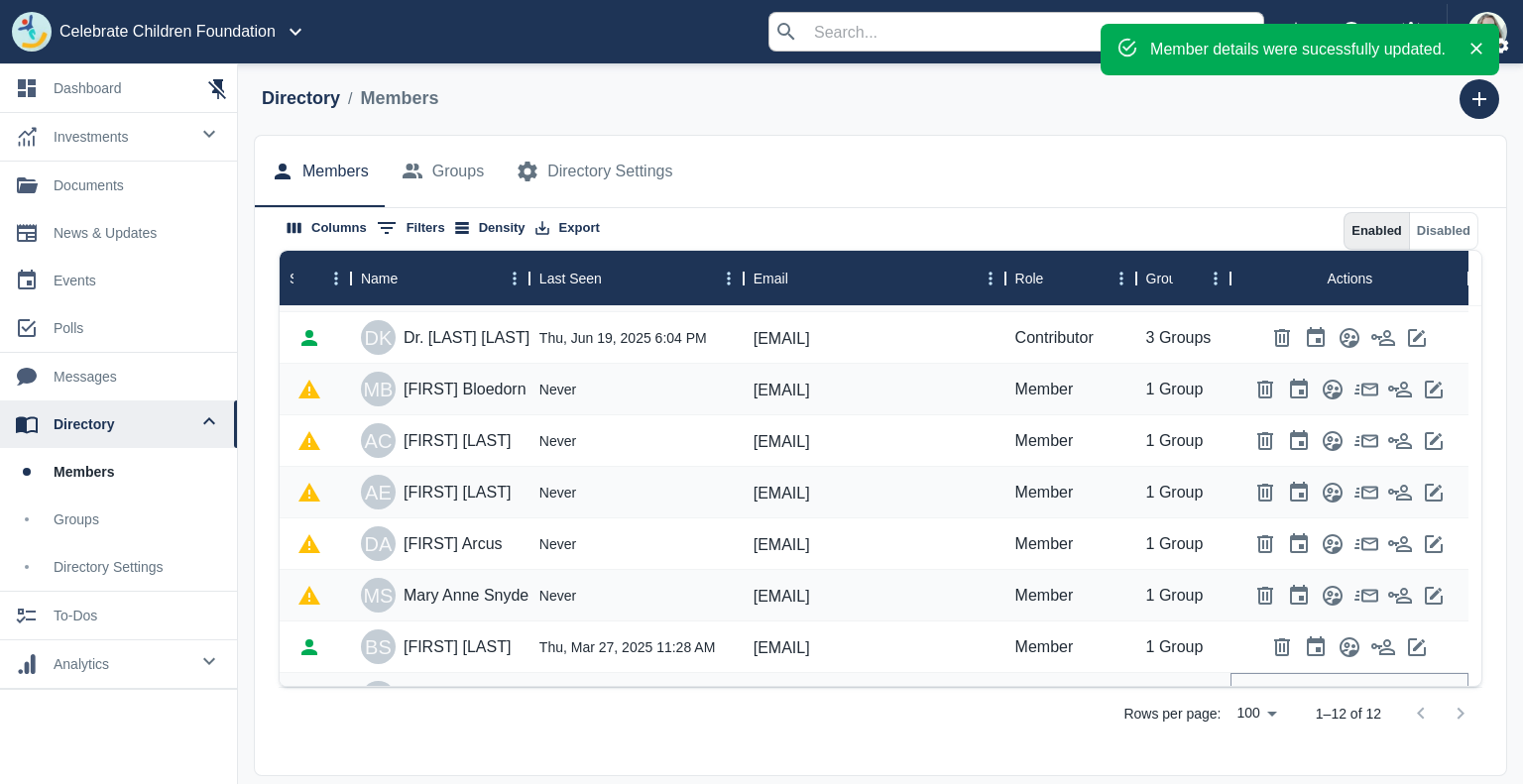 scroll, scrollTop: 253, scrollLeft: 0, axis: vertical 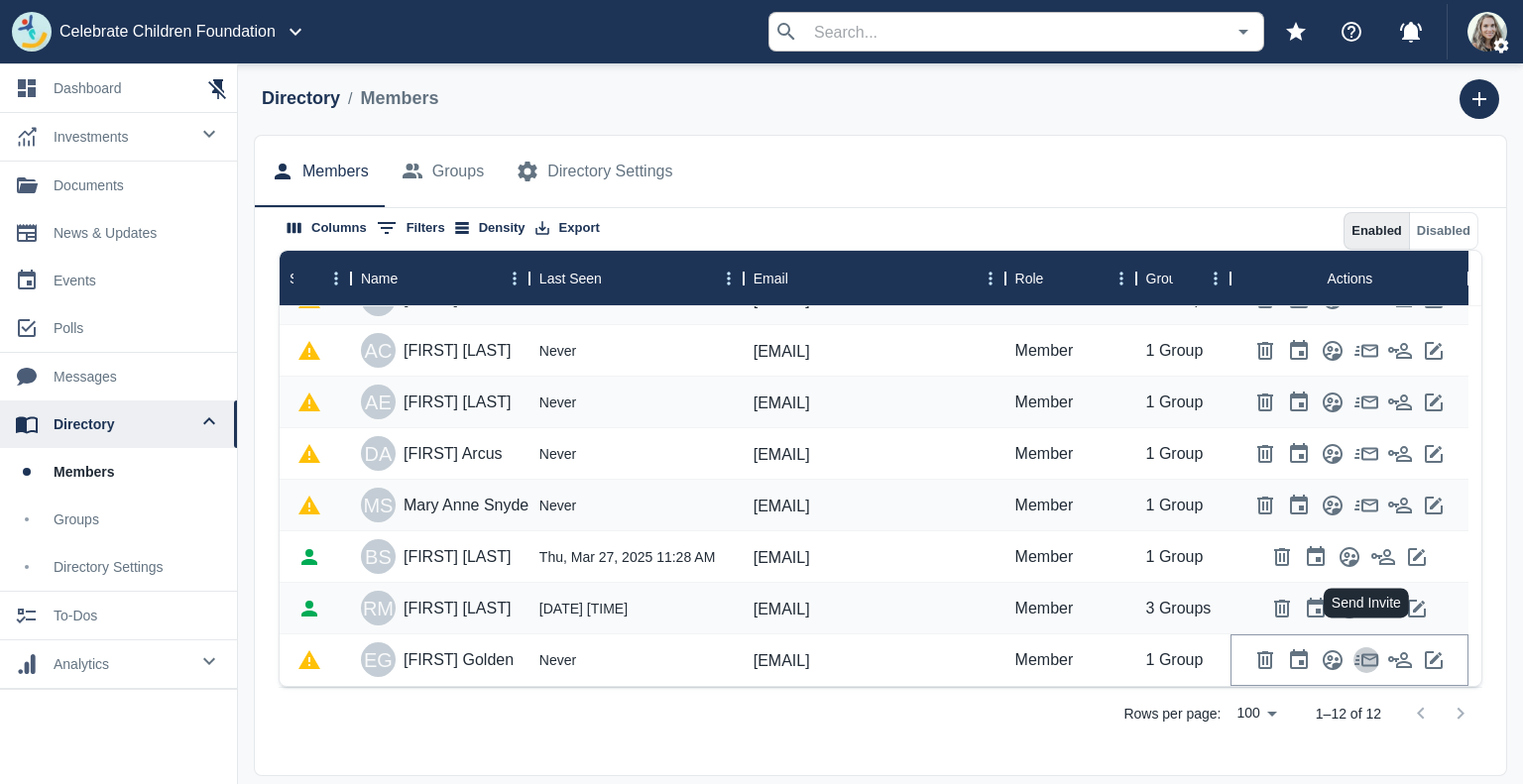 click at bounding box center [1366, 660] 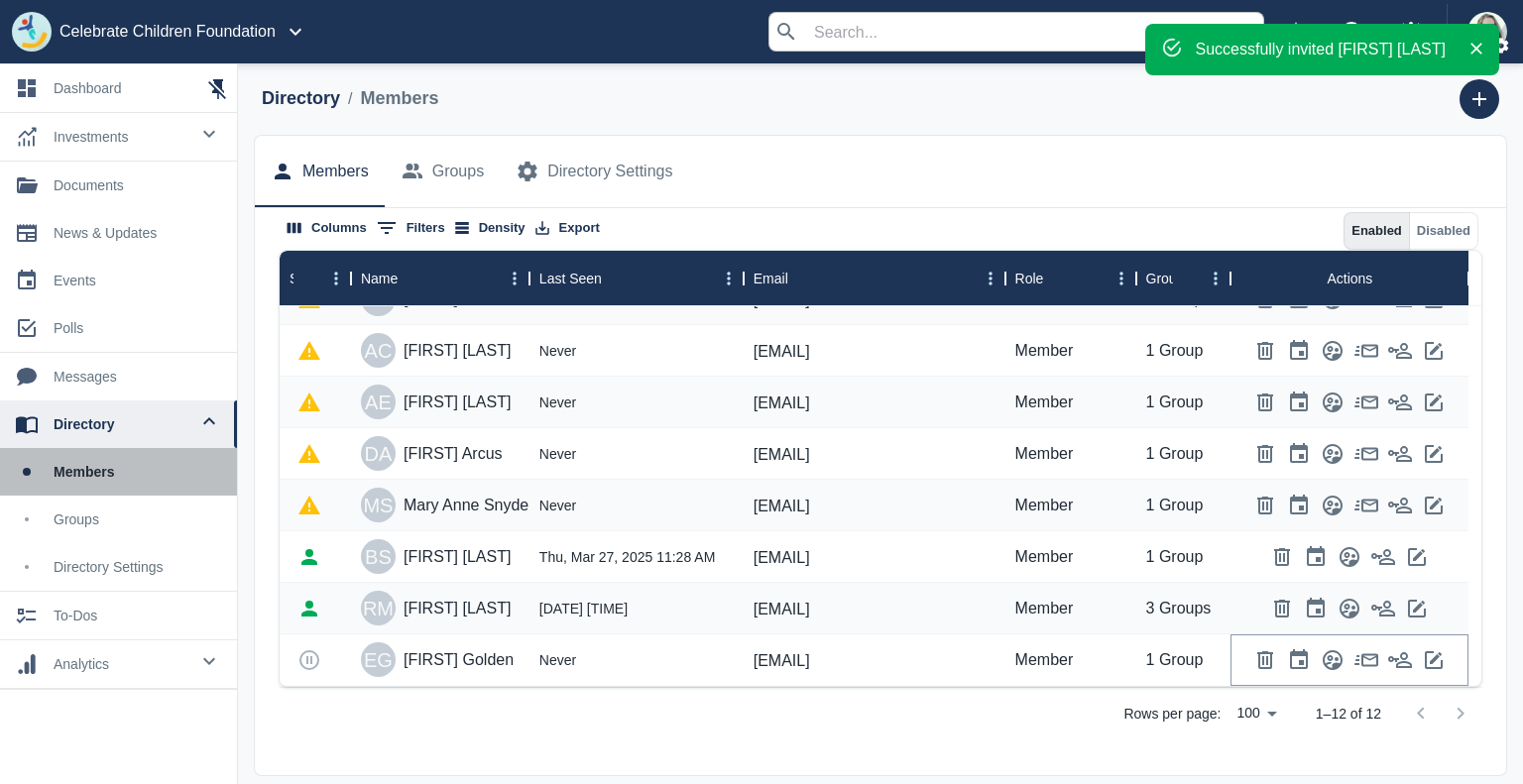 click on "members" at bounding box center [137, 472] 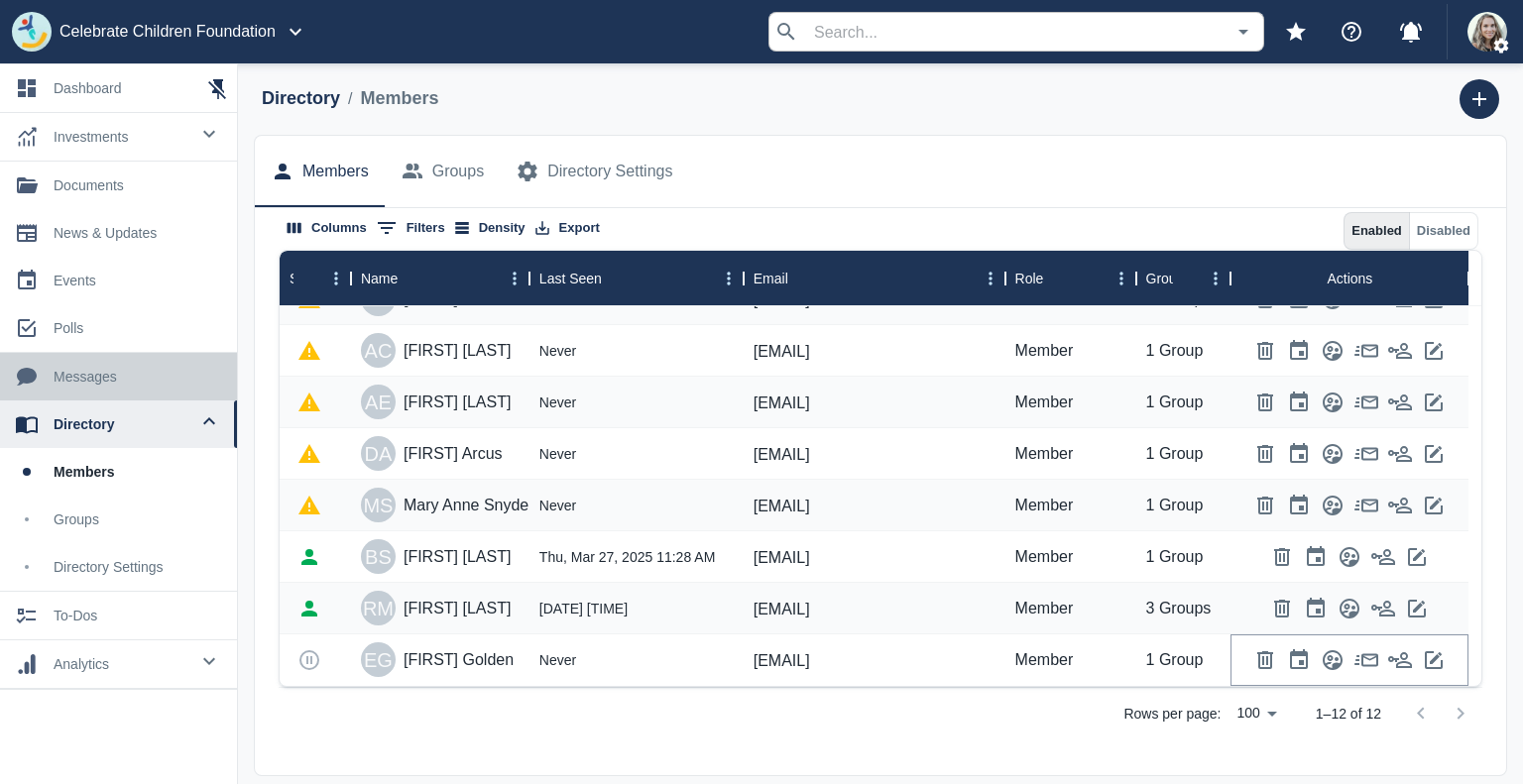 click on "messages" at bounding box center [137, 377] 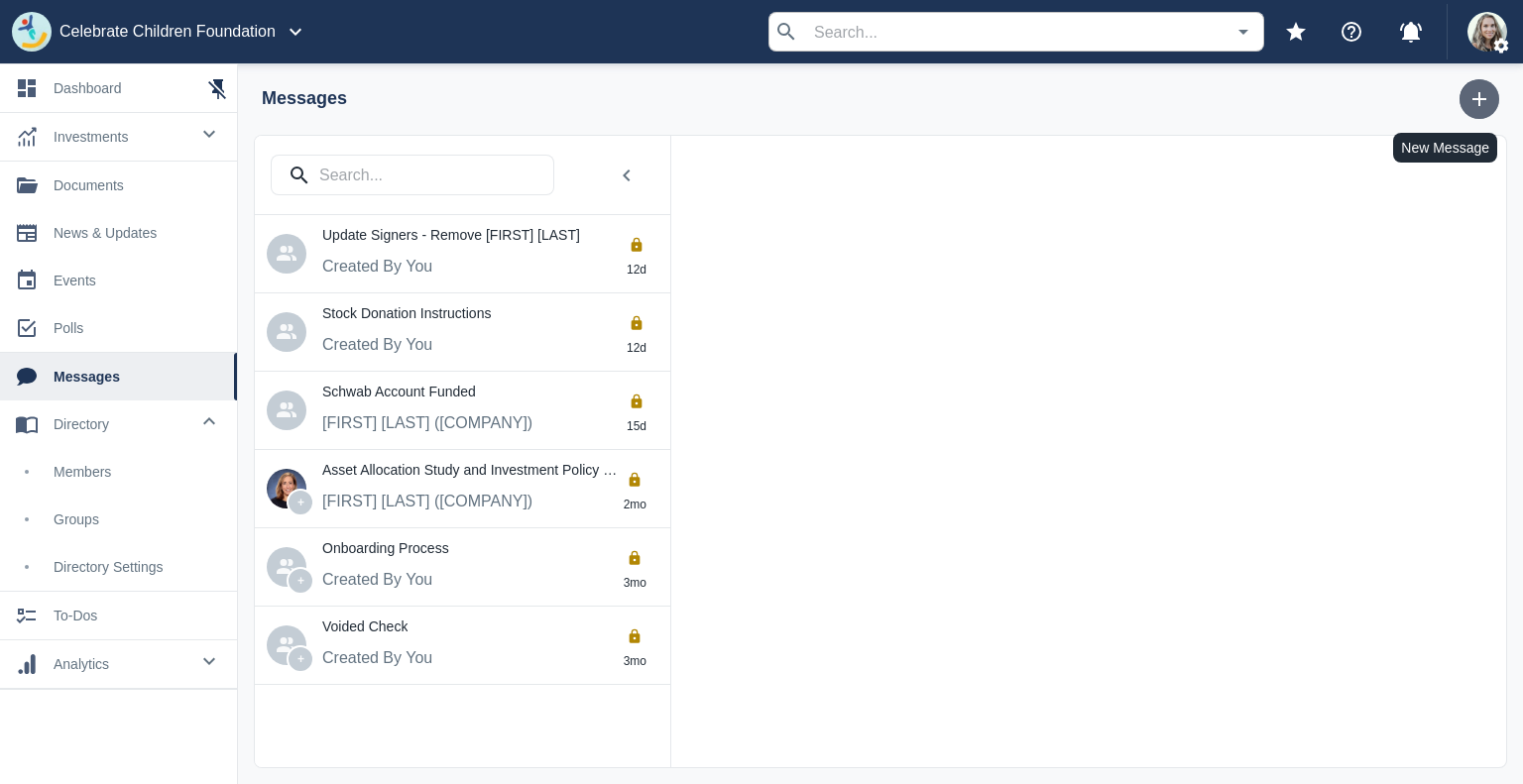 click at bounding box center (1479, 99) 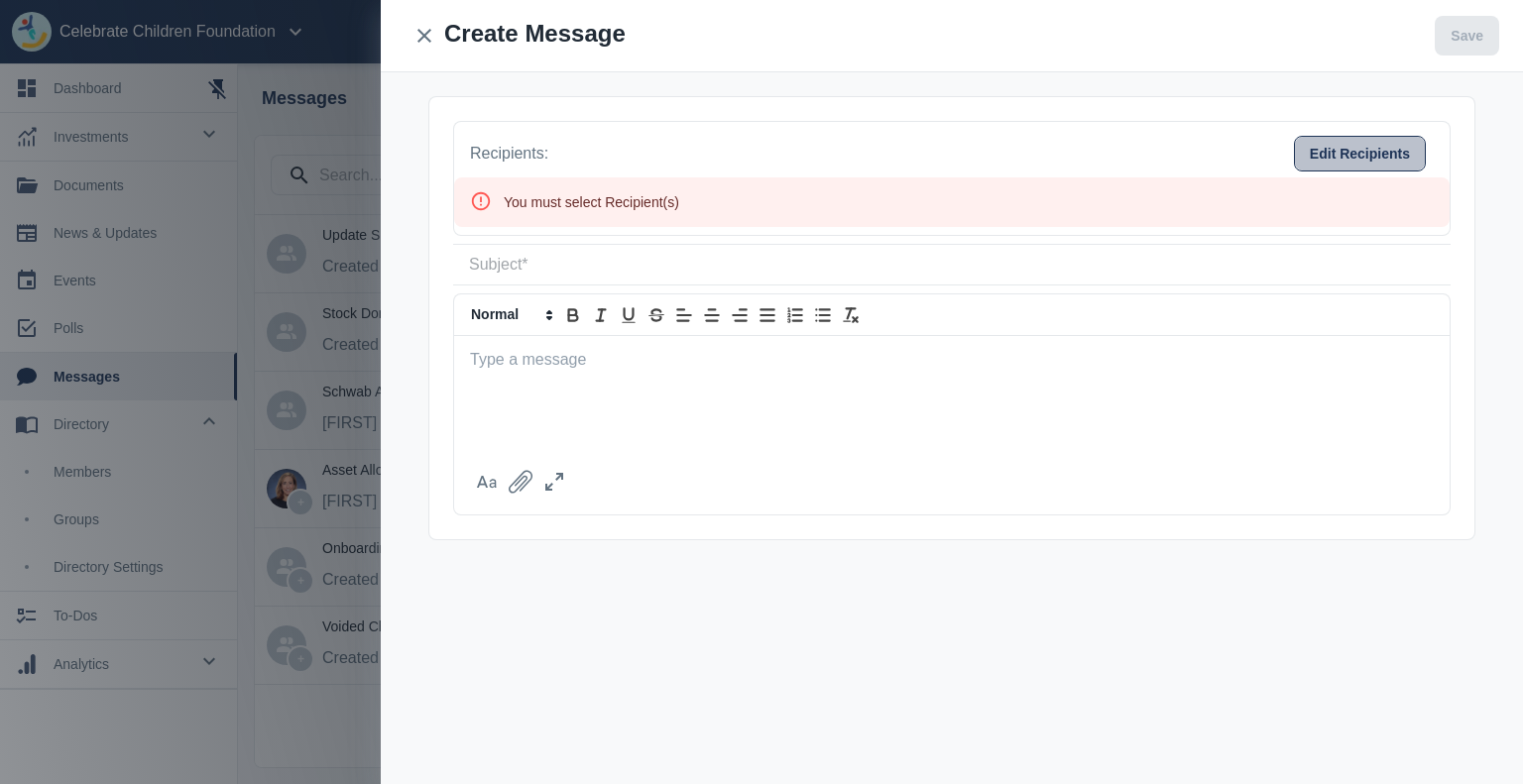 click on "Edit Recipients" at bounding box center [1359, 154] 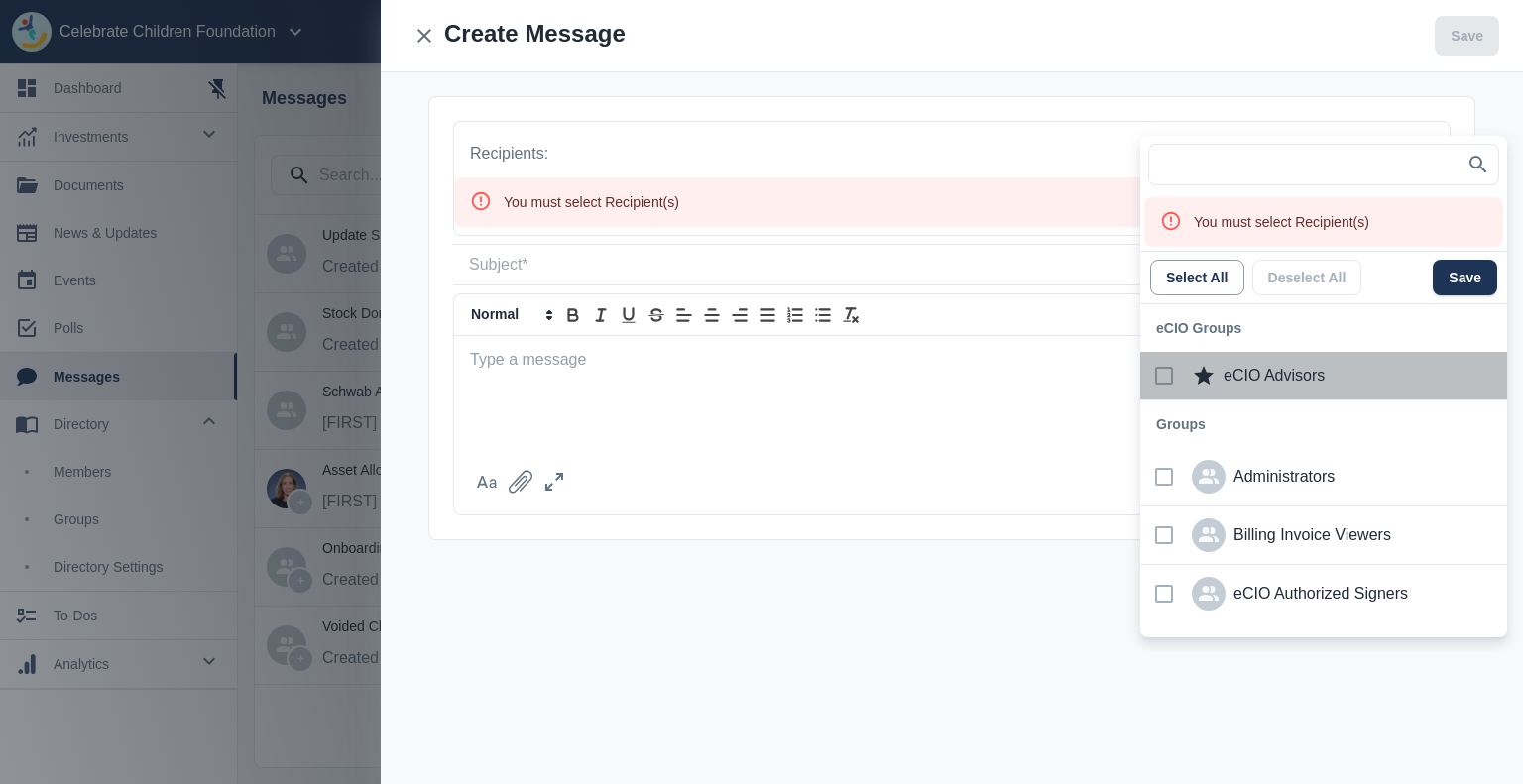 click on "eCIO Advisors" at bounding box center [1358, 376] 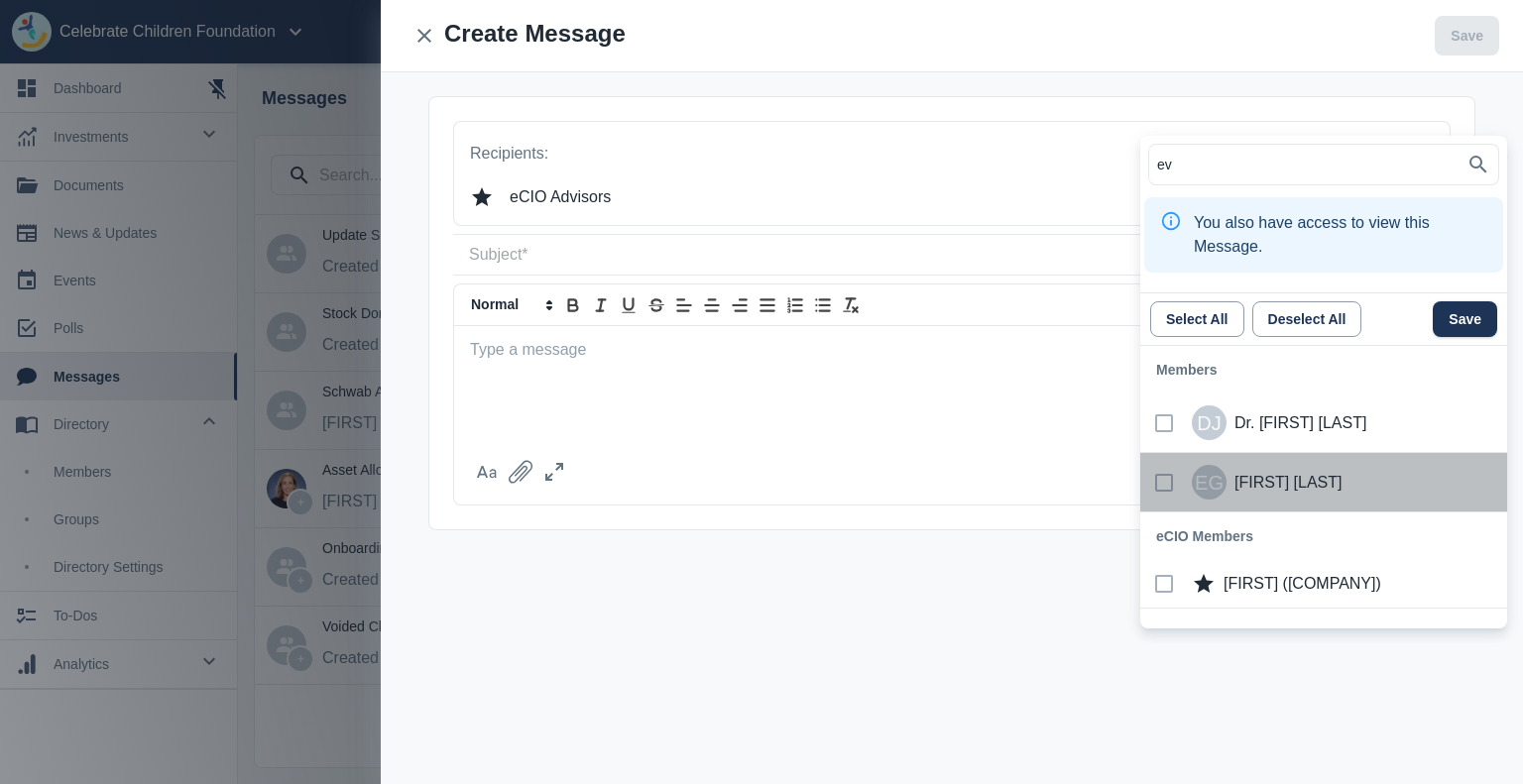 click at bounding box center [1164, 483] 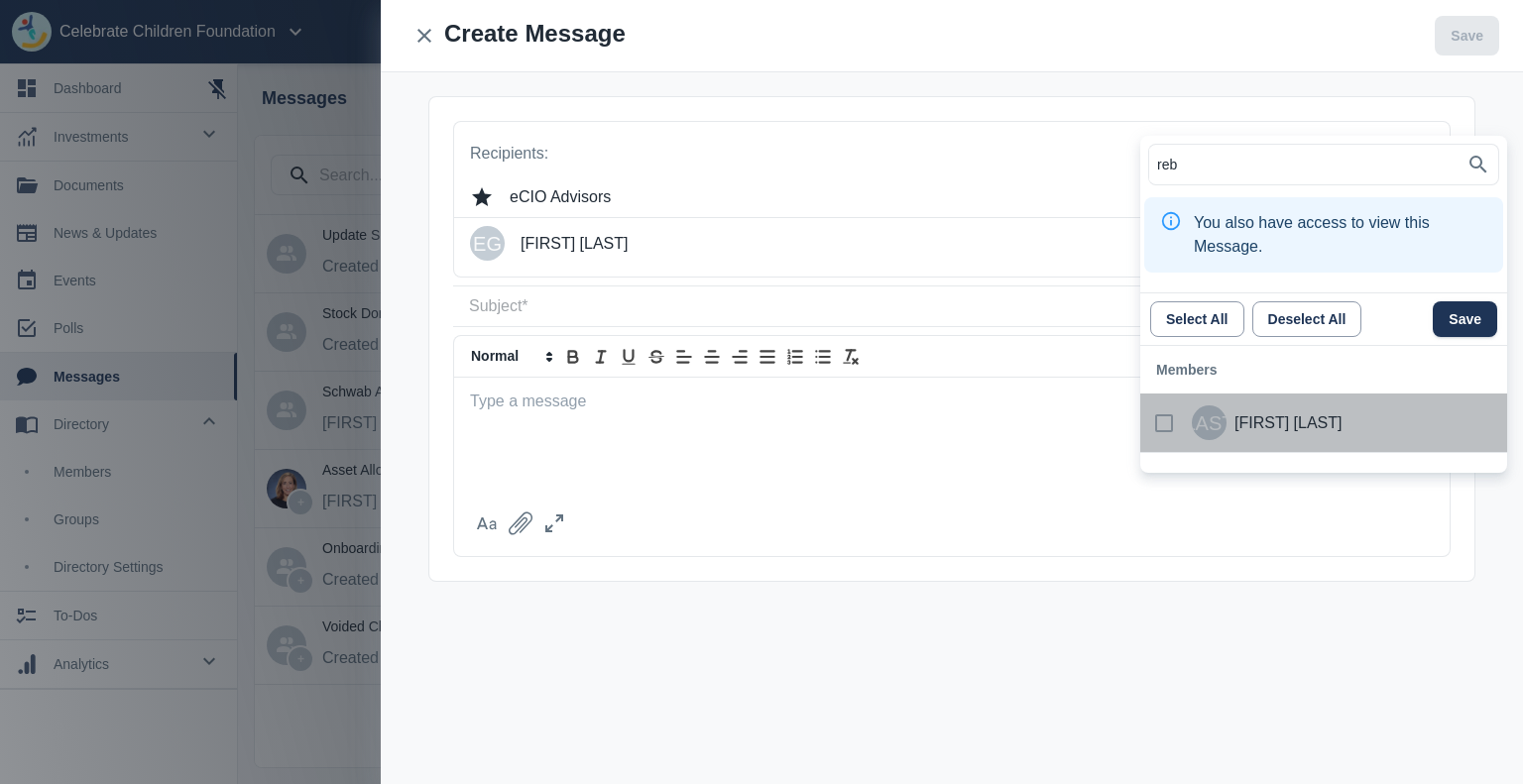 click at bounding box center [1164, 423] 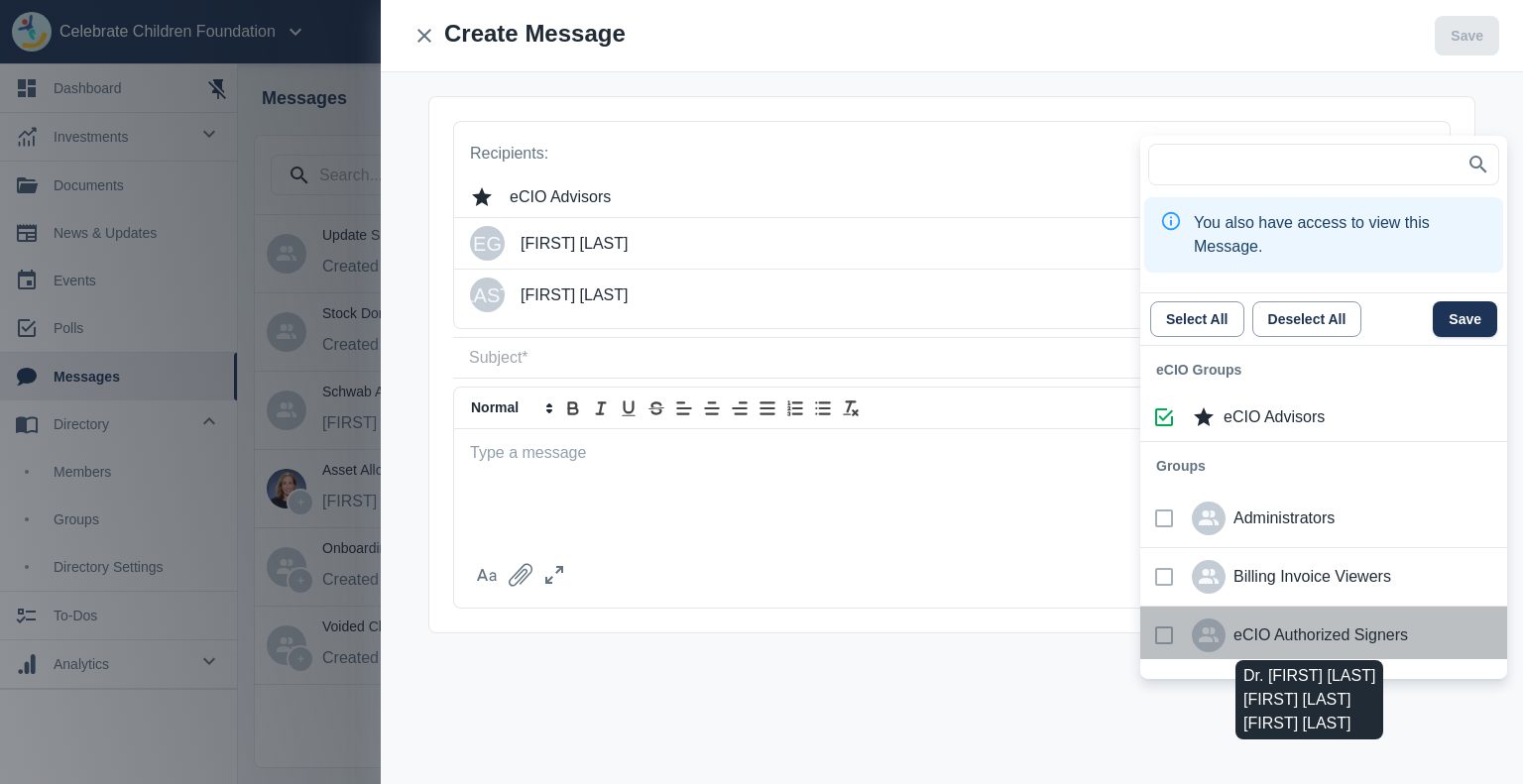 click on "eCIO Authorized Signers" at bounding box center (1321, 635) 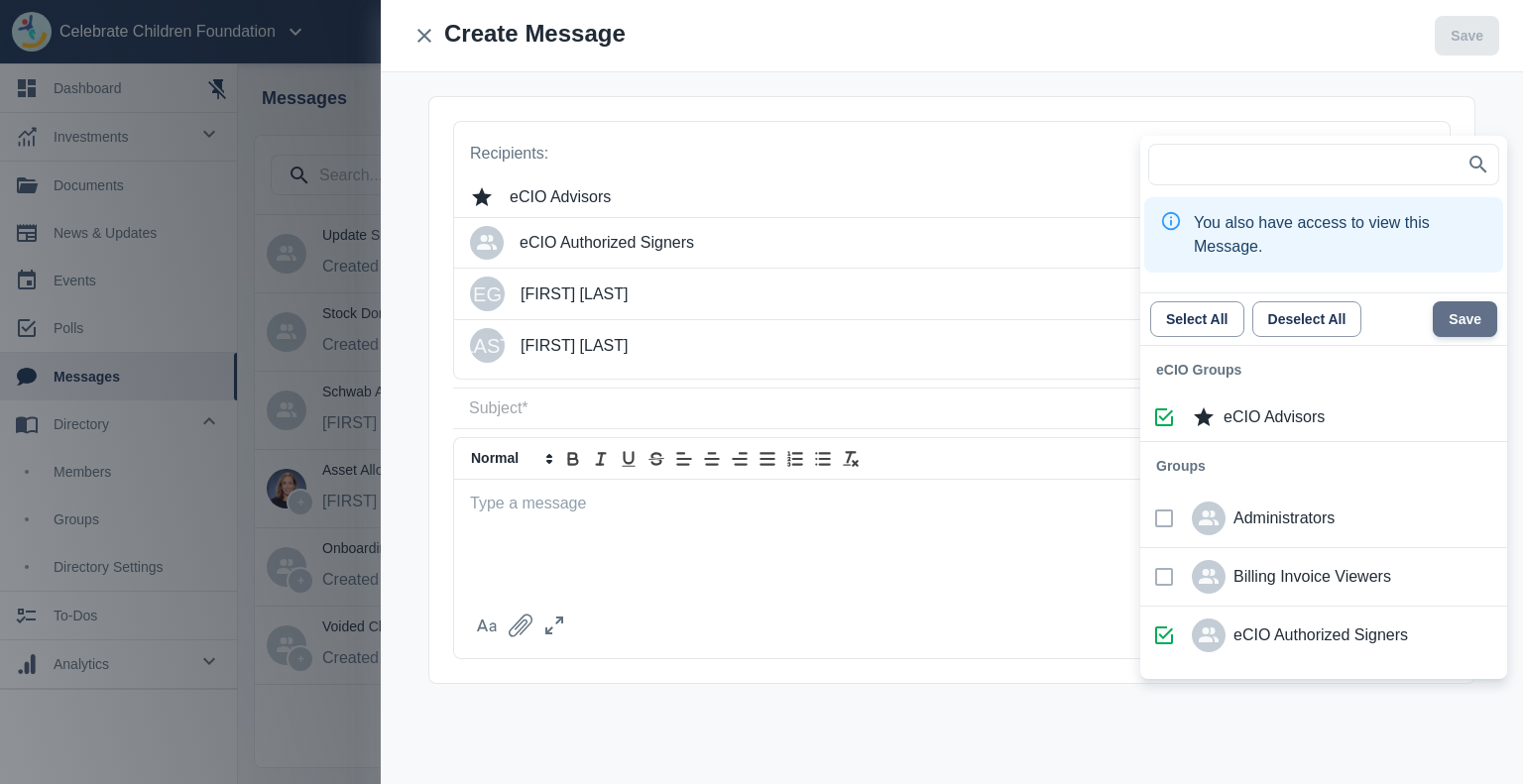 click on "Save" at bounding box center [1464, 319] 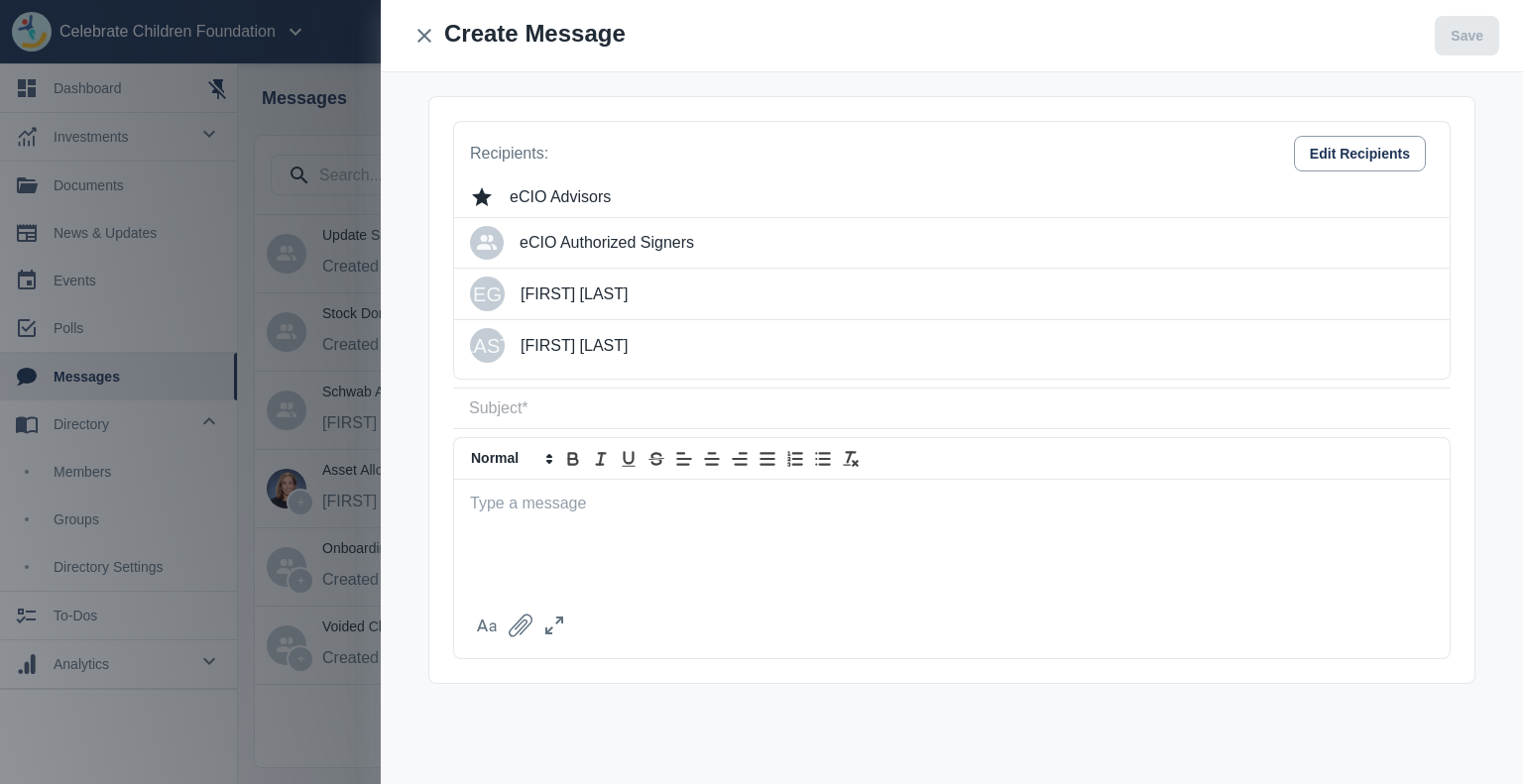 click at bounding box center (952, 504) 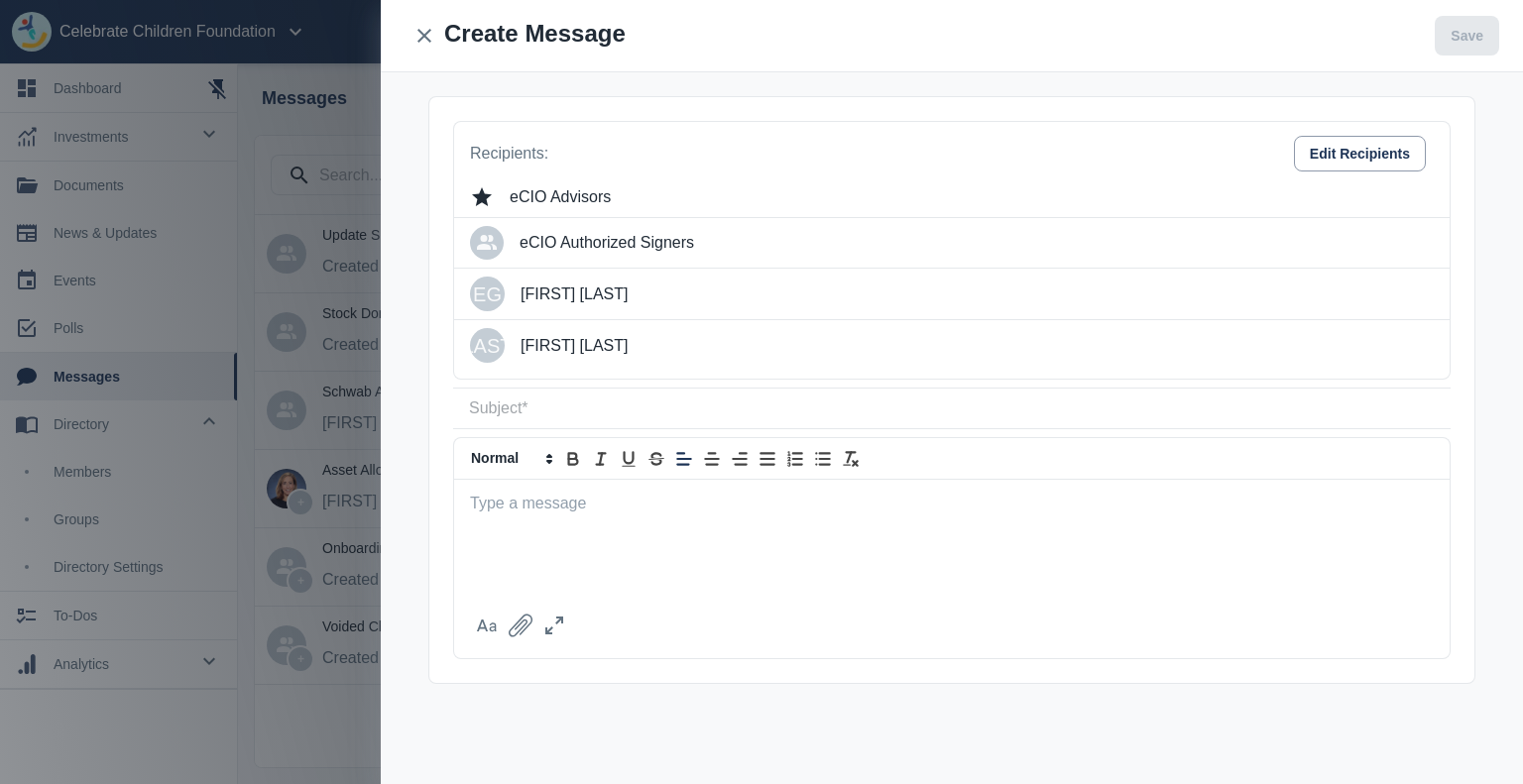click at bounding box center [952, 408] 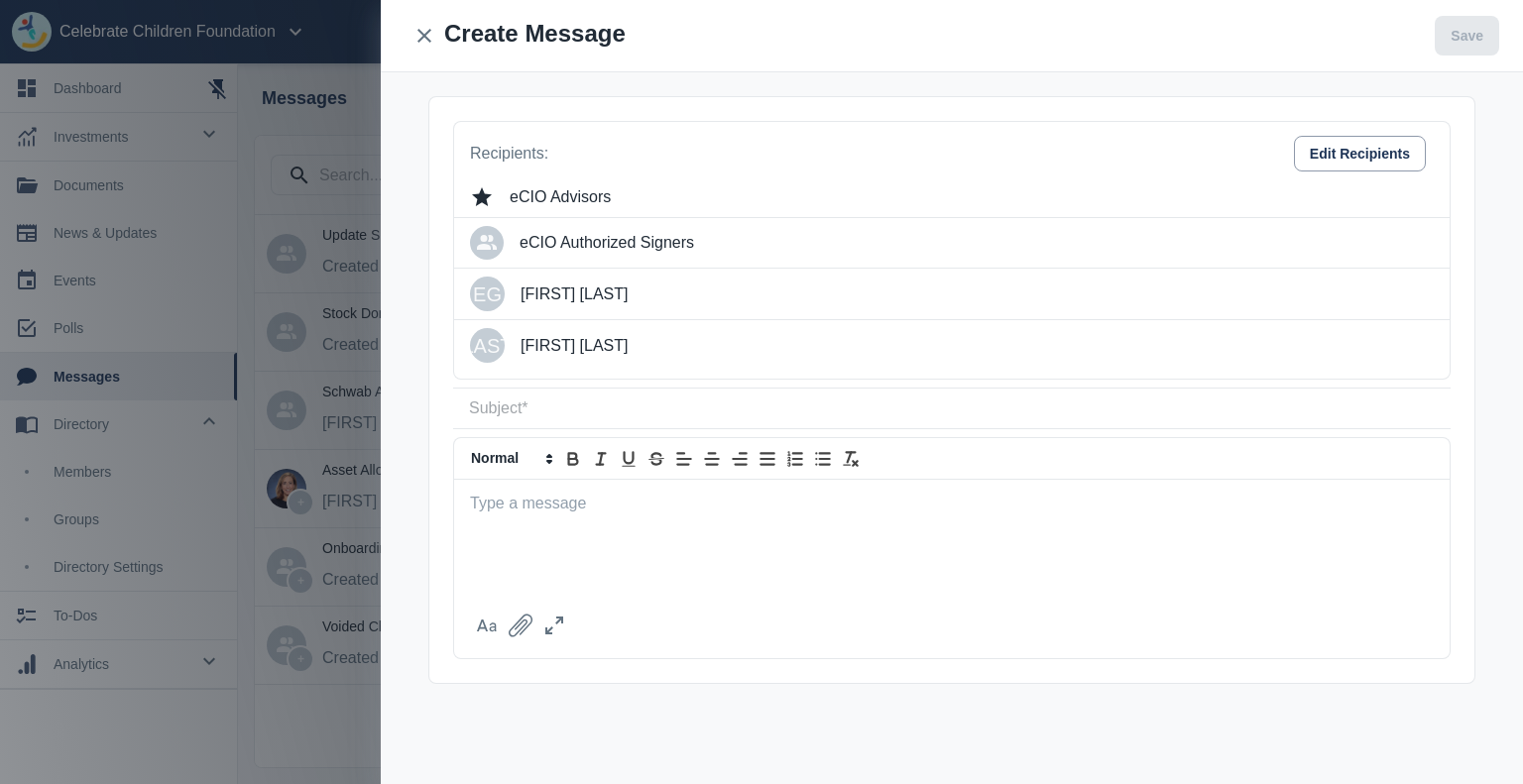 click at bounding box center [952, 408] 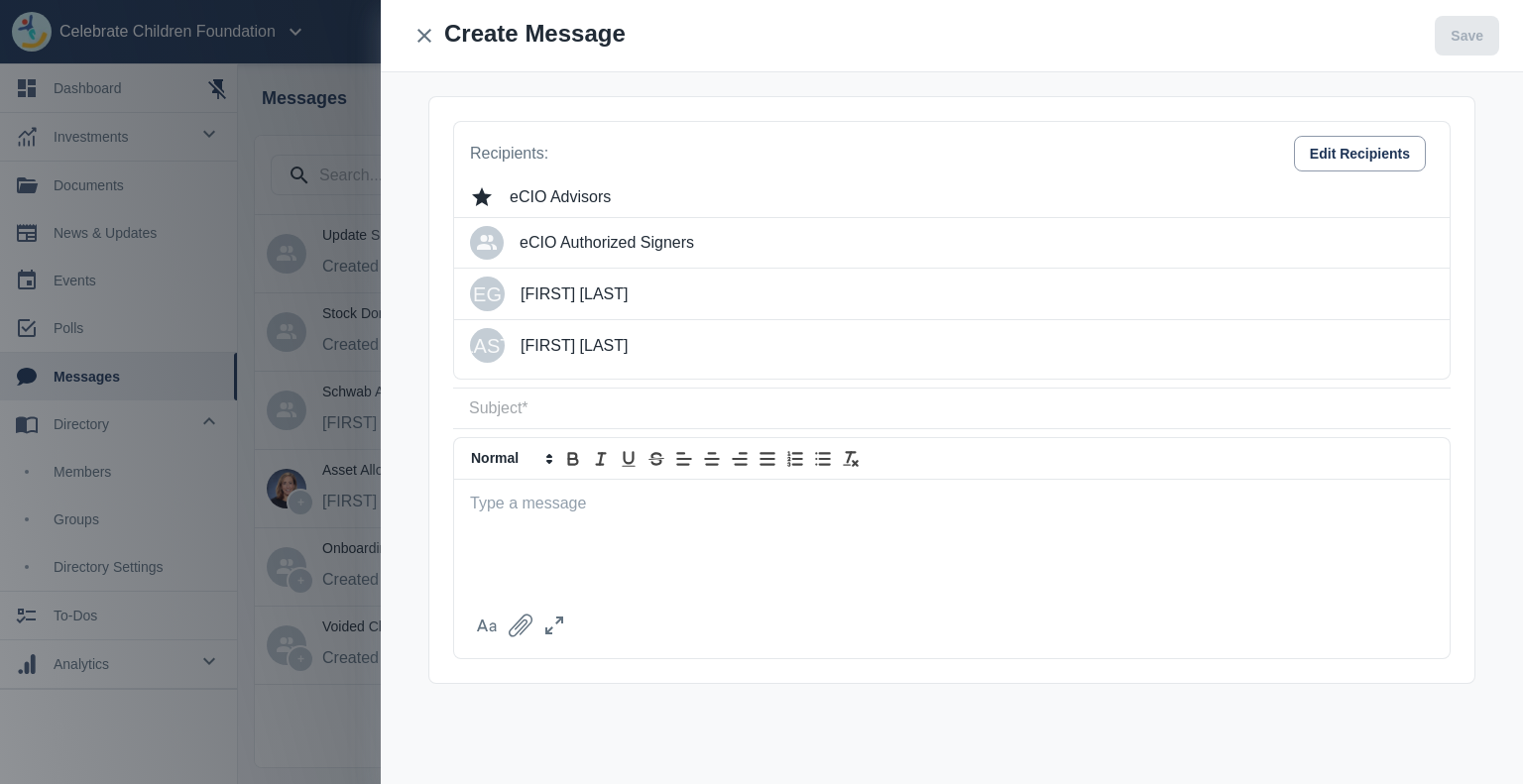 click at bounding box center [952, 408] 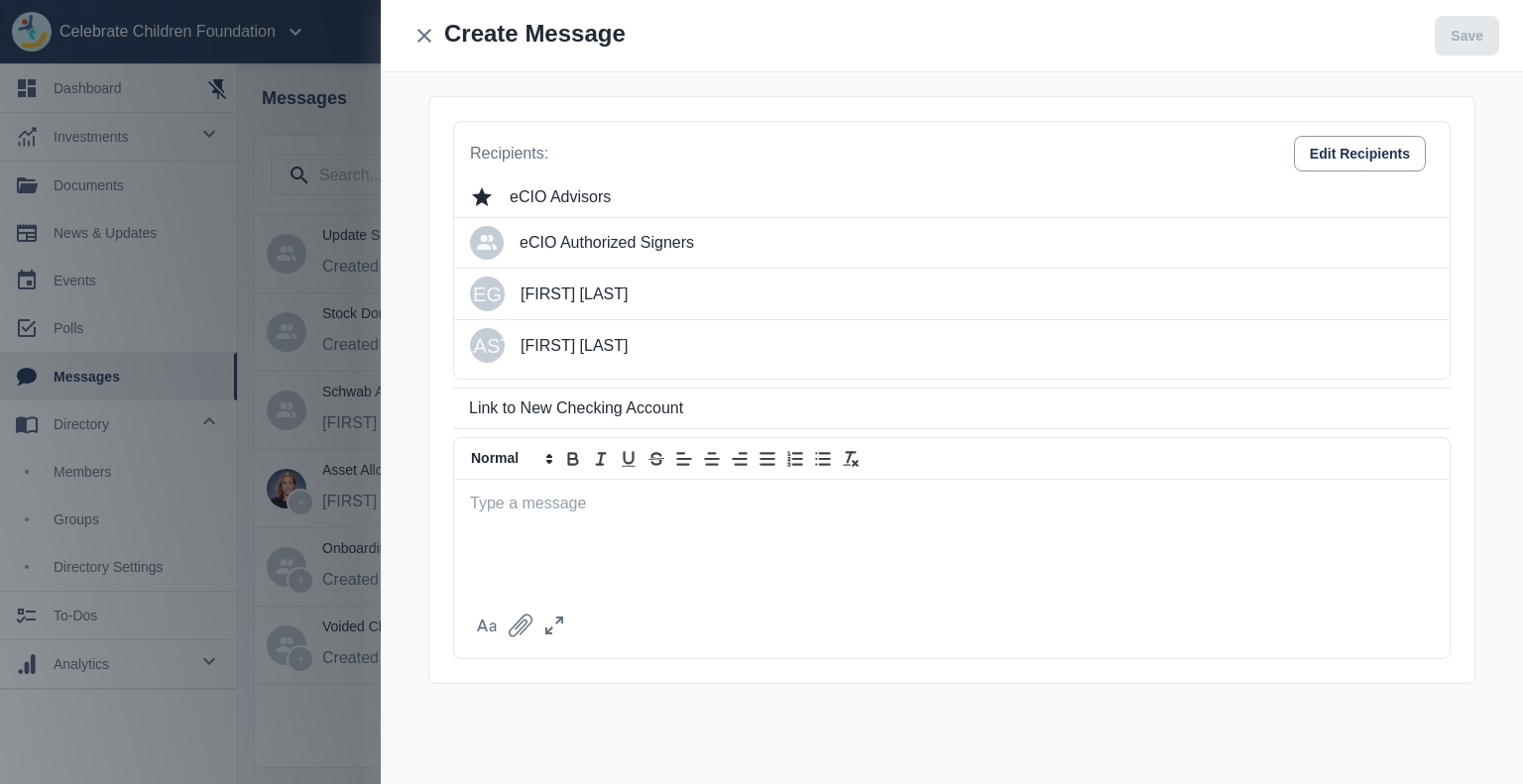 type on "Link to New Checking Account" 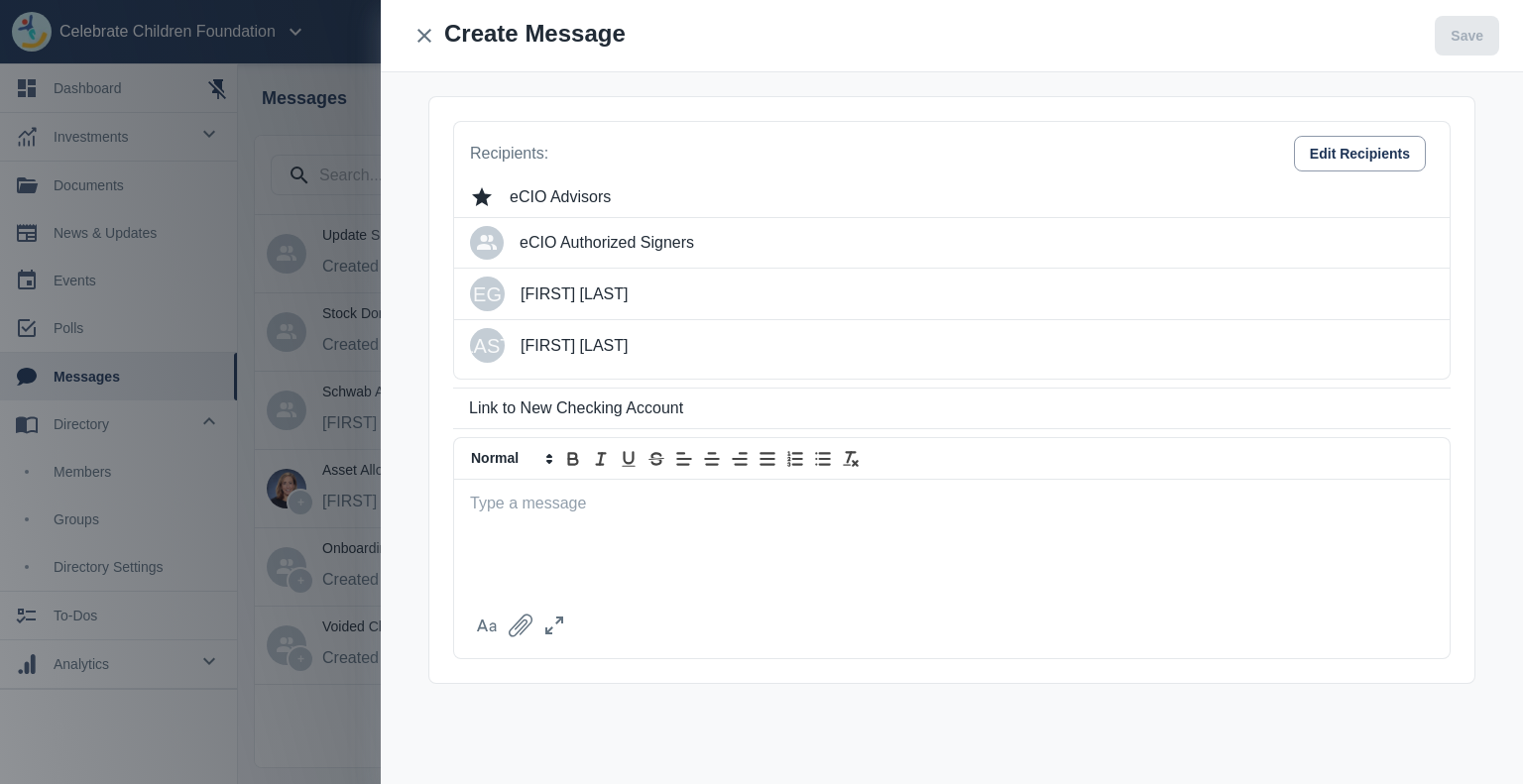 click at bounding box center [952, 540] 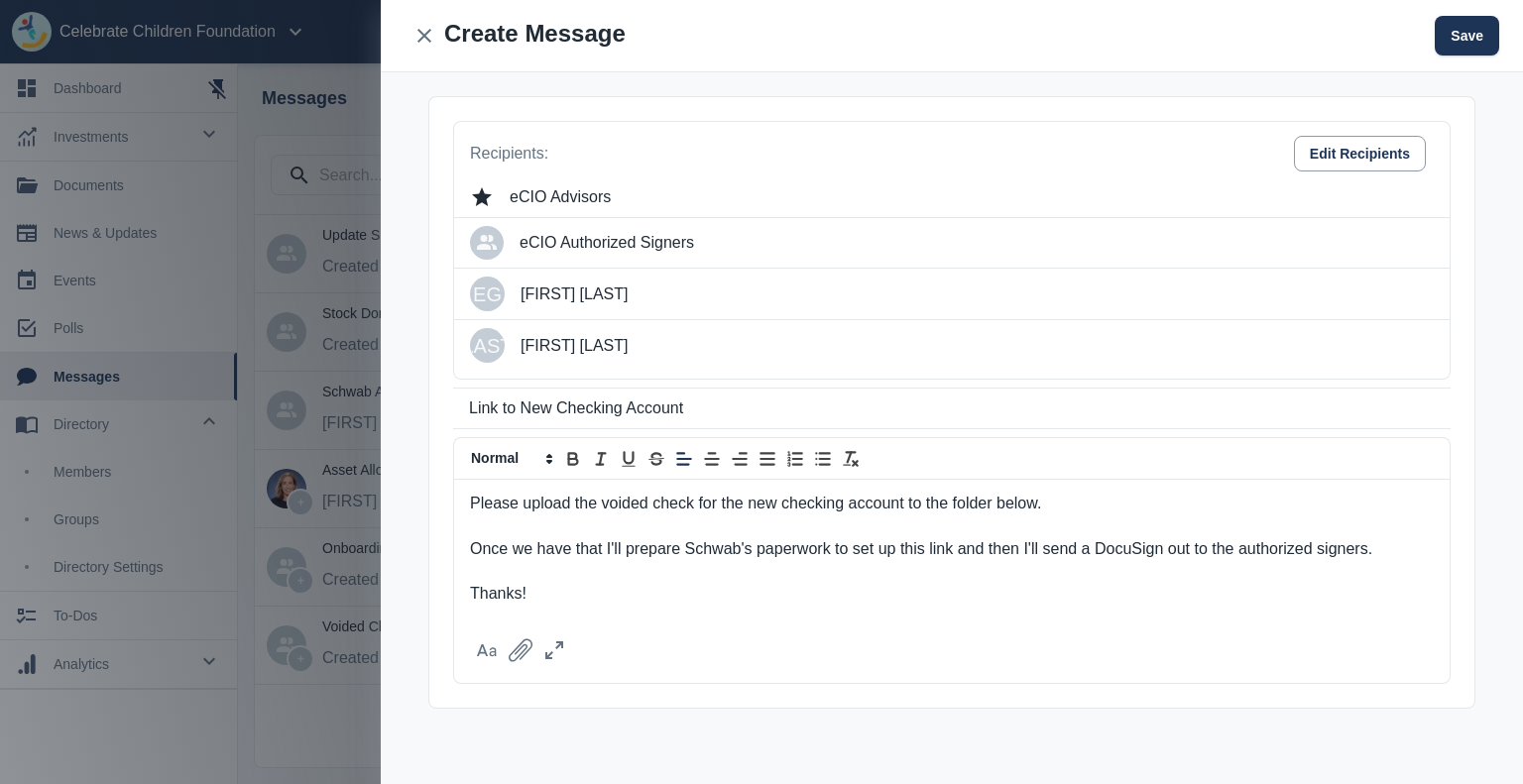 scroll, scrollTop: 46, scrollLeft: 0, axis: vertical 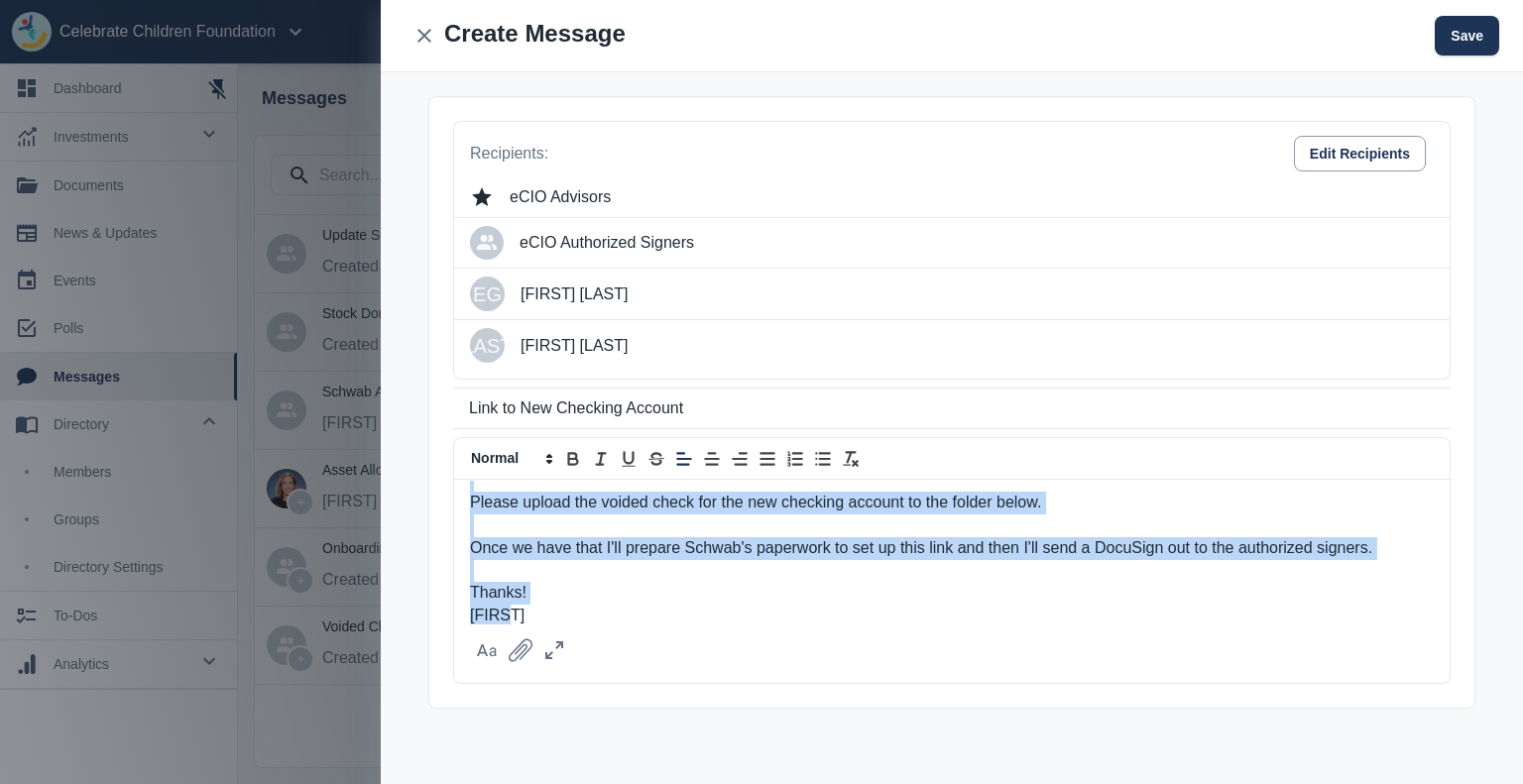 copy on "Hi [FIRST], Please upload the voided check for the new checking account to the folder below. Once we have that I'll prepare Schwab's paperwork to set up this link and then I'll send a DocuSign out to the authorized signers. Thanks! [FIRST]" 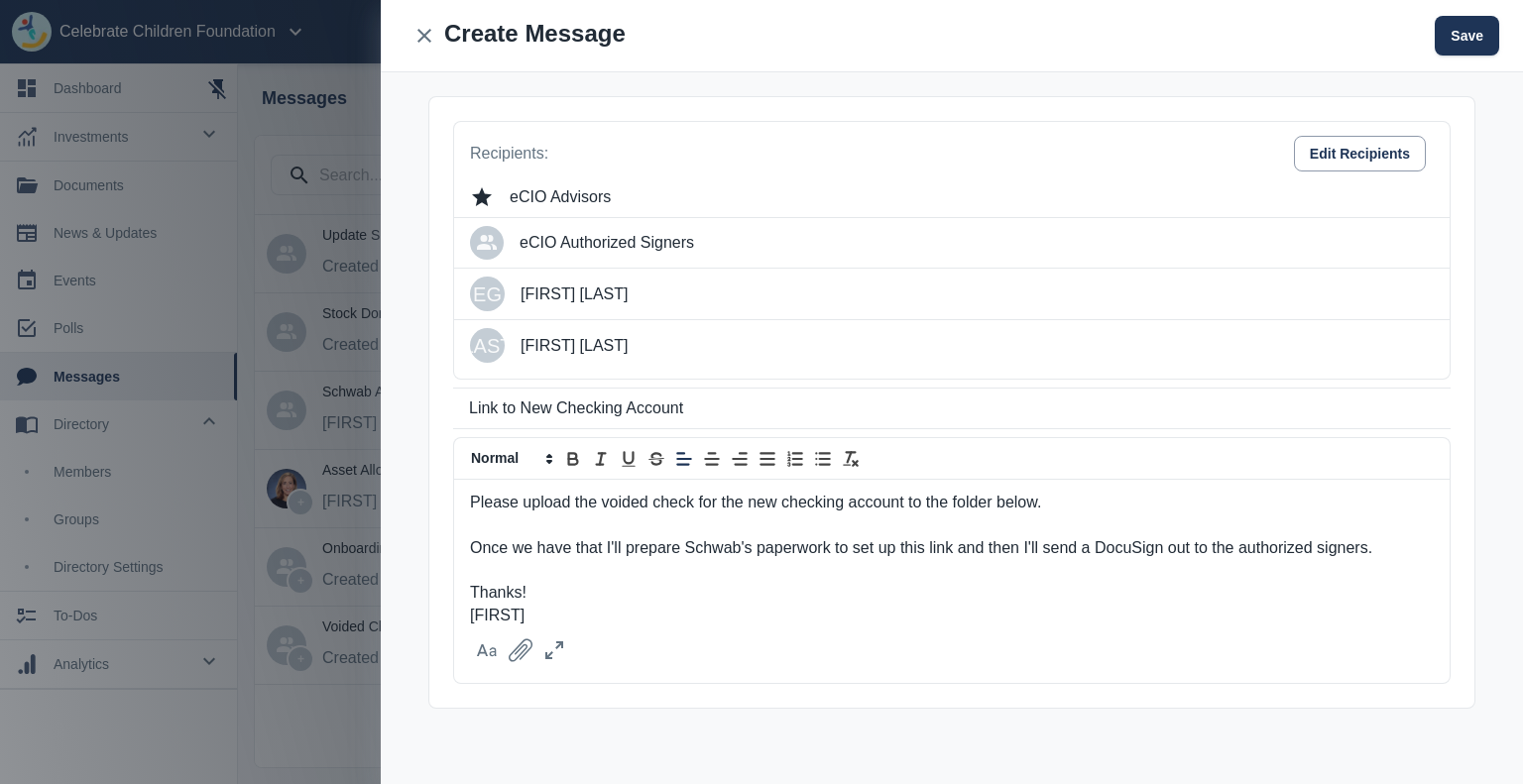 scroll, scrollTop: 0, scrollLeft: 0, axis: both 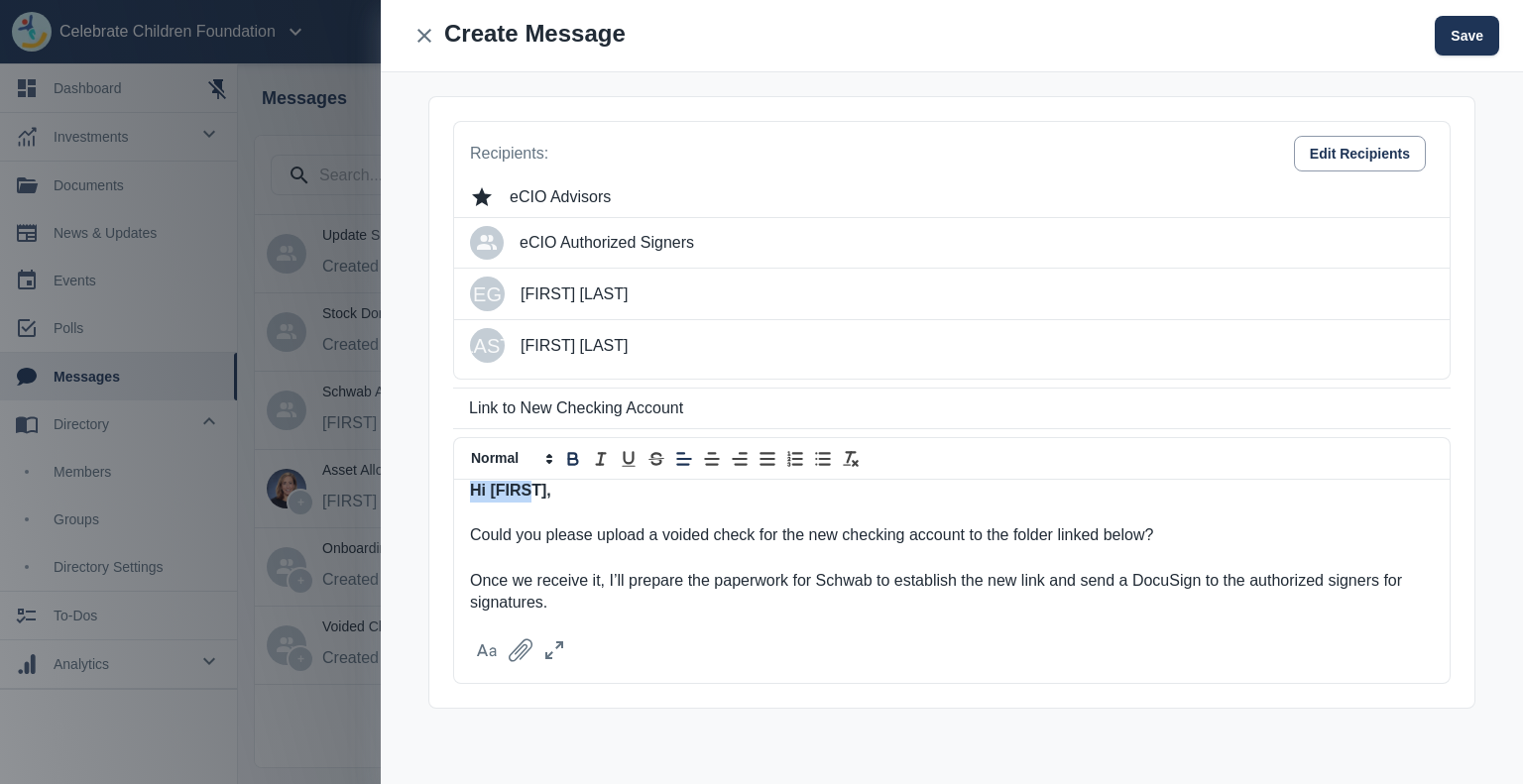 drag, startPoint x: 572, startPoint y: 488, endPoint x: 384, endPoint y: 473, distance: 188.59745 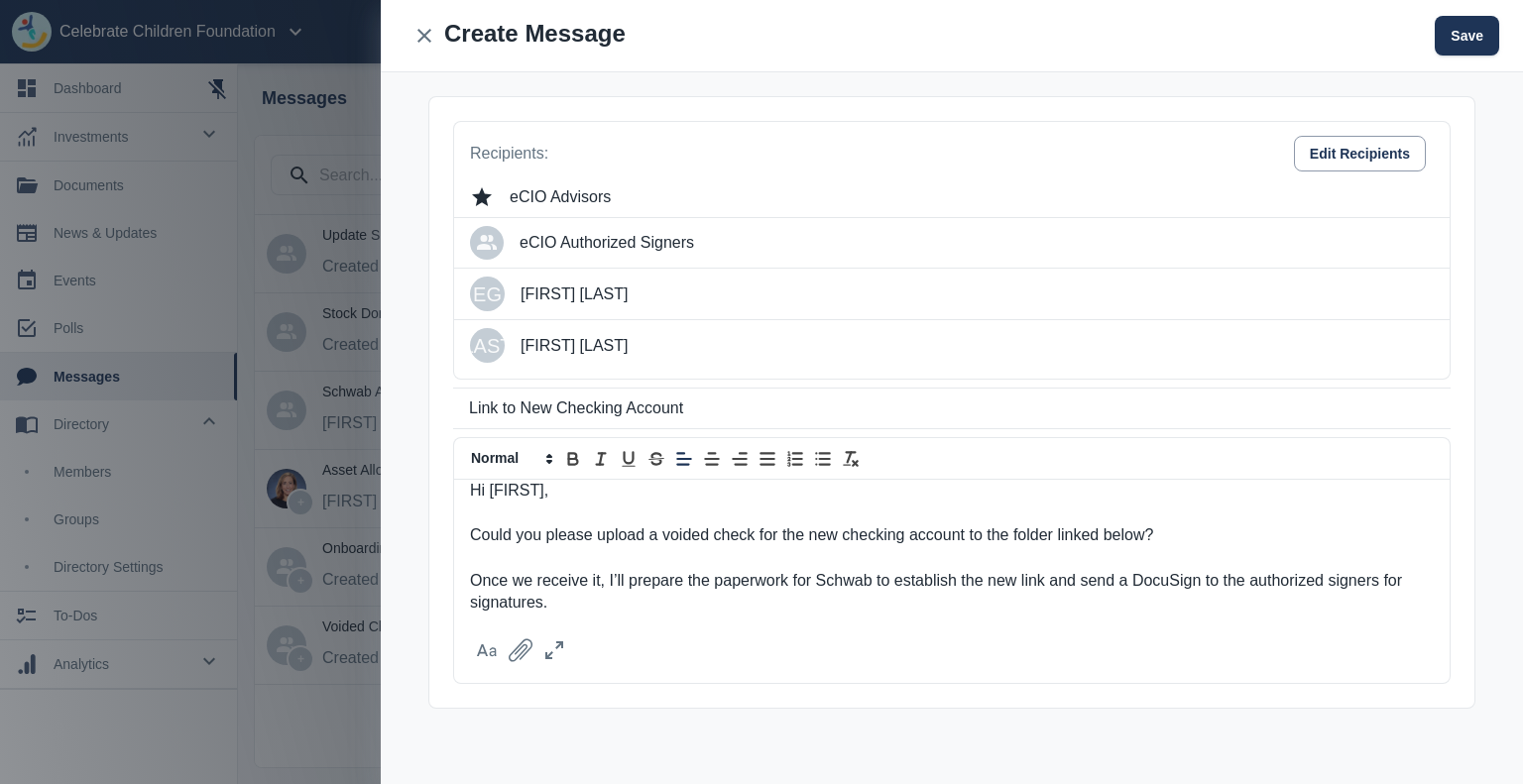 click on "Could you please upload a voided check for the new checking account to the folder linked below?" at bounding box center (952, 535) 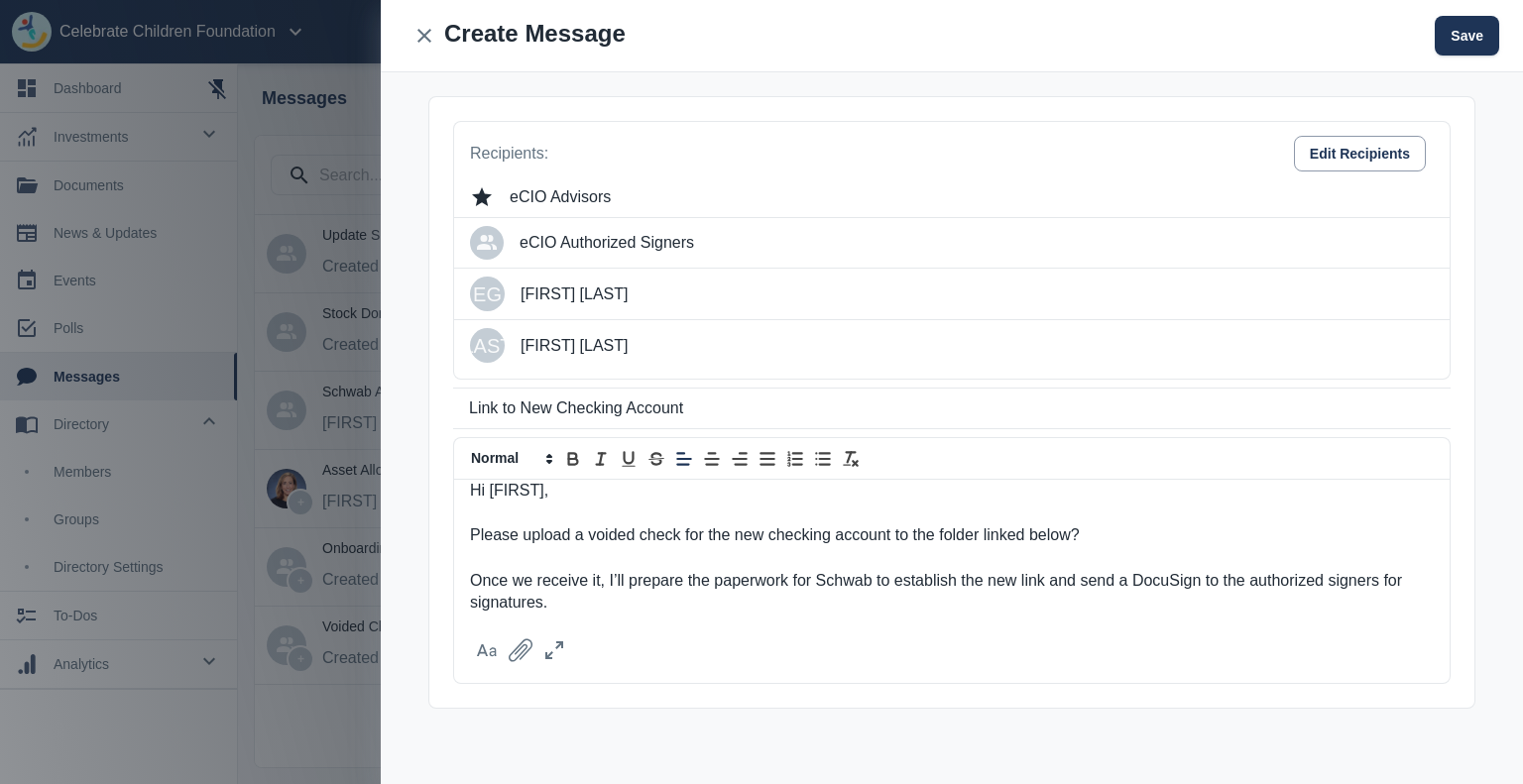 click on "Please upload a voided check for the new checking account to the folder linked below?" at bounding box center [952, 535] 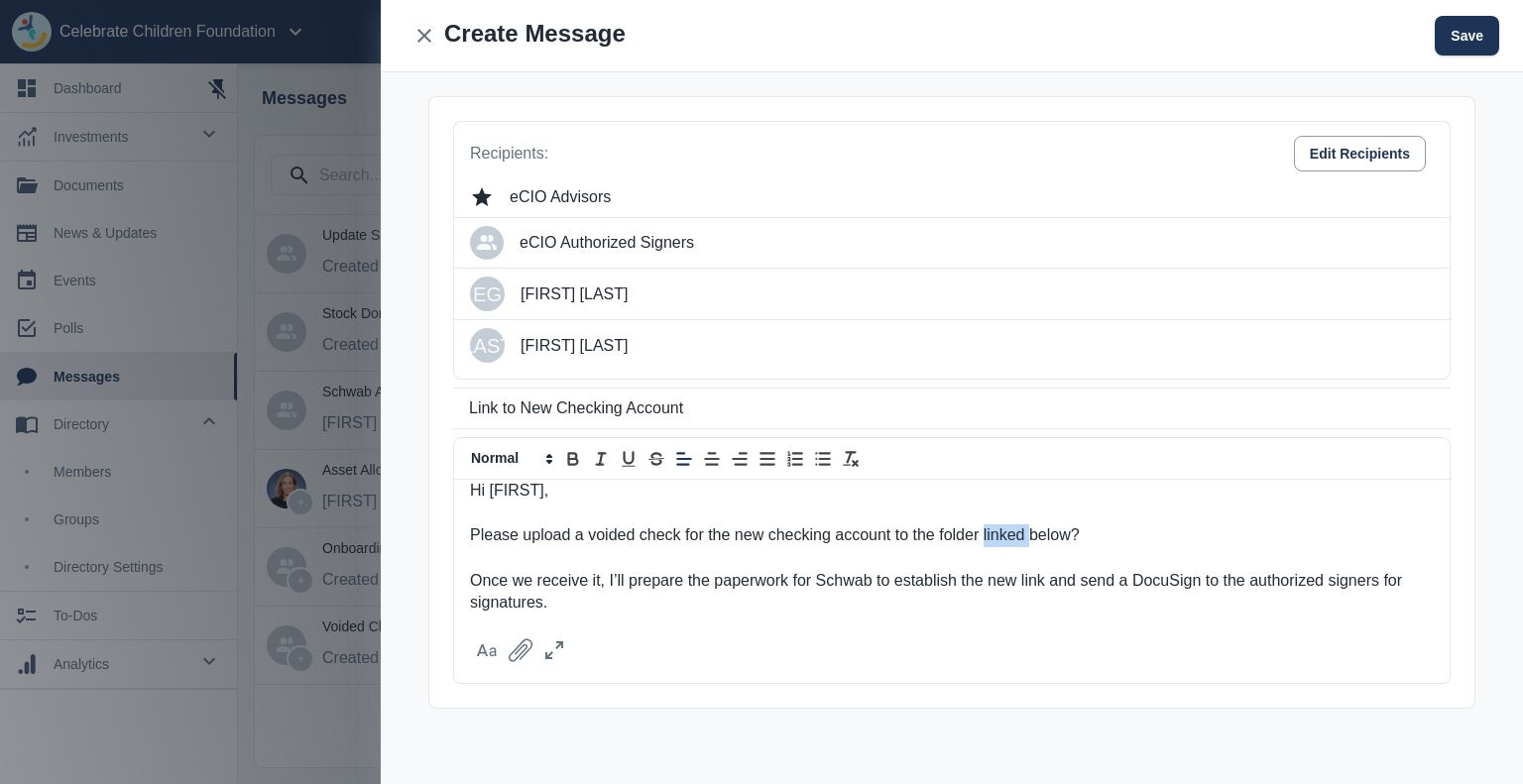 click on "Please upload a voided check for the new checking account to the folder linked below?" at bounding box center [952, 535] 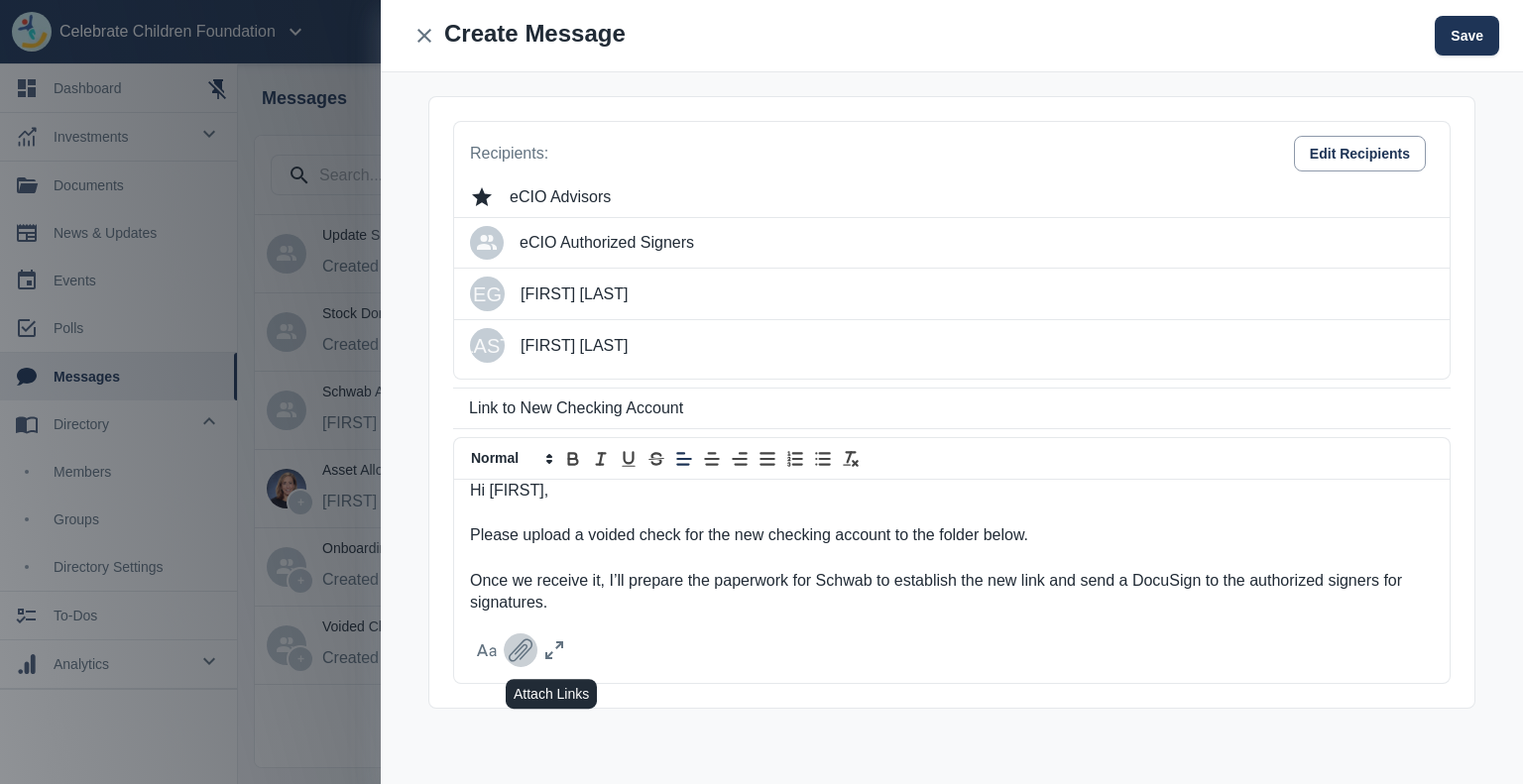 click at bounding box center [521, 650] 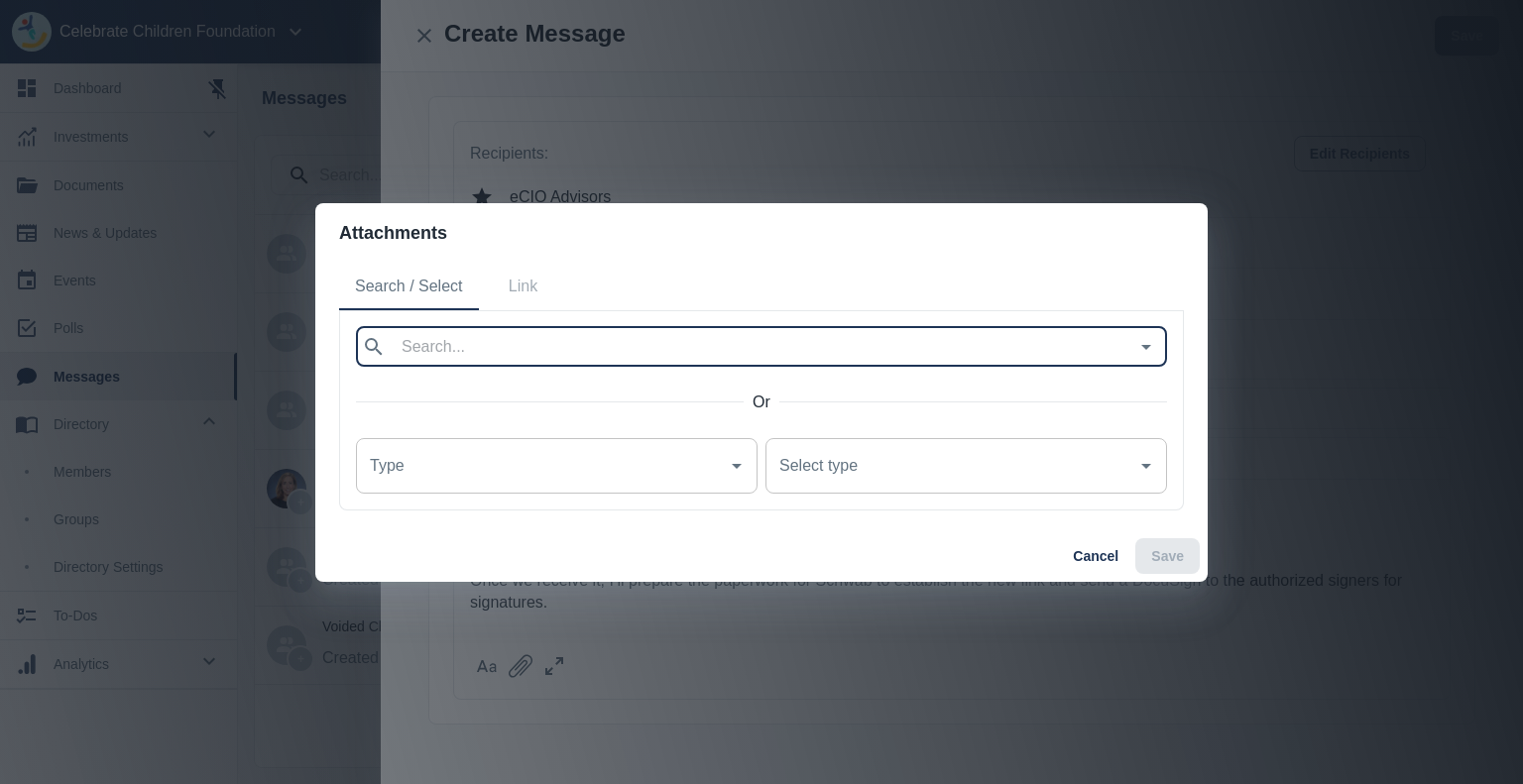 click at bounding box center (761, 347) 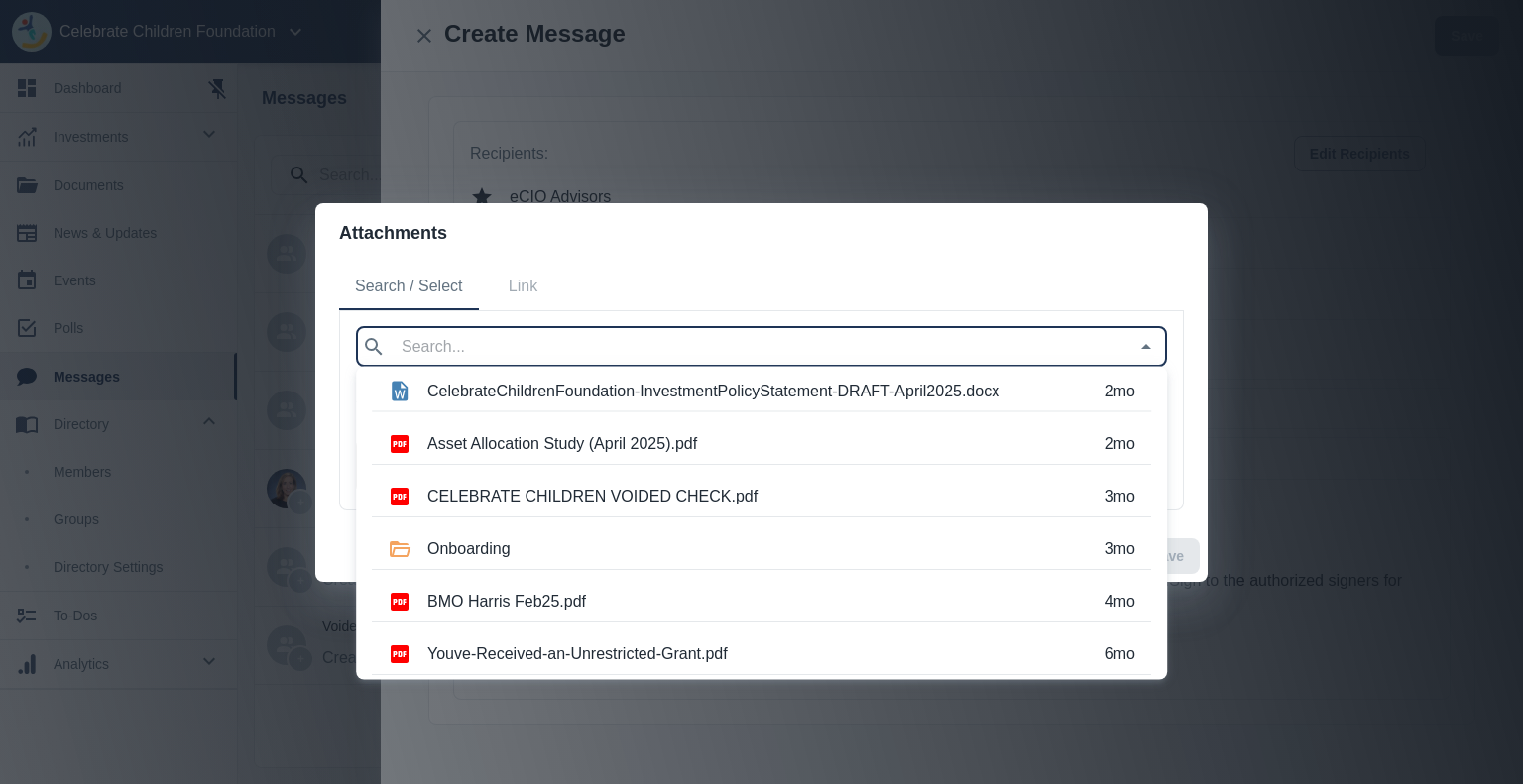 scroll, scrollTop: 1094, scrollLeft: 0, axis: vertical 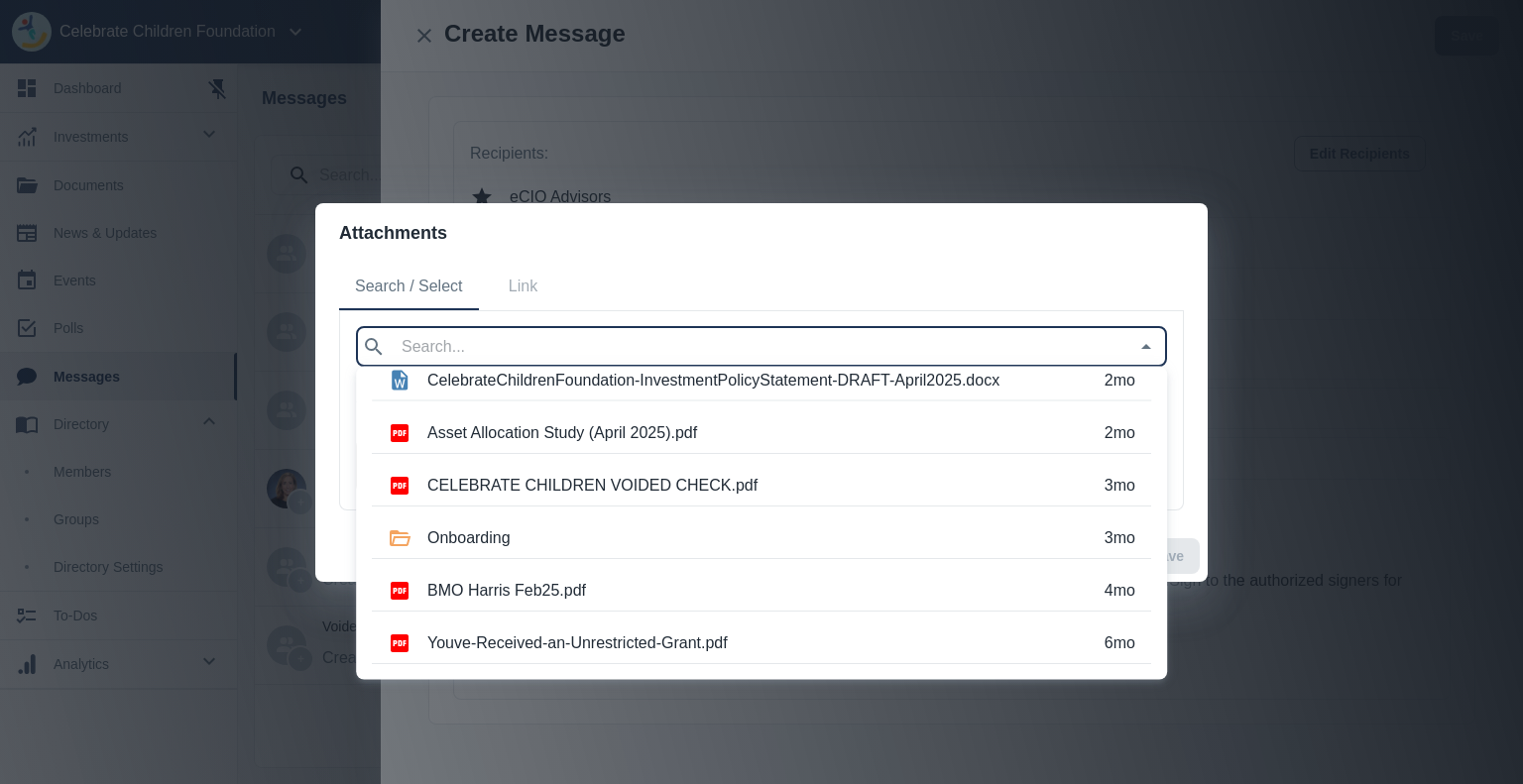 click on "Onboarding" at bounding box center (781, 538) 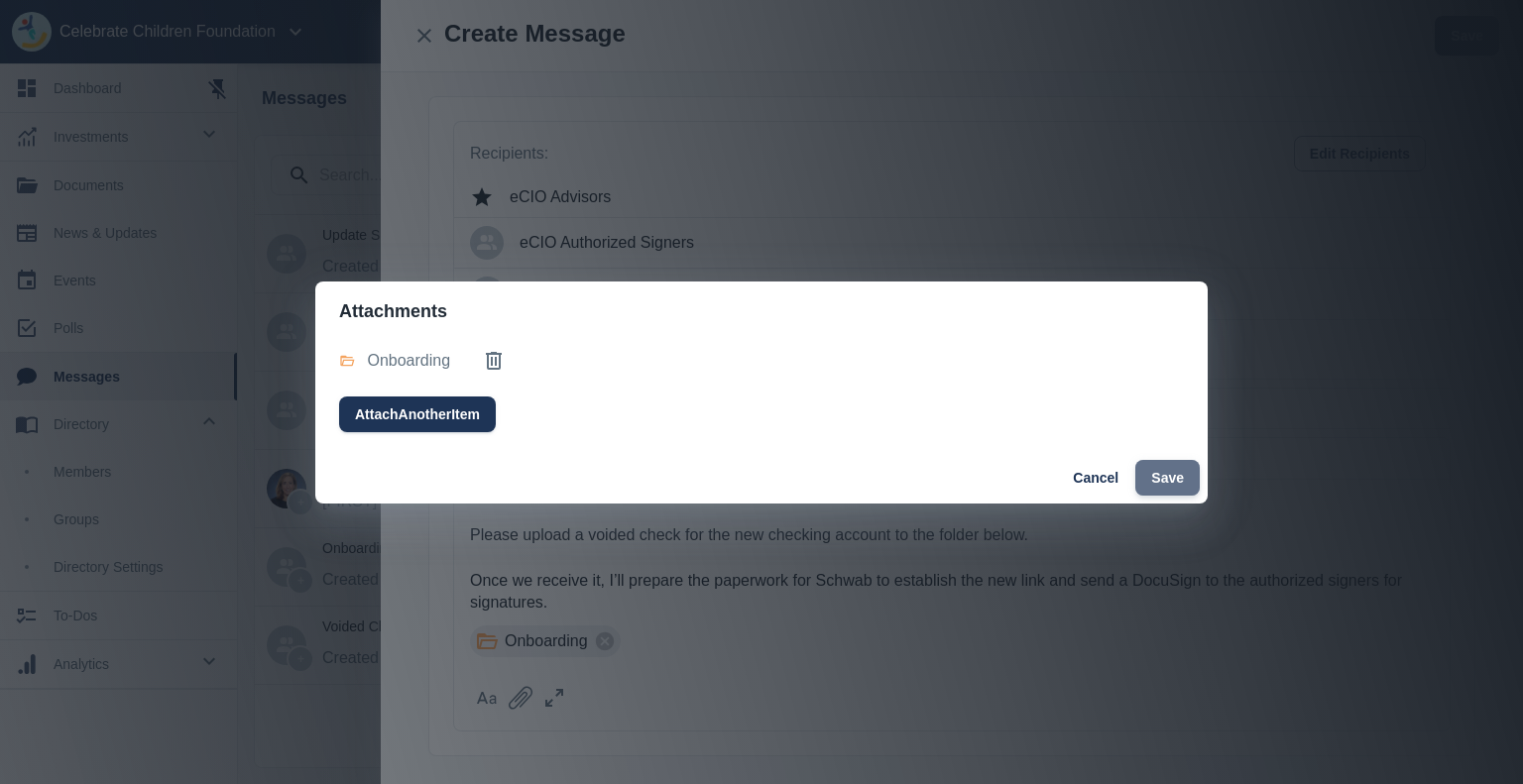 click on "Save" at bounding box center [1167, 478] 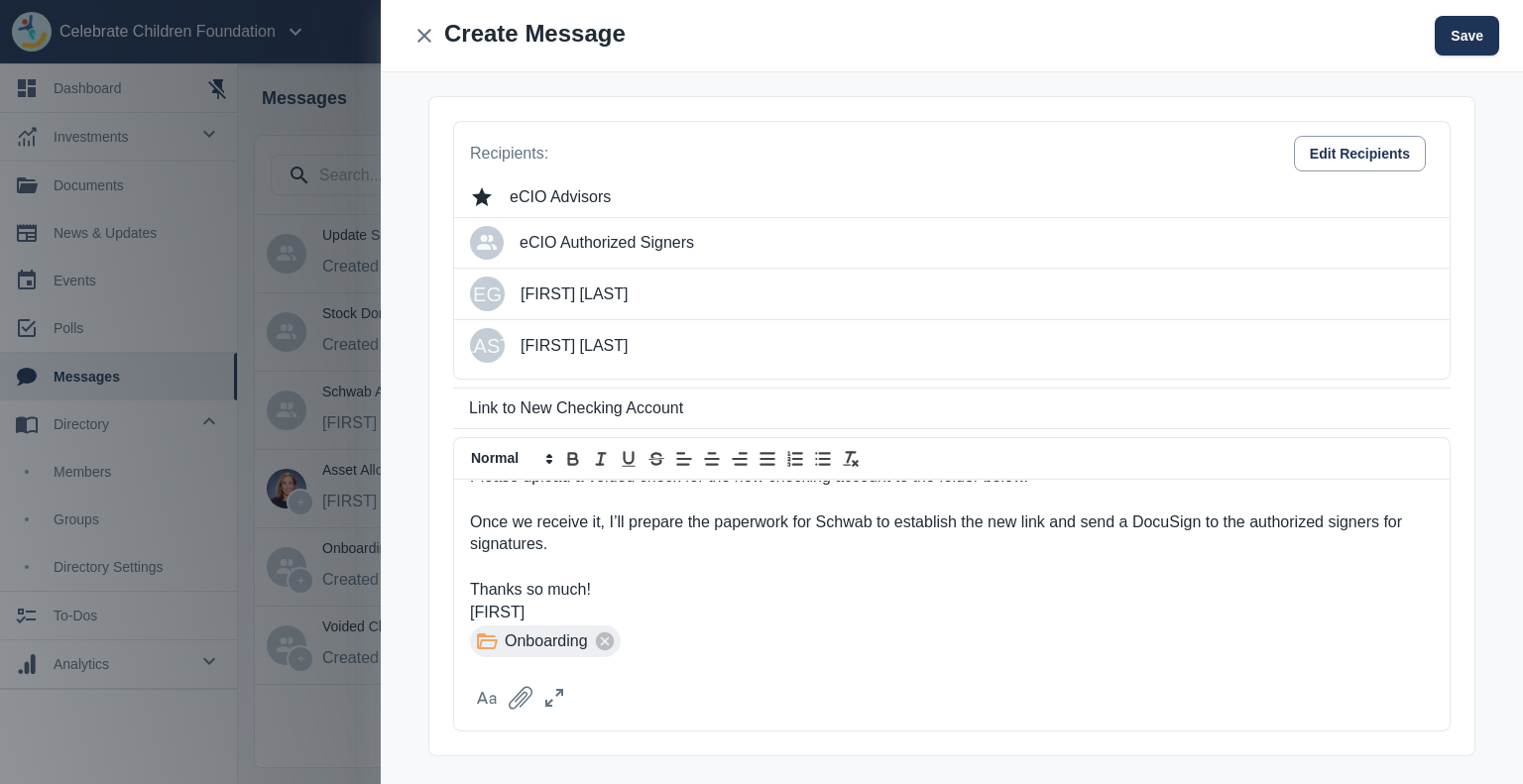 scroll, scrollTop: 82, scrollLeft: 0, axis: vertical 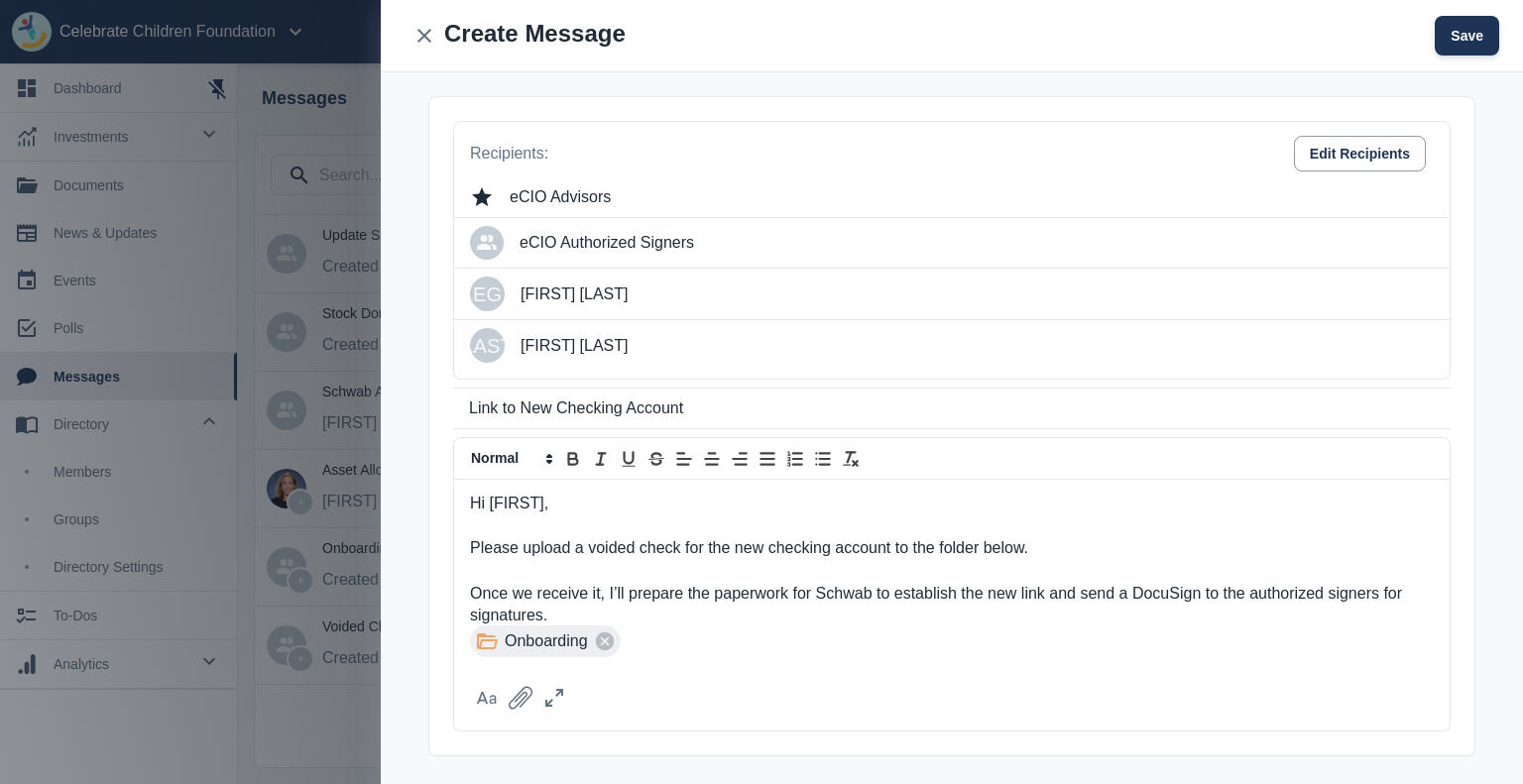click on "Save" at bounding box center [1466, 36] 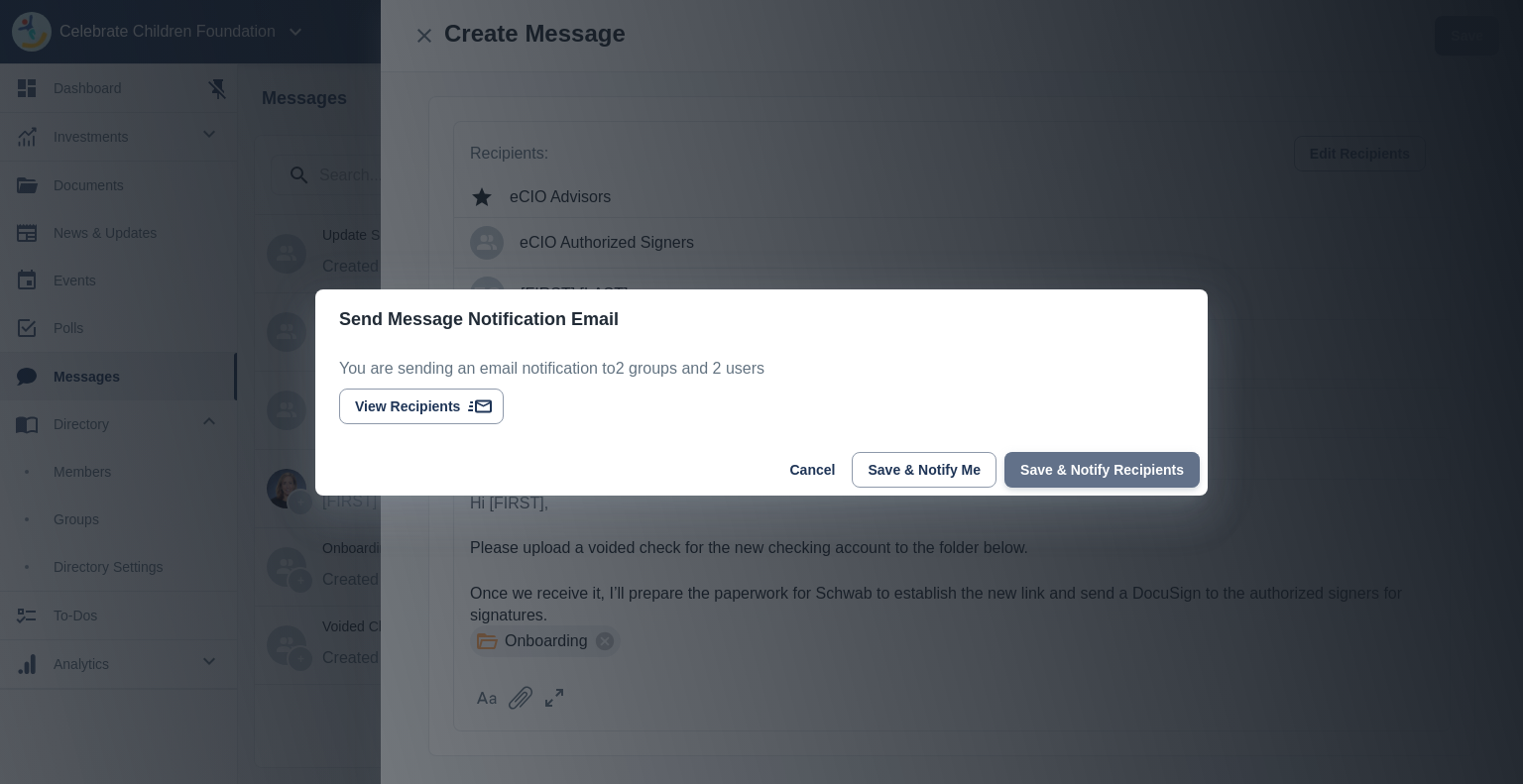 click on "Save & Notify Recipients" at bounding box center [1102, 470] 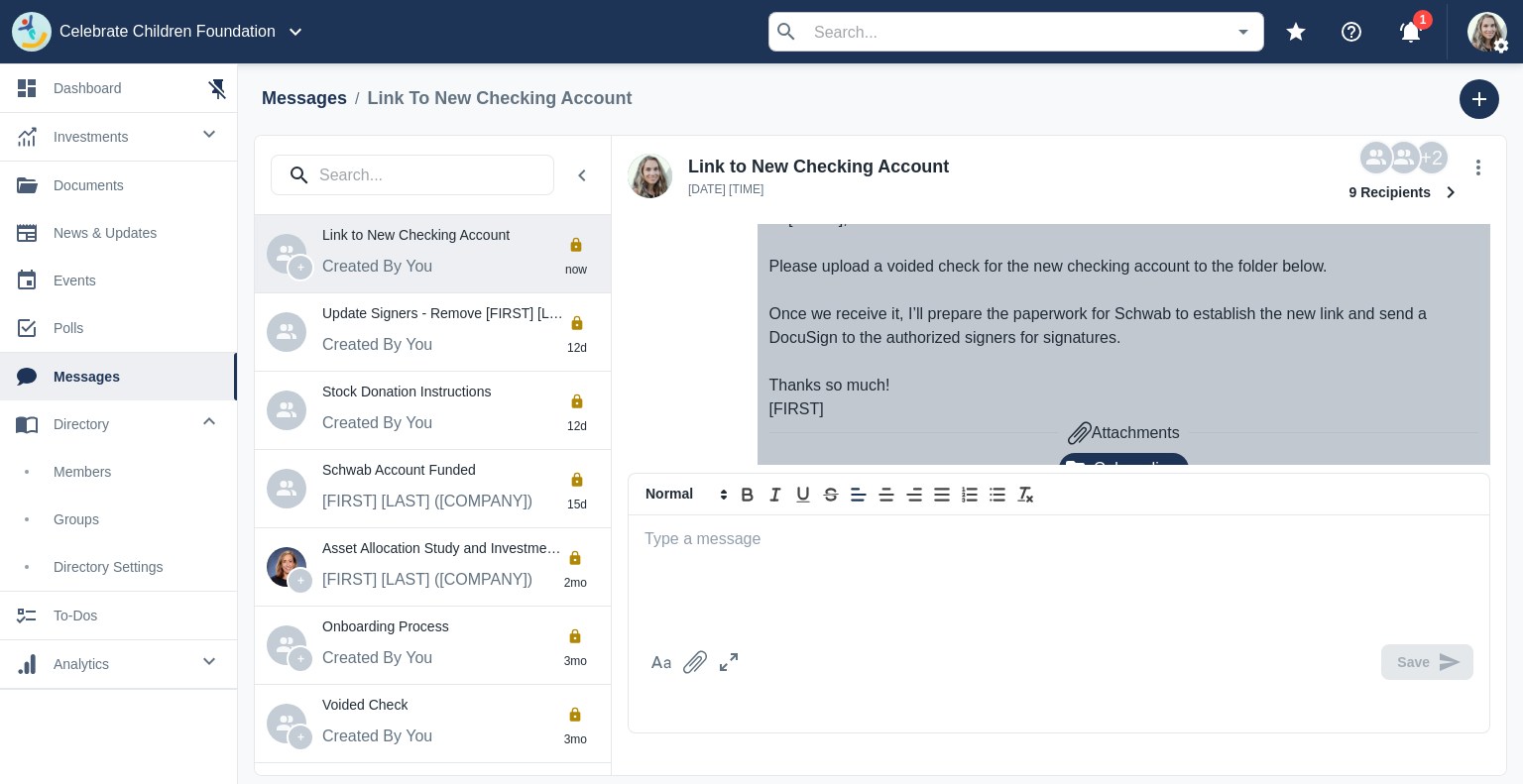 scroll, scrollTop: 145, scrollLeft: 0, axis: vertical 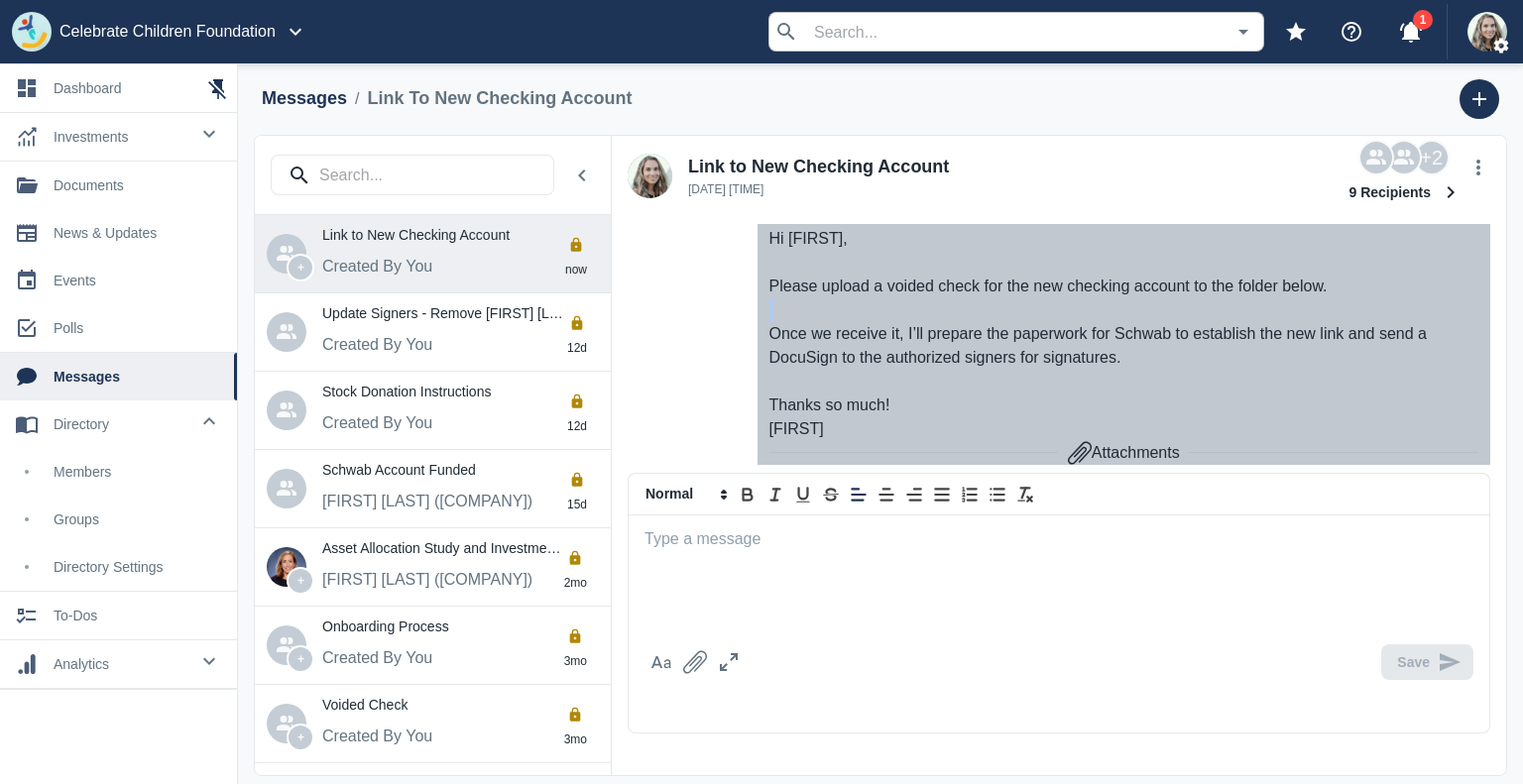 drag, startPoint x: 1489, startPoint y: 310, endPoint x: 1496, endPoint y: 287, distance: 24.04163 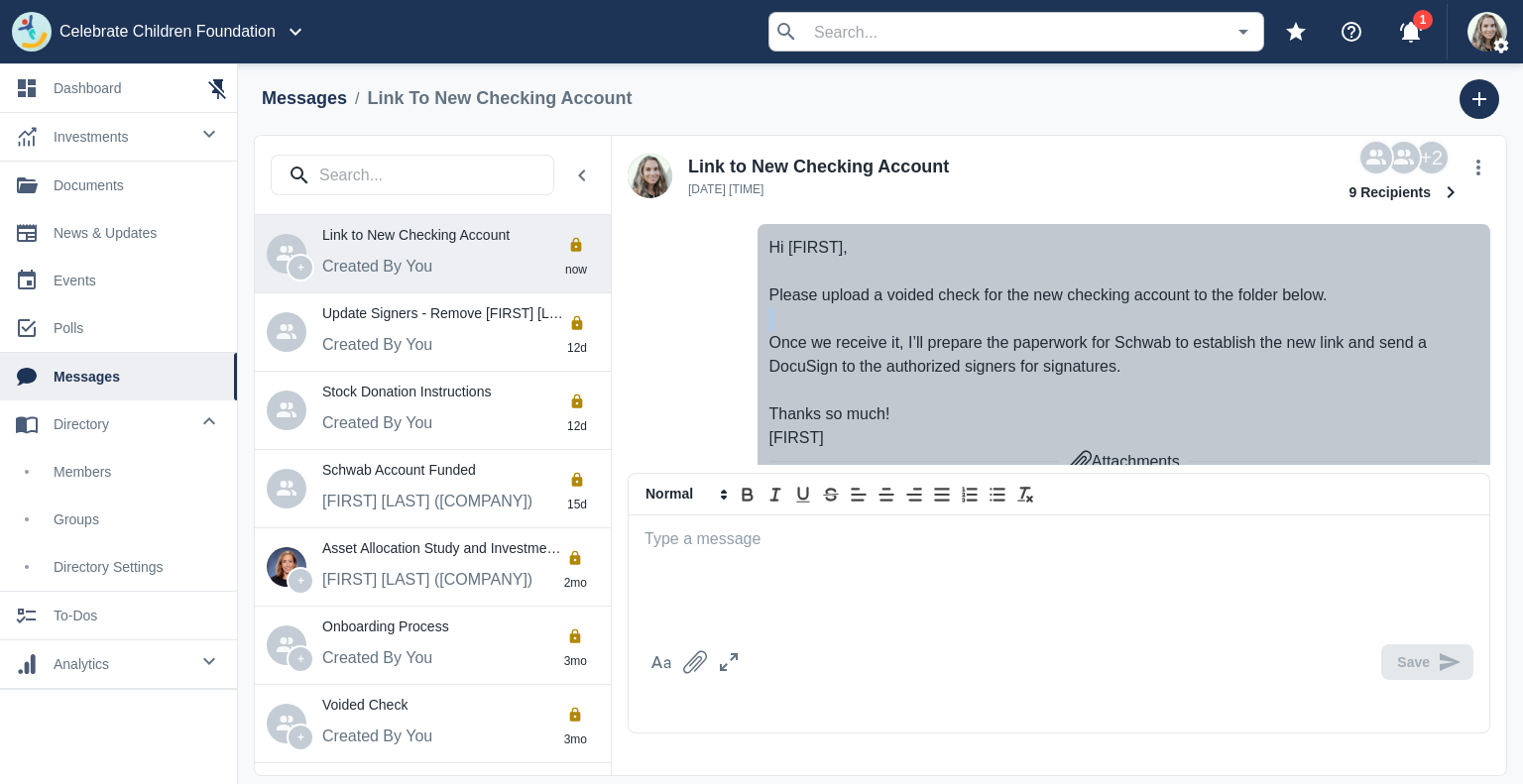 scroll, scrollTop: 47, scrollLeft: 0, axis: vertical 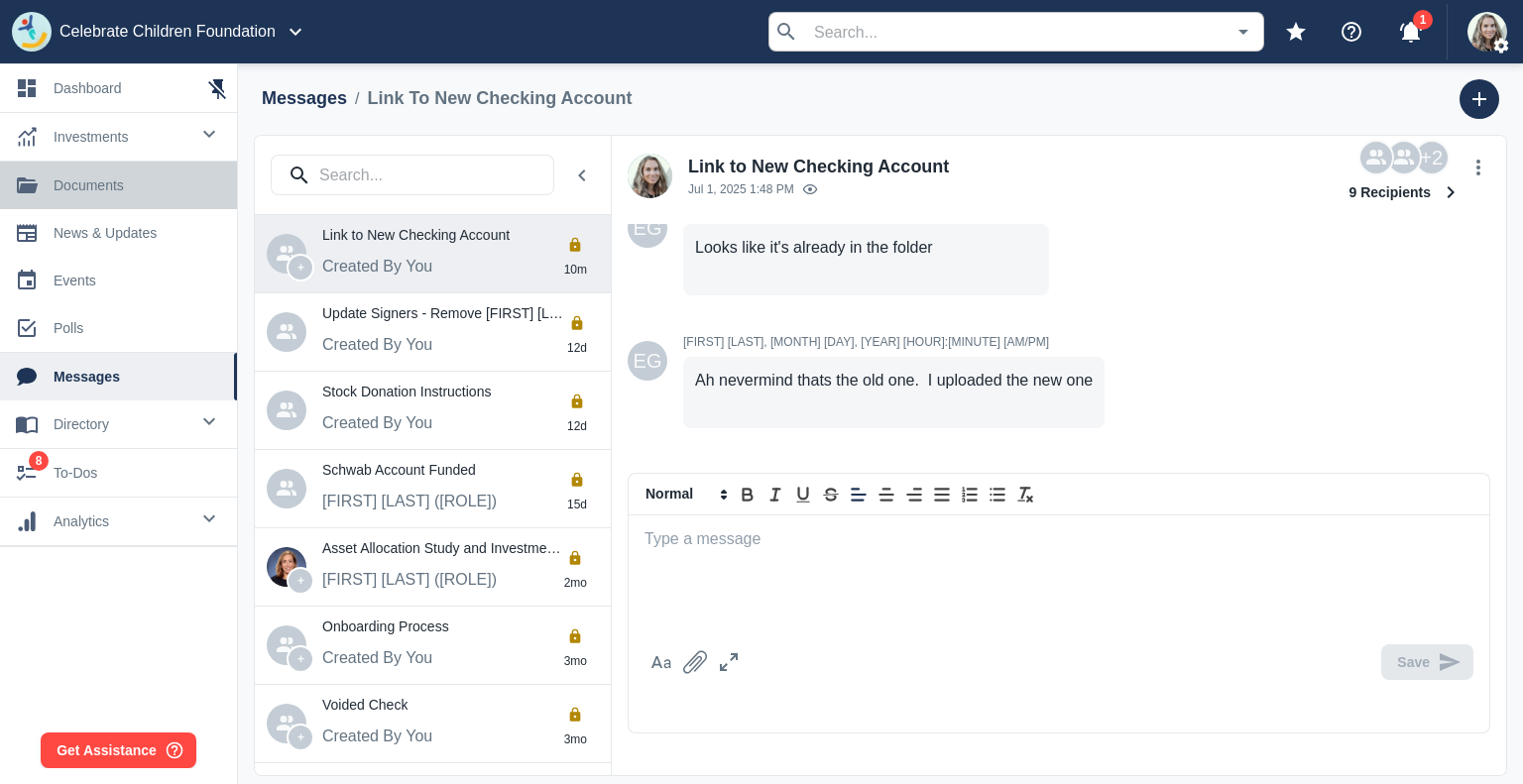 click on "documents" at bounding box center [137, 185] 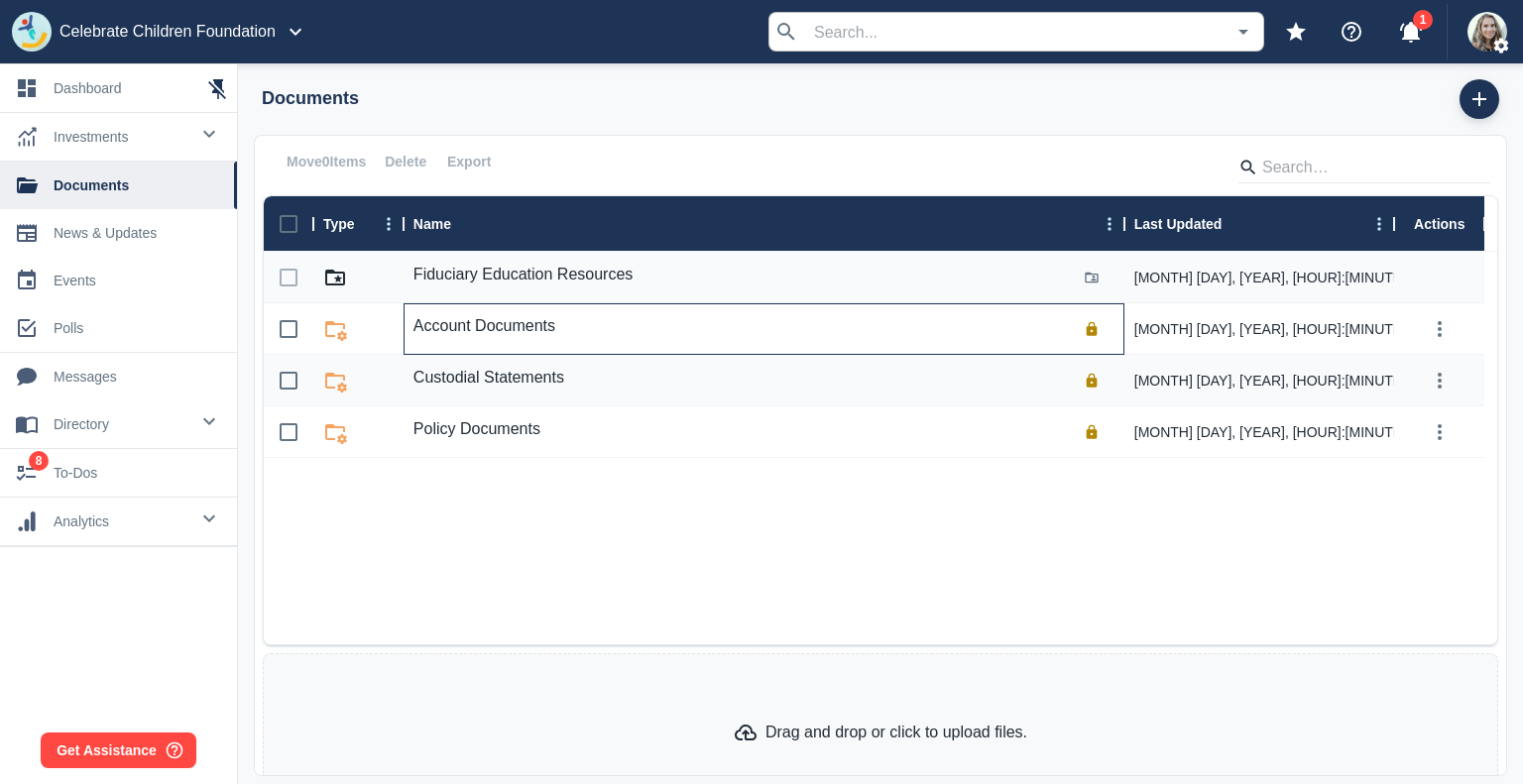 click on "Account Documents" at bounding box center (484, 326) 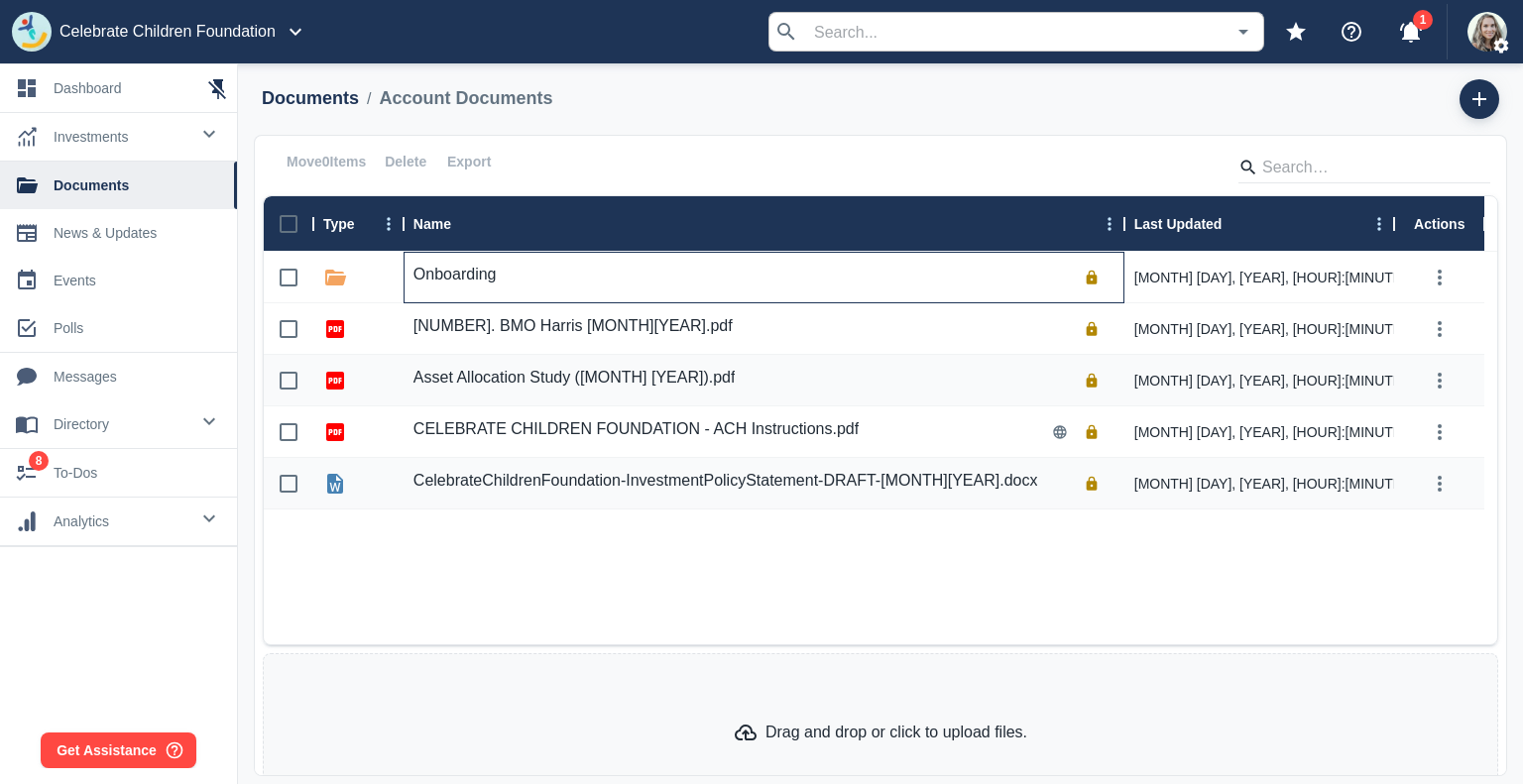 click on "Onboarding" at bounding box center (455, 275) 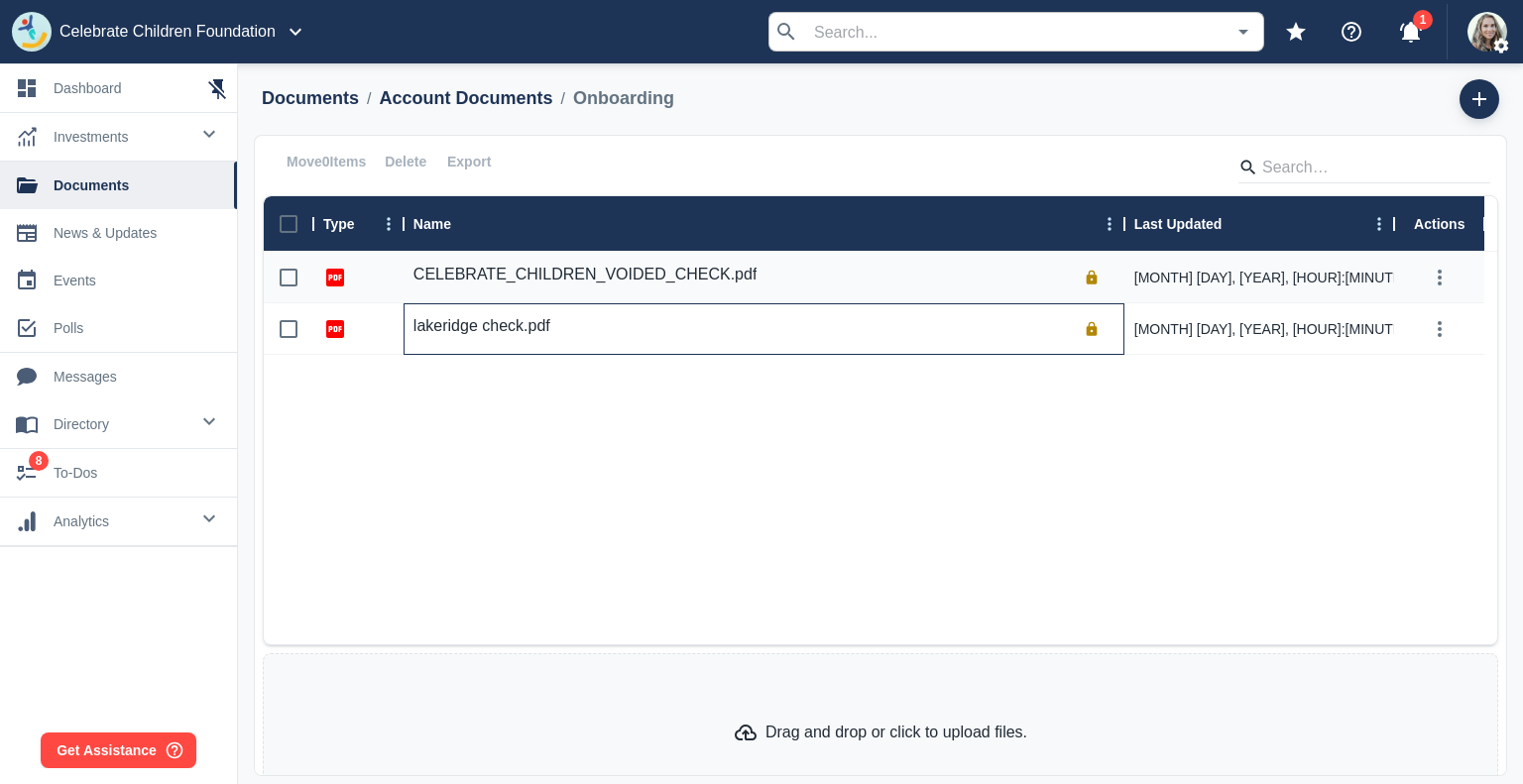 click on "[FILENAME].pdf" at bounding box center [482, 326] 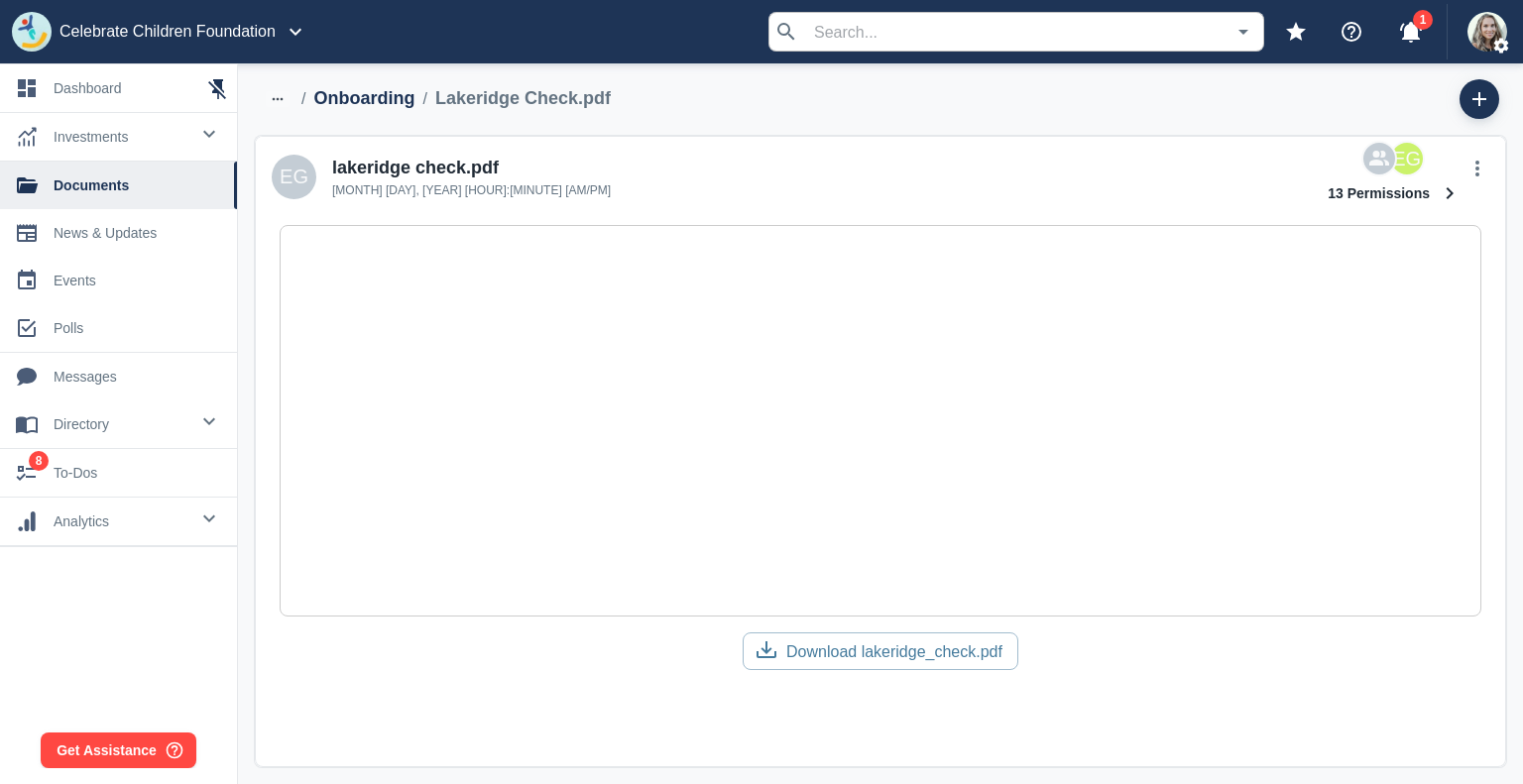 click on "Onboarding" at bounding box center (364, 98) 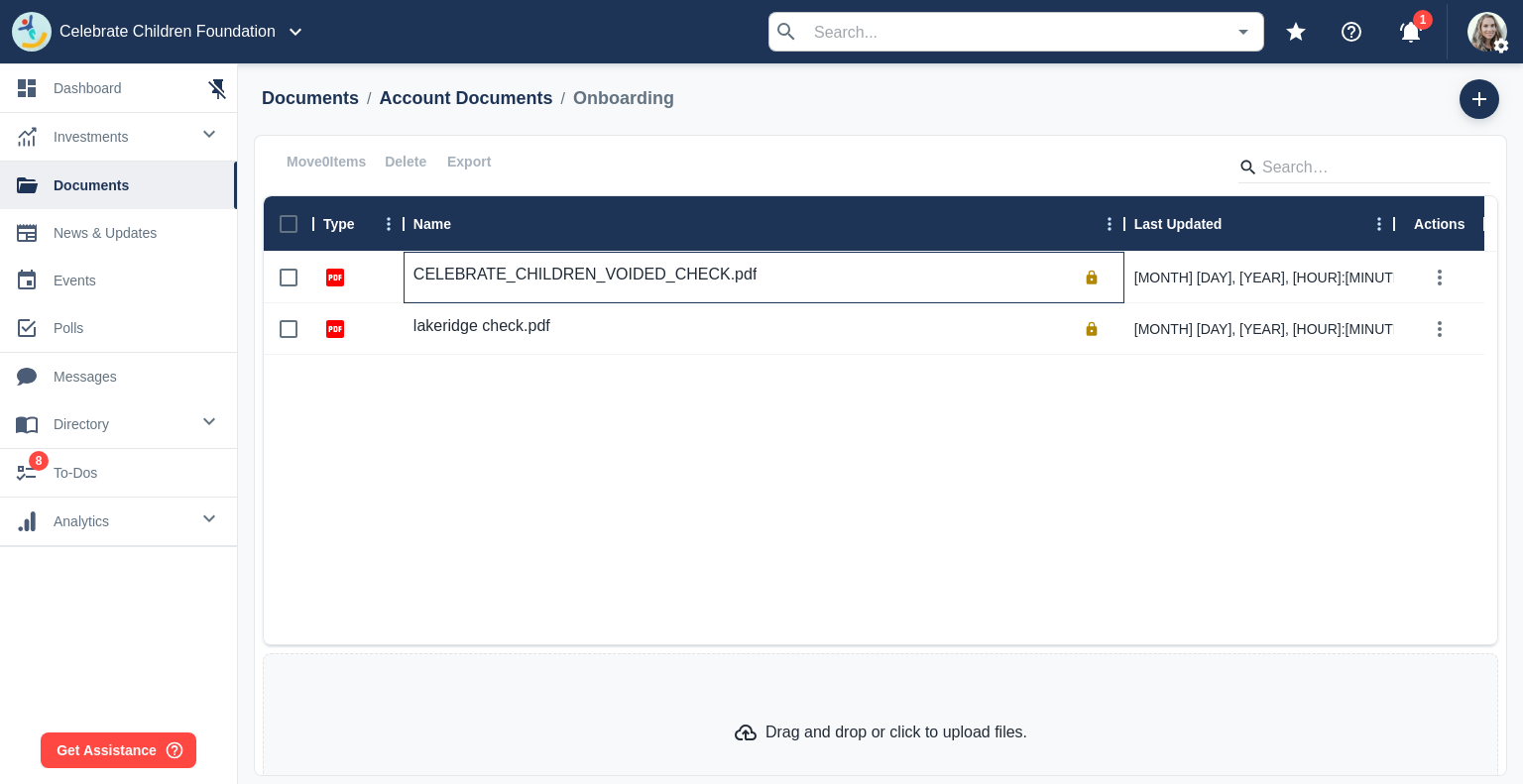 click on "[FILENAME].pdf" at bounding box center (763, 278) 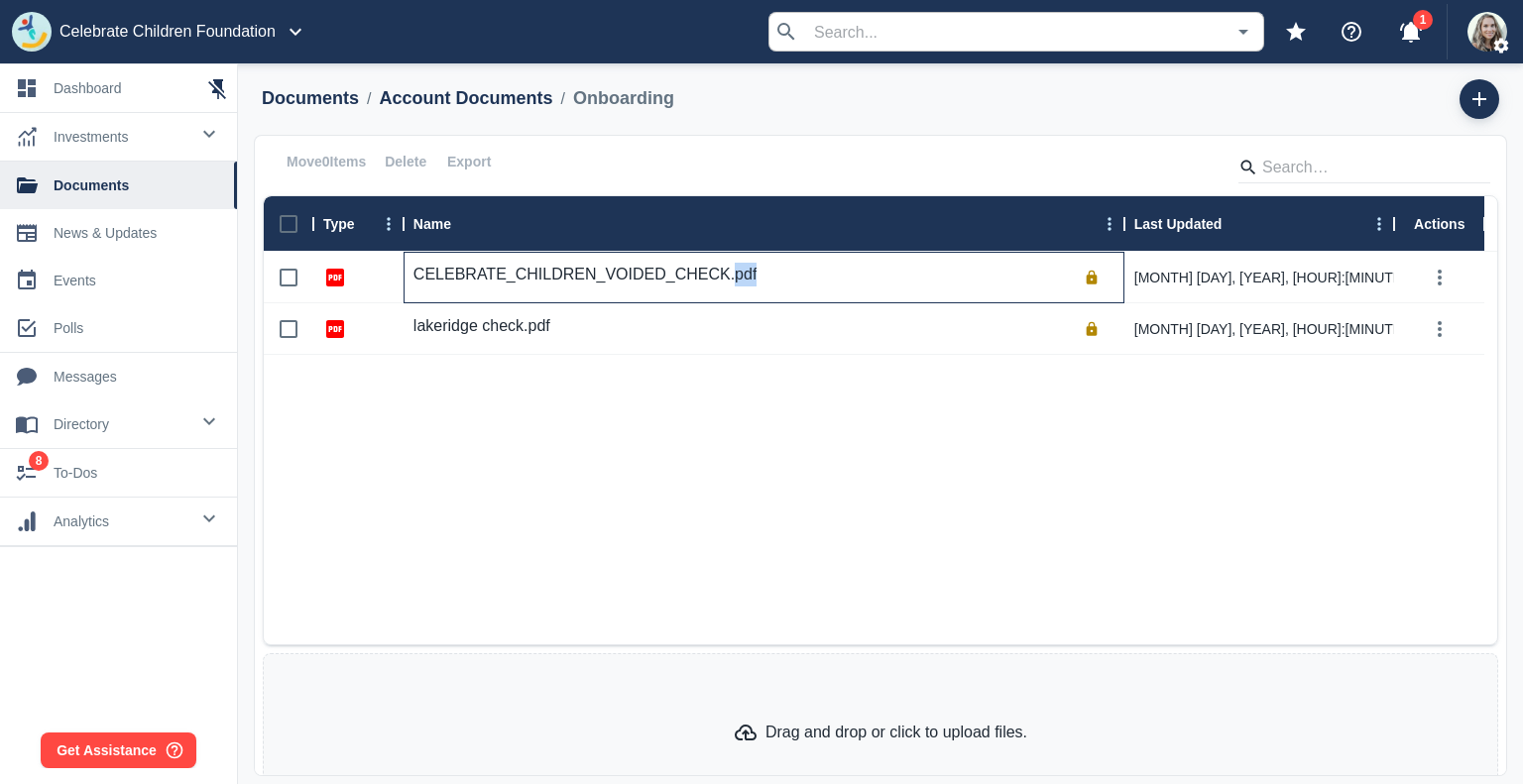 click on "[FILENAME].pdf" at bounding box center [763, 278] 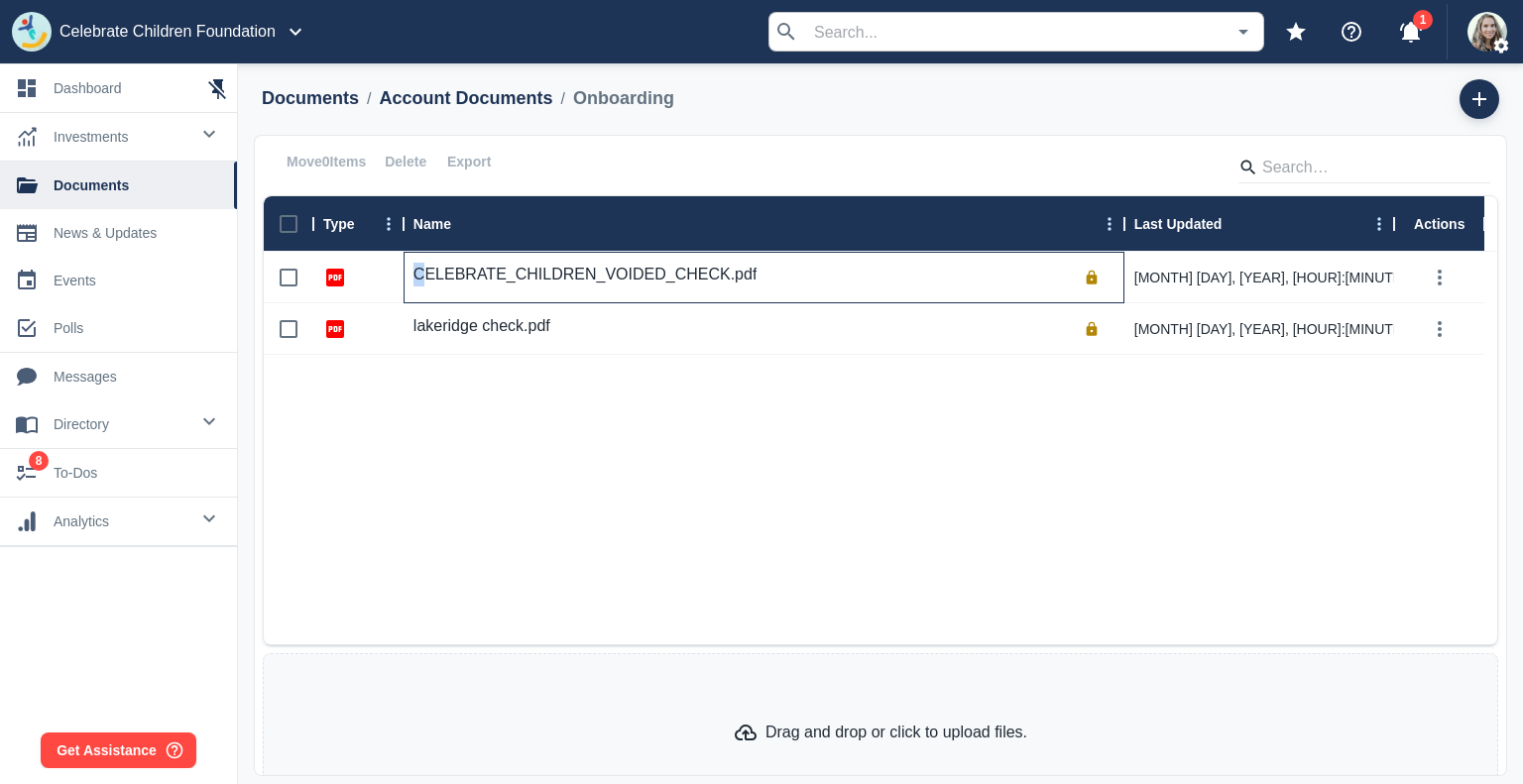 click on "CELEBRATE CHILDREN VOIDED CHECK.pdf" at bounding box center (763, 278) 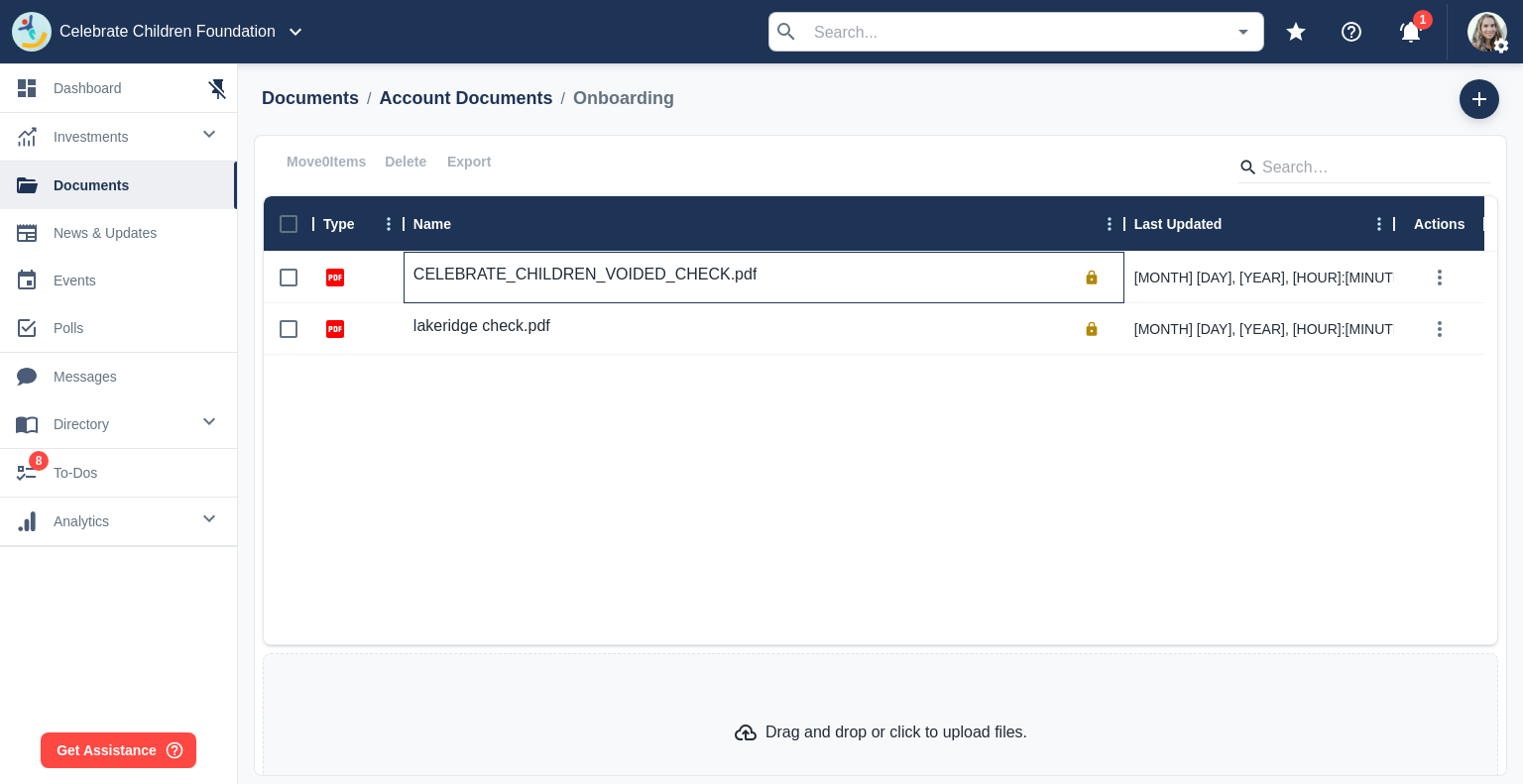 click on "CELEBRATE CHILDREN VOIDED CHECK.pdf" at bounding box center (585, 275) 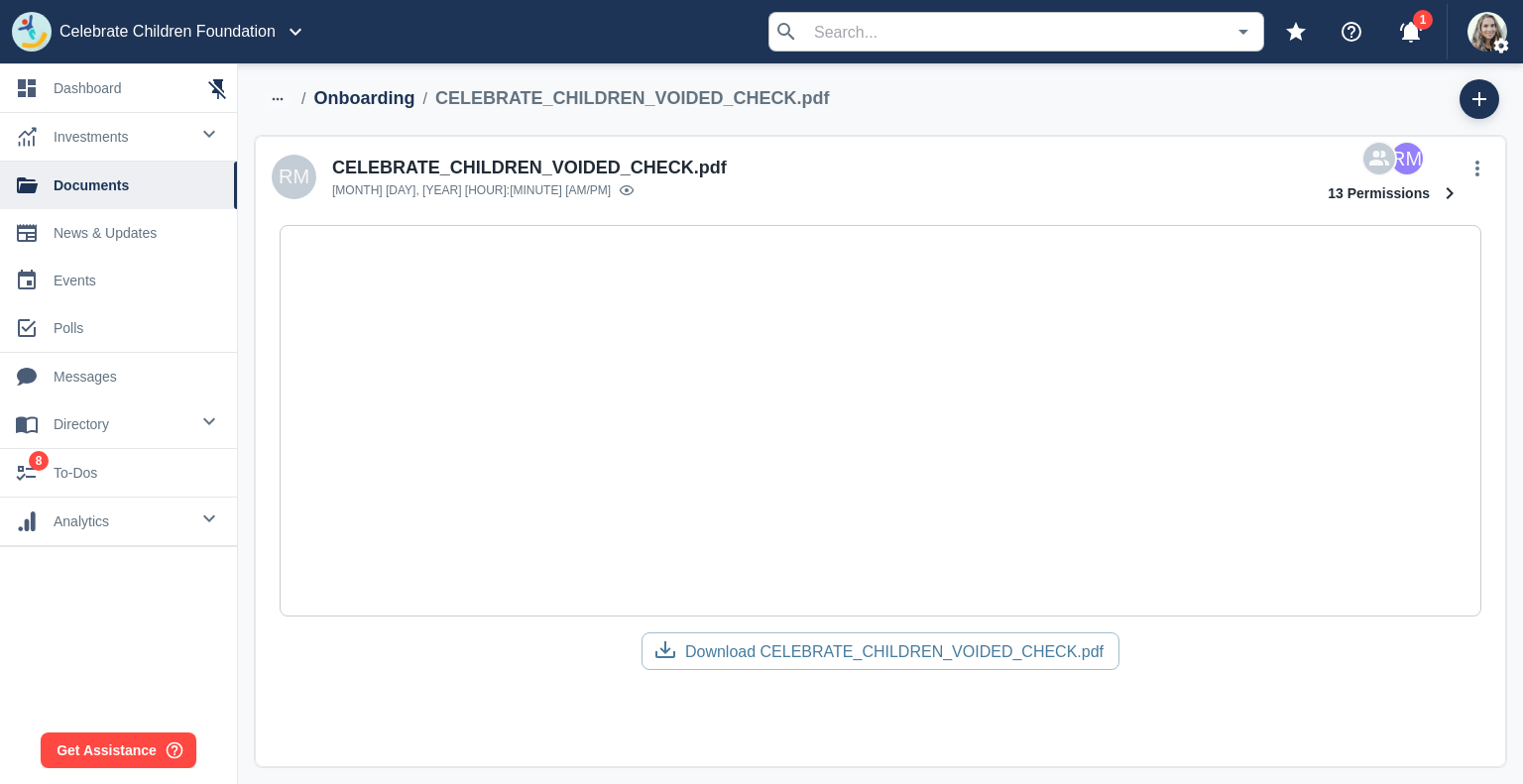 click on "Onboarding" at bounding box center [364, 98] 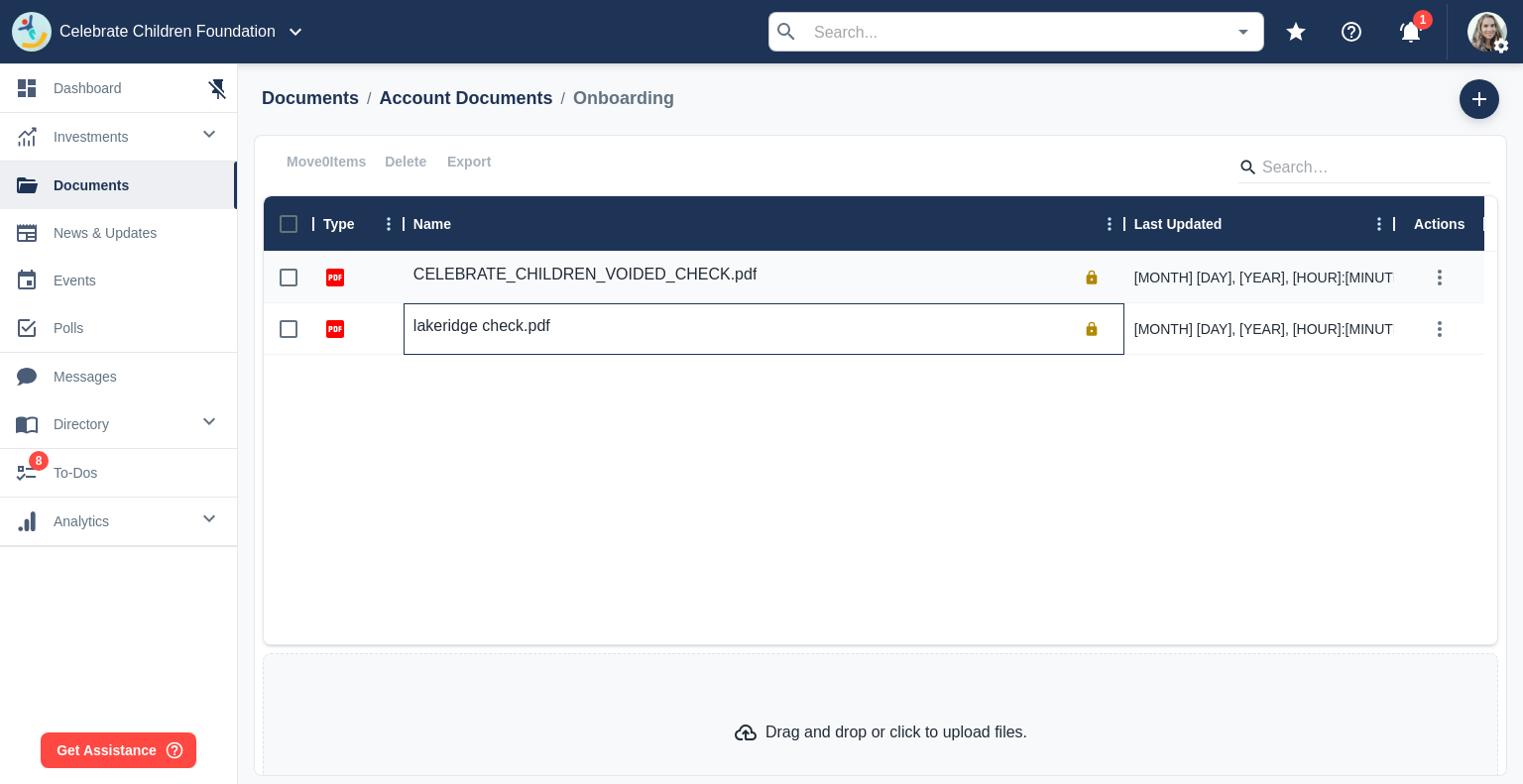 click on "lakeridge check.pdf" at bounding box center [482, 326] 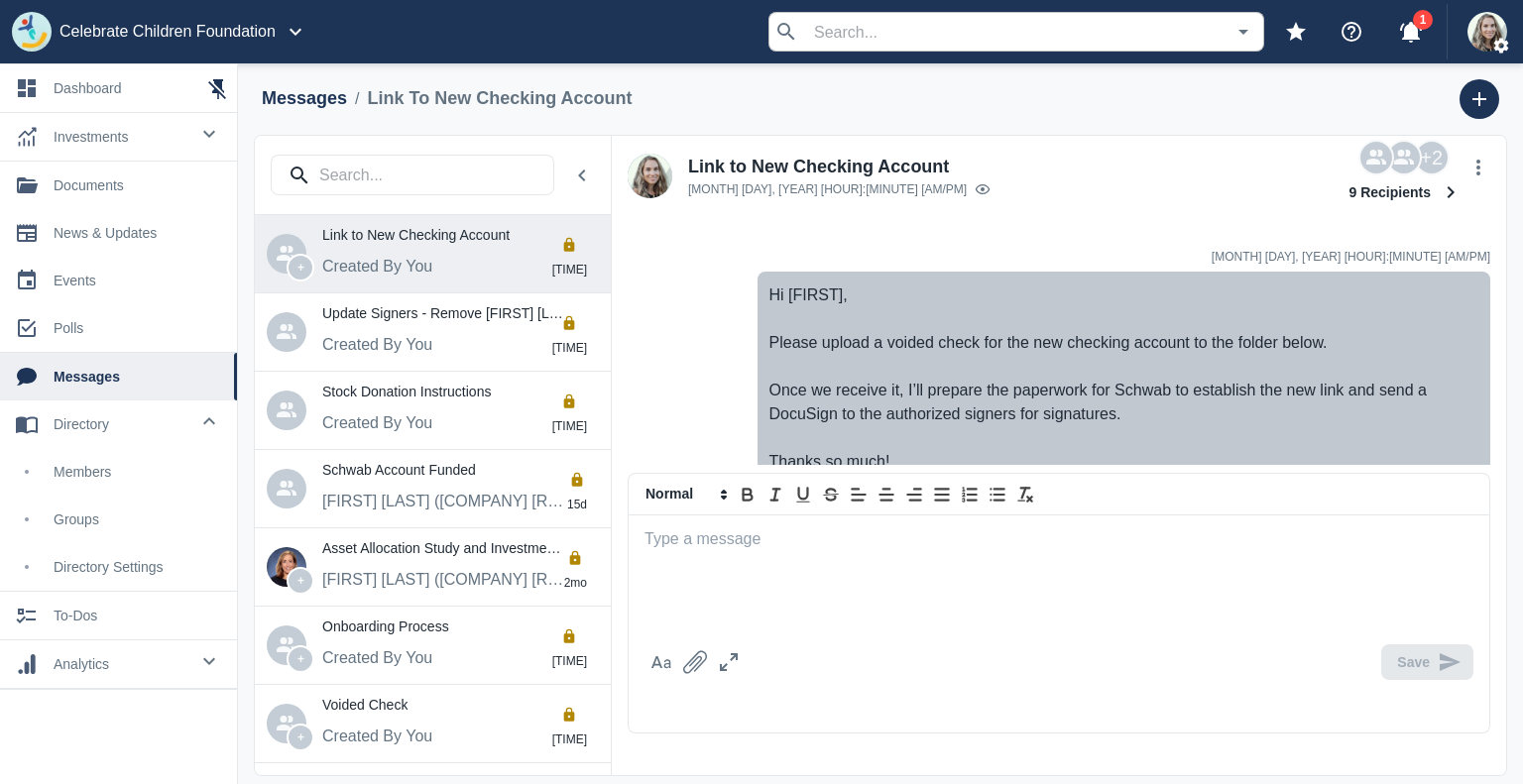 scroll, scrollTop: 0, scrollLeft: 0, axis: both 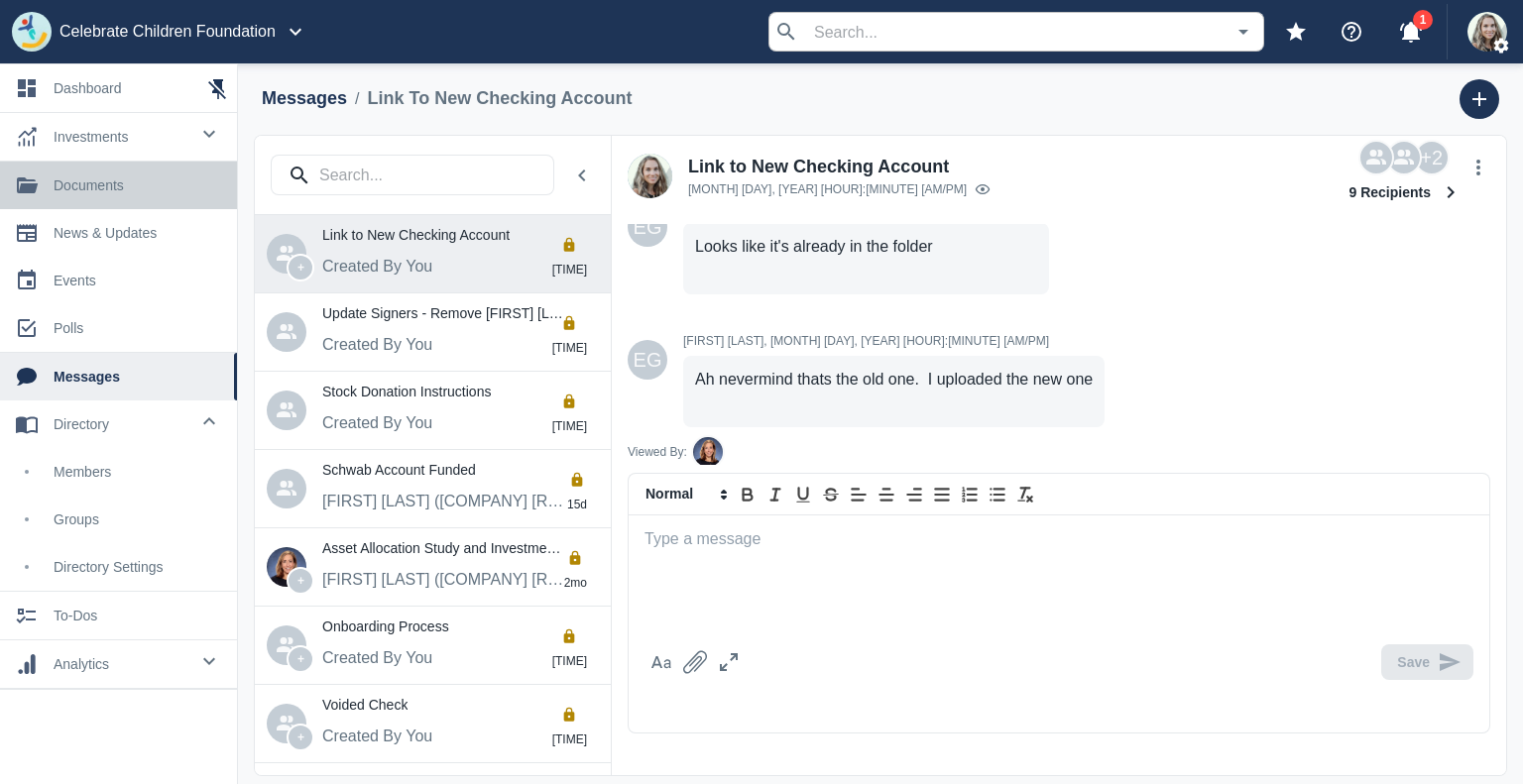 click on "documents" at bounding box center [137, 185] 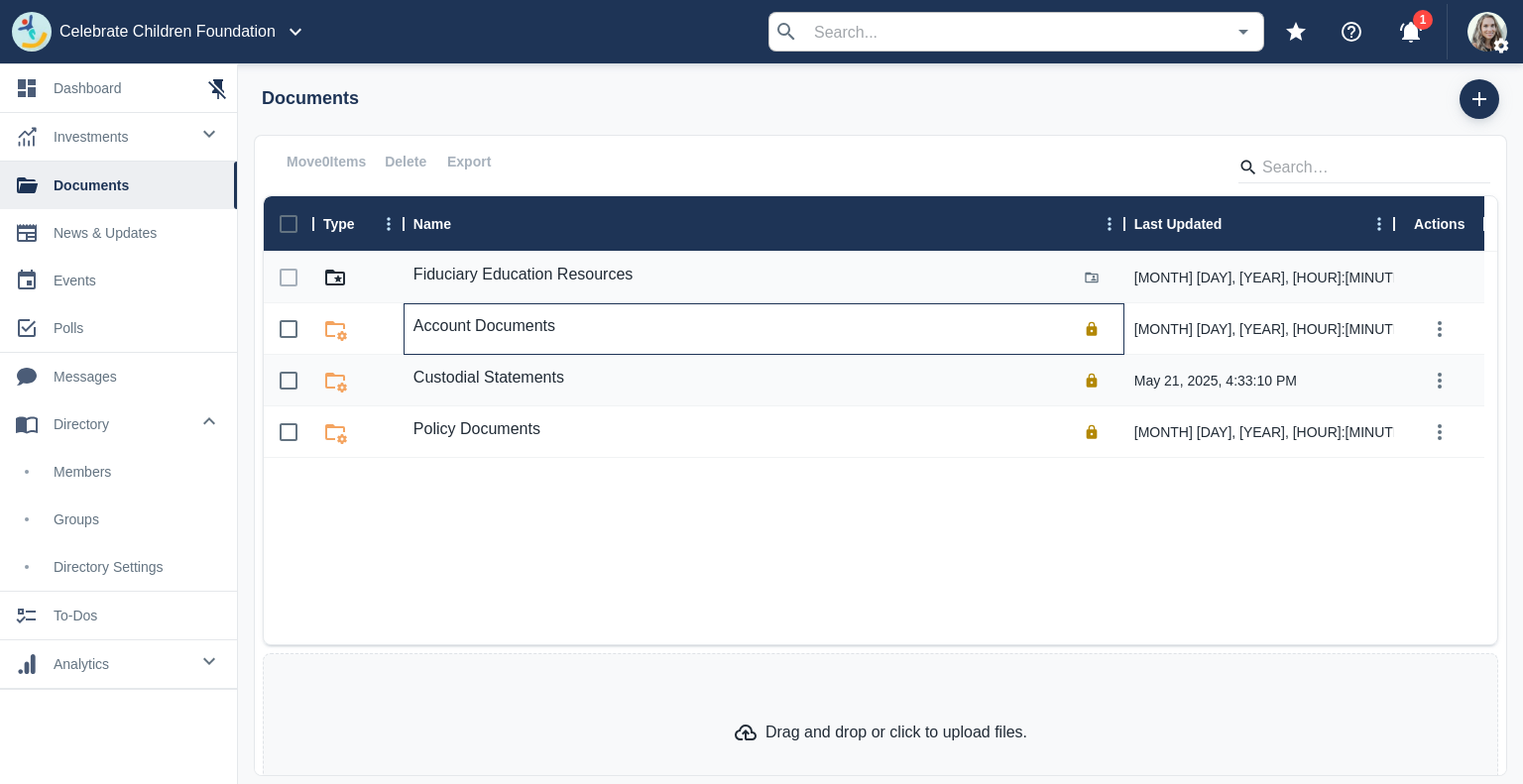 click on "Account Documents" at bounding box center [484, 326] 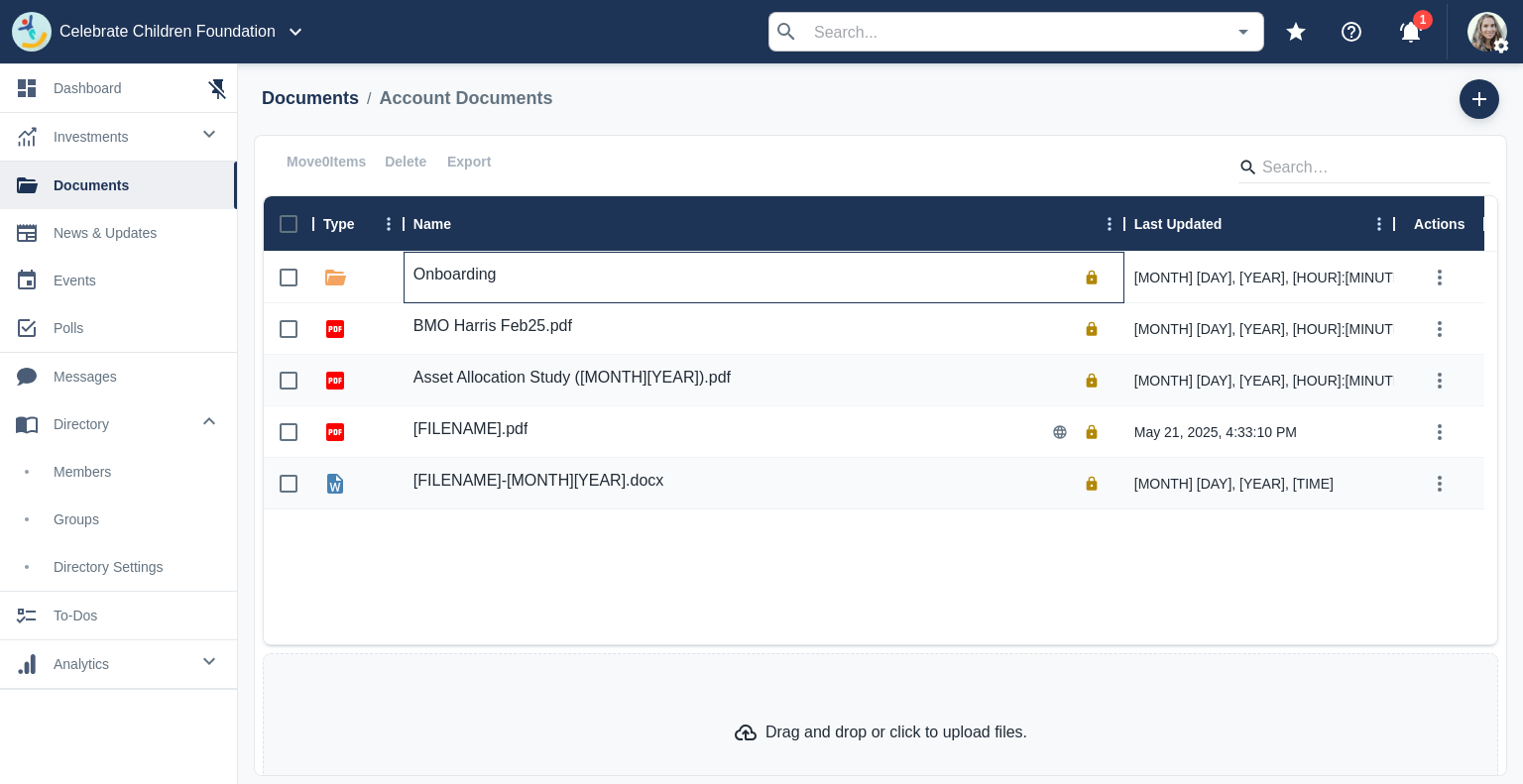 click on "Onboarding" at bounding box center [455, 275] 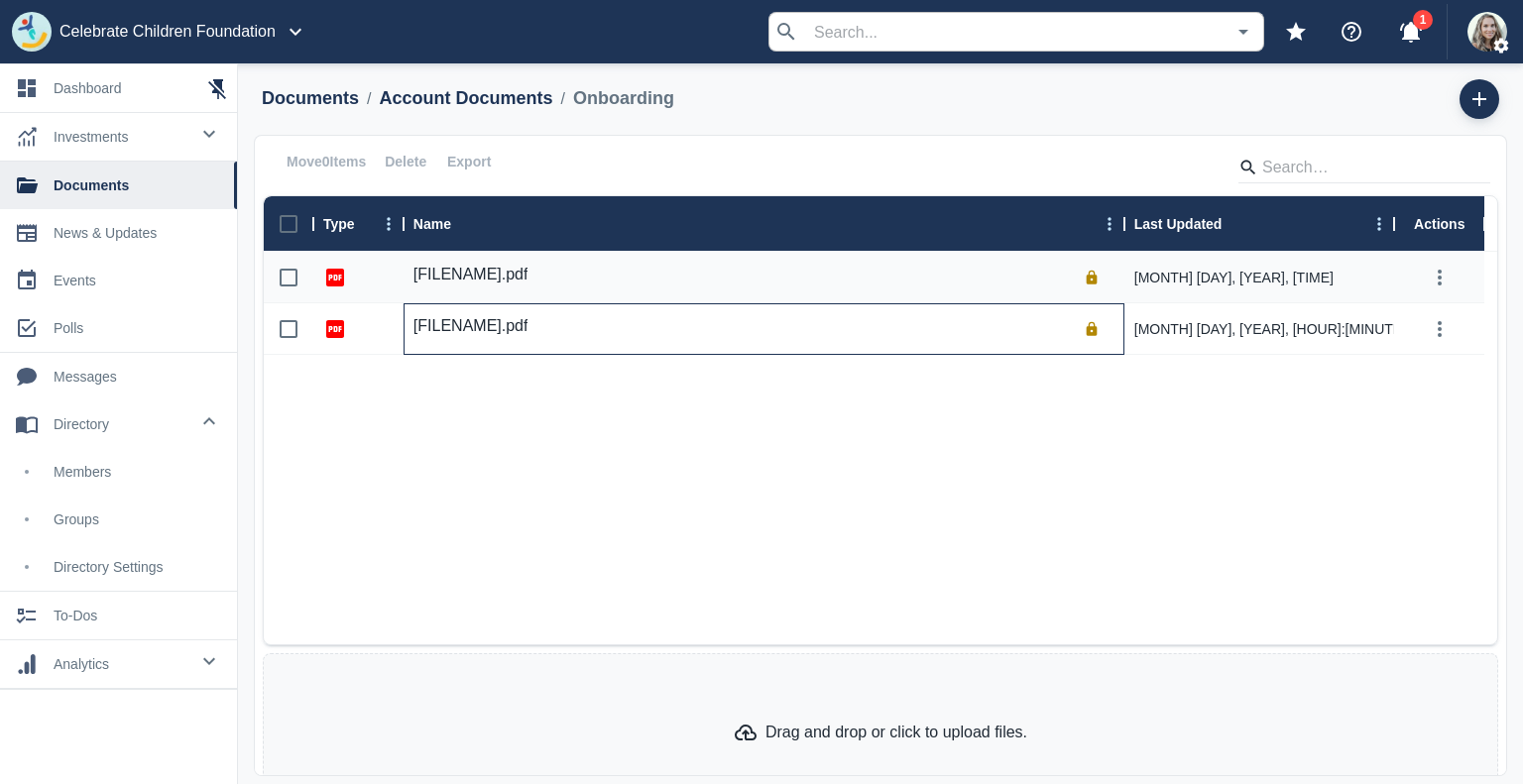 click on "lakeridge check.pdf" at bounding box center (471, 326) 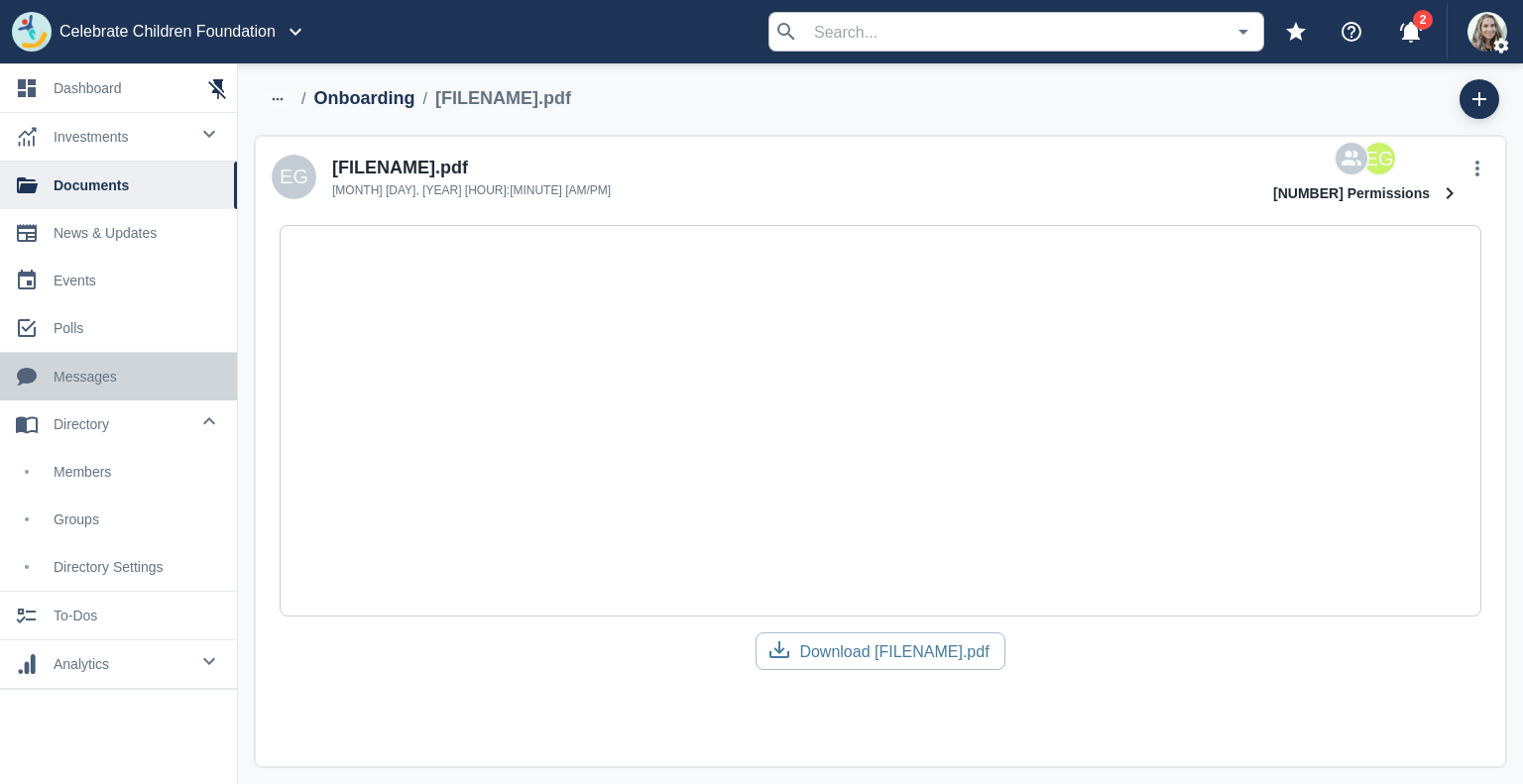 click on "0 messages" at bounding box center (118, 377) 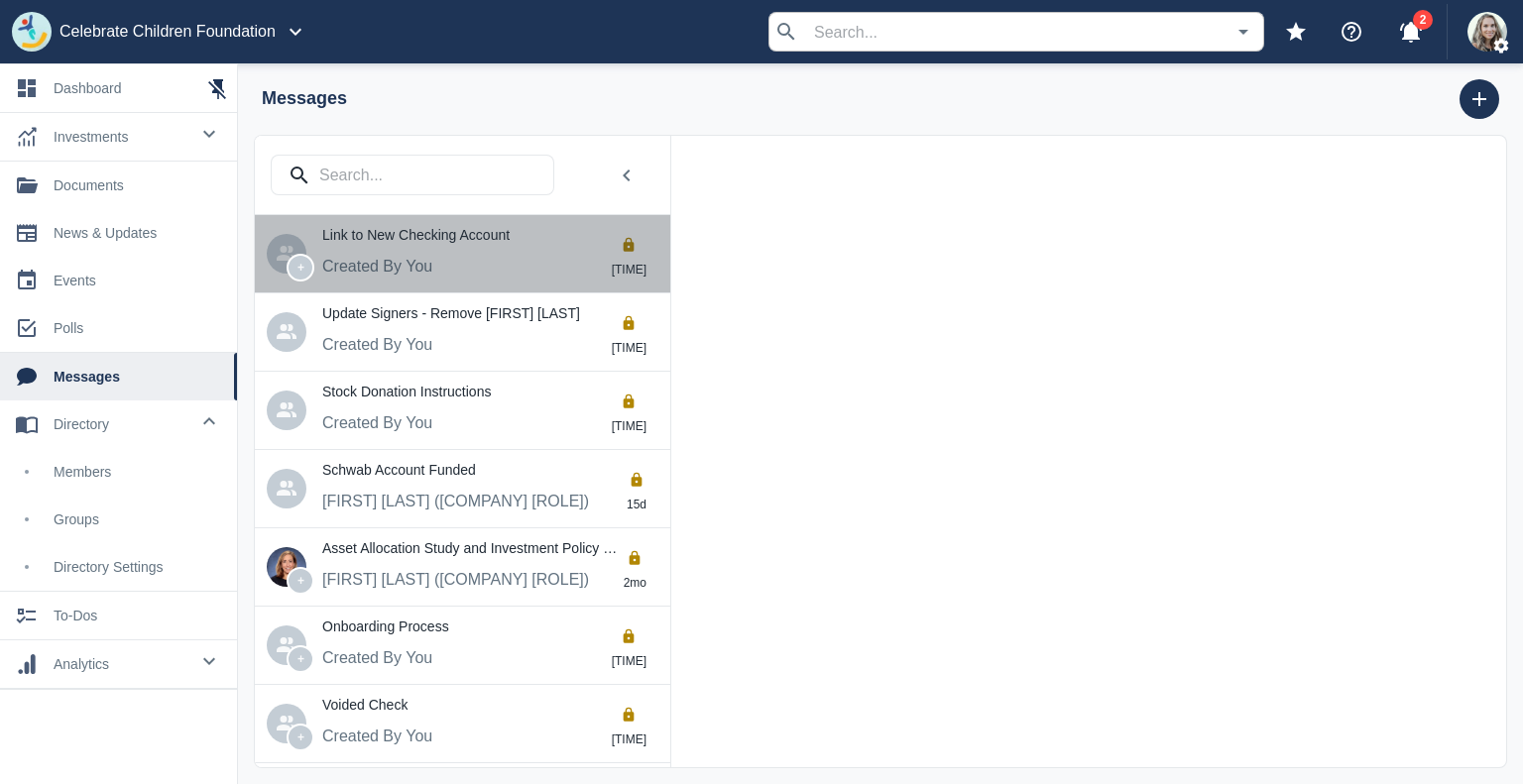 click on "Created By You" at bounding box center (496, 269) 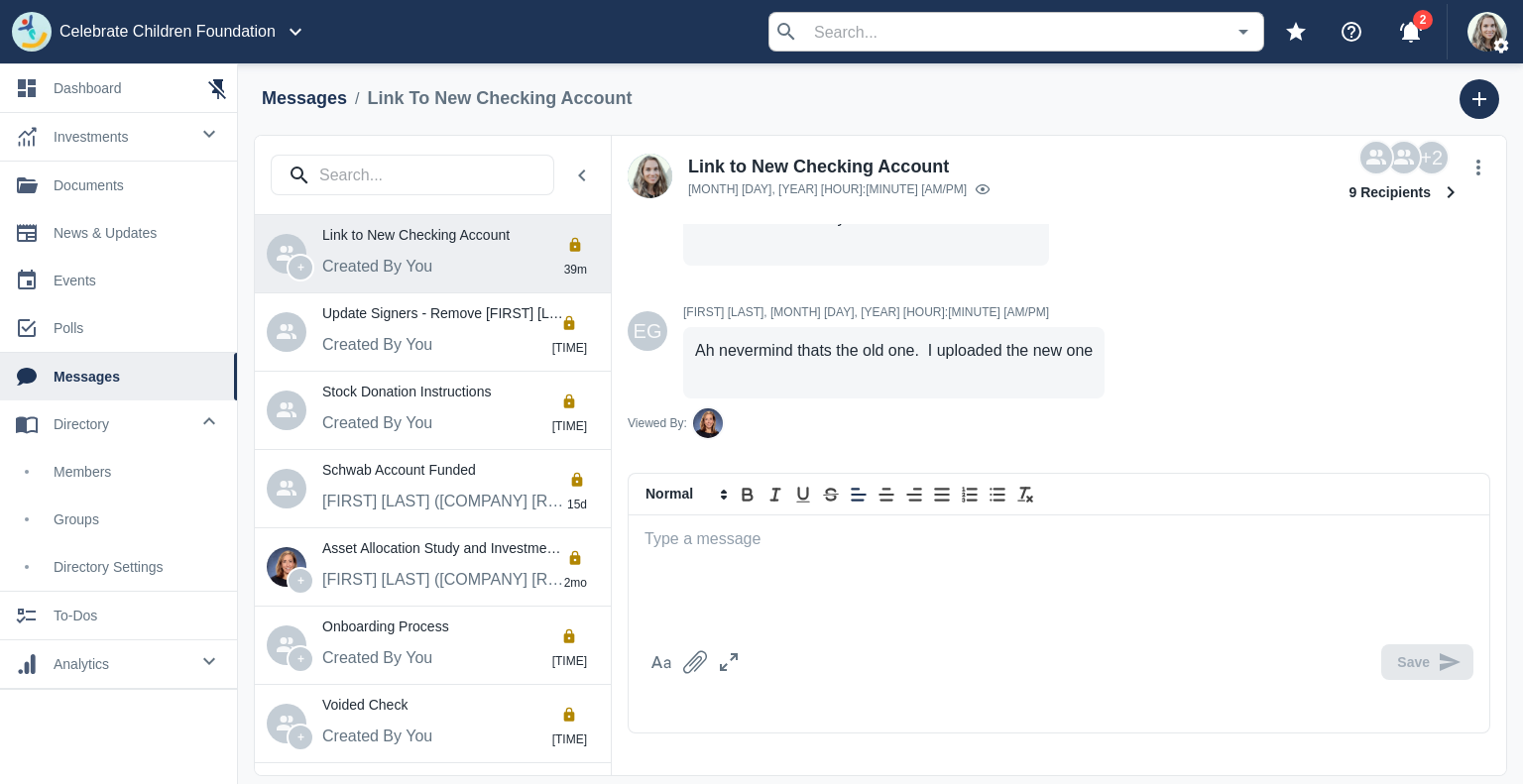 scroll, scrollTop: 444, scrollLeft: 0, axis: vertical 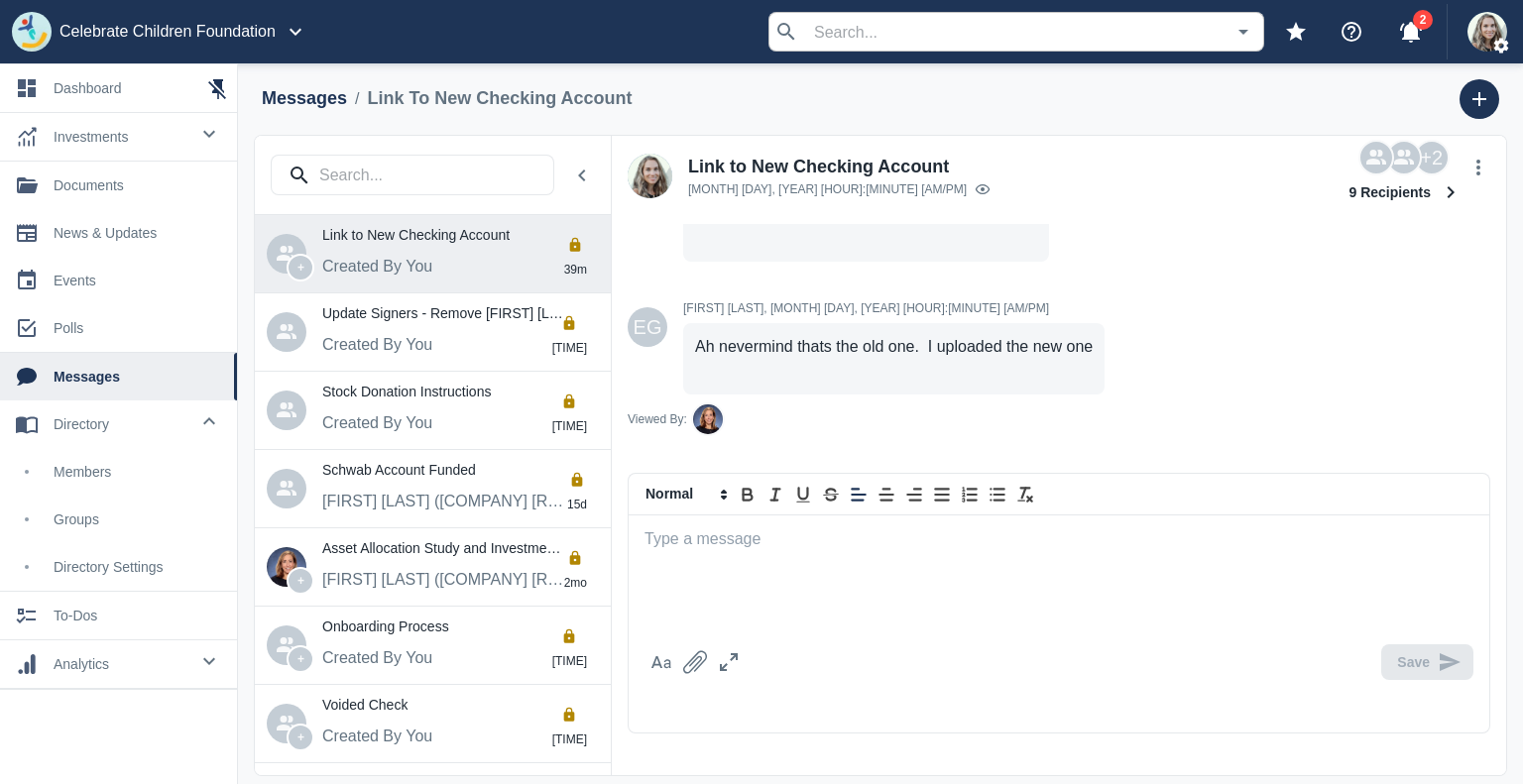click at bounding box center [1059, 539] 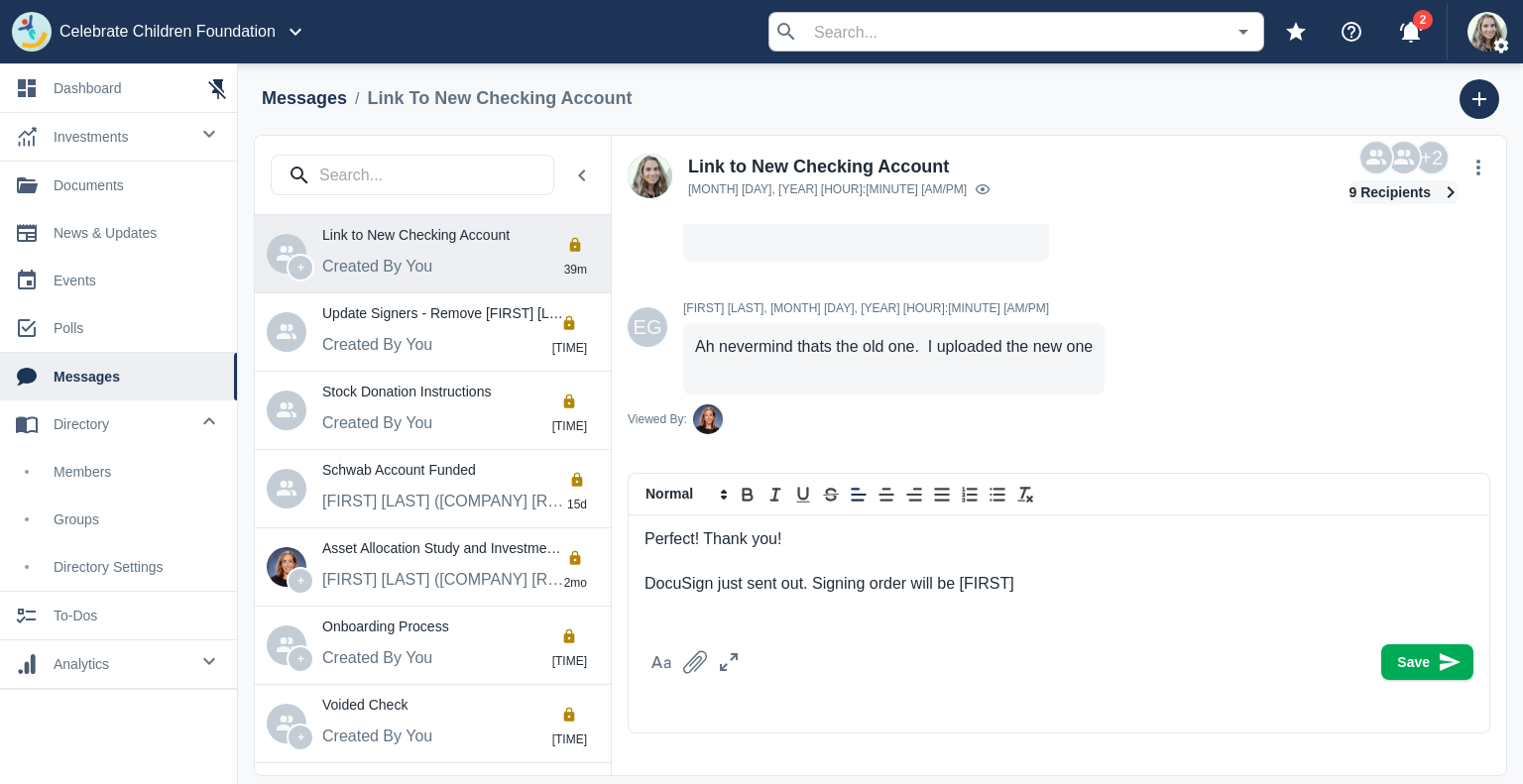 click on "9 Recipients" at bounding box center [1404, 192] 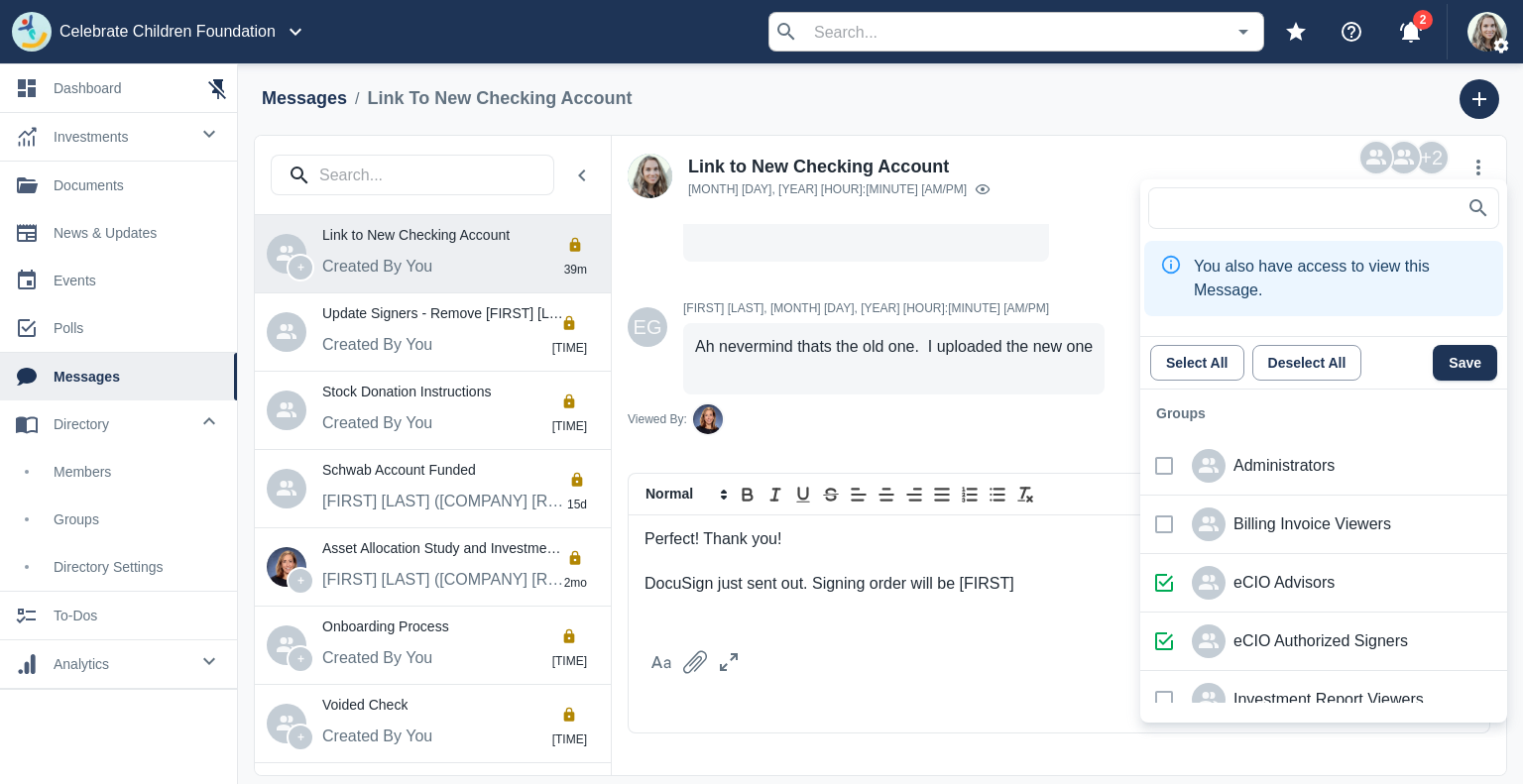 click at bounding box center [762, 392] 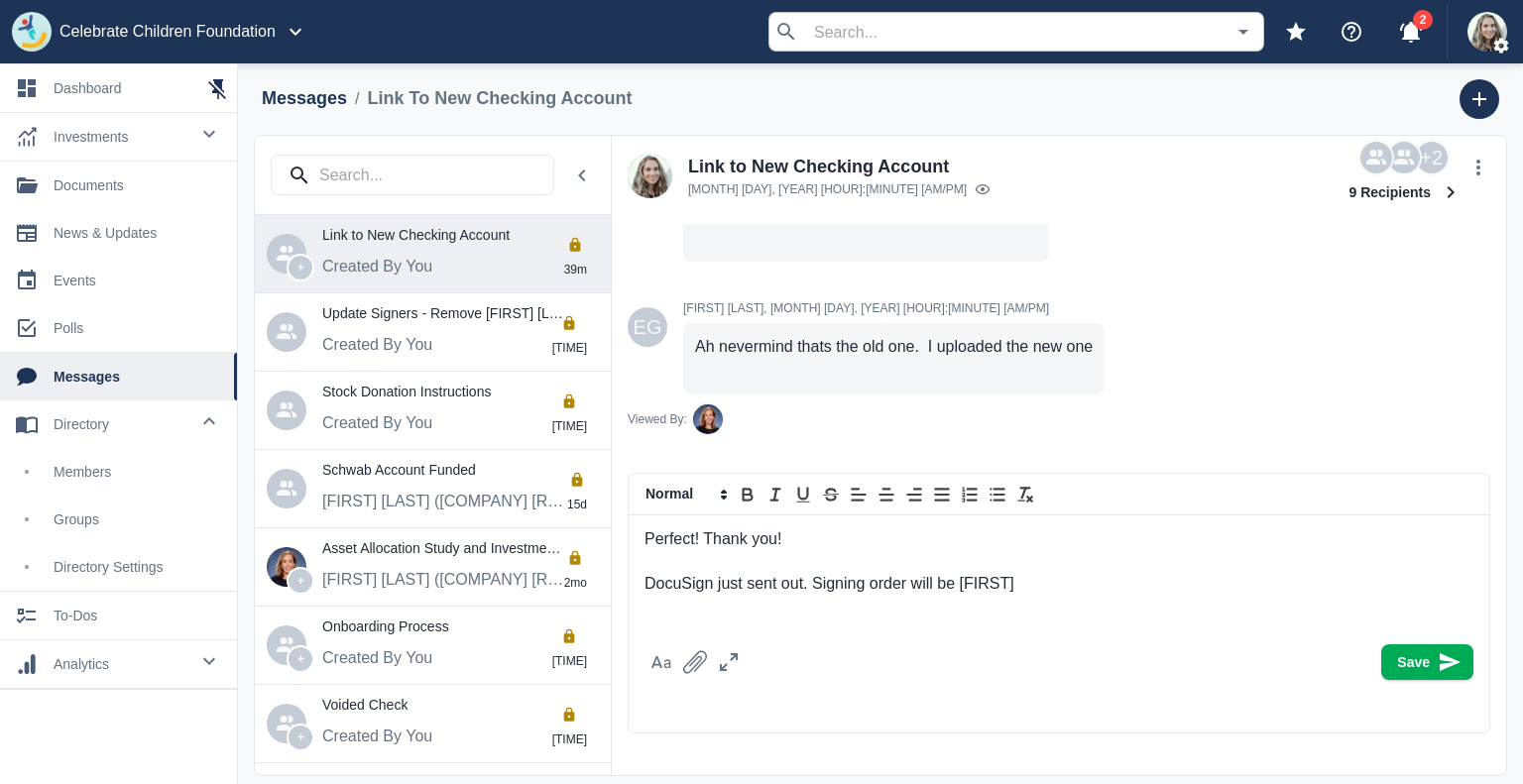 click on "DocuSign just sent out. Signing order will be Marie" at bounding box center [1059, 584] 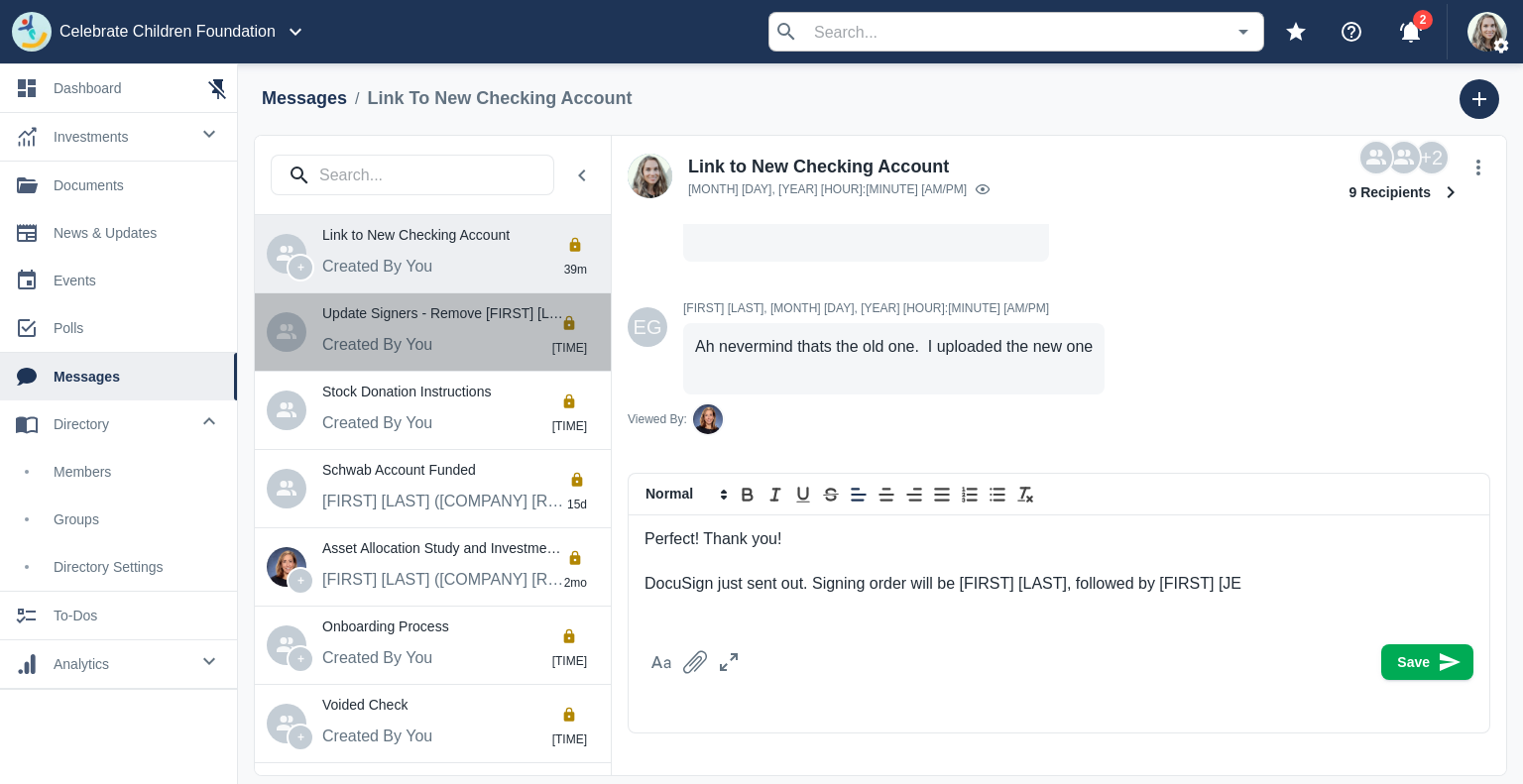 click on "Created By You" at bounding box center (466, 269) 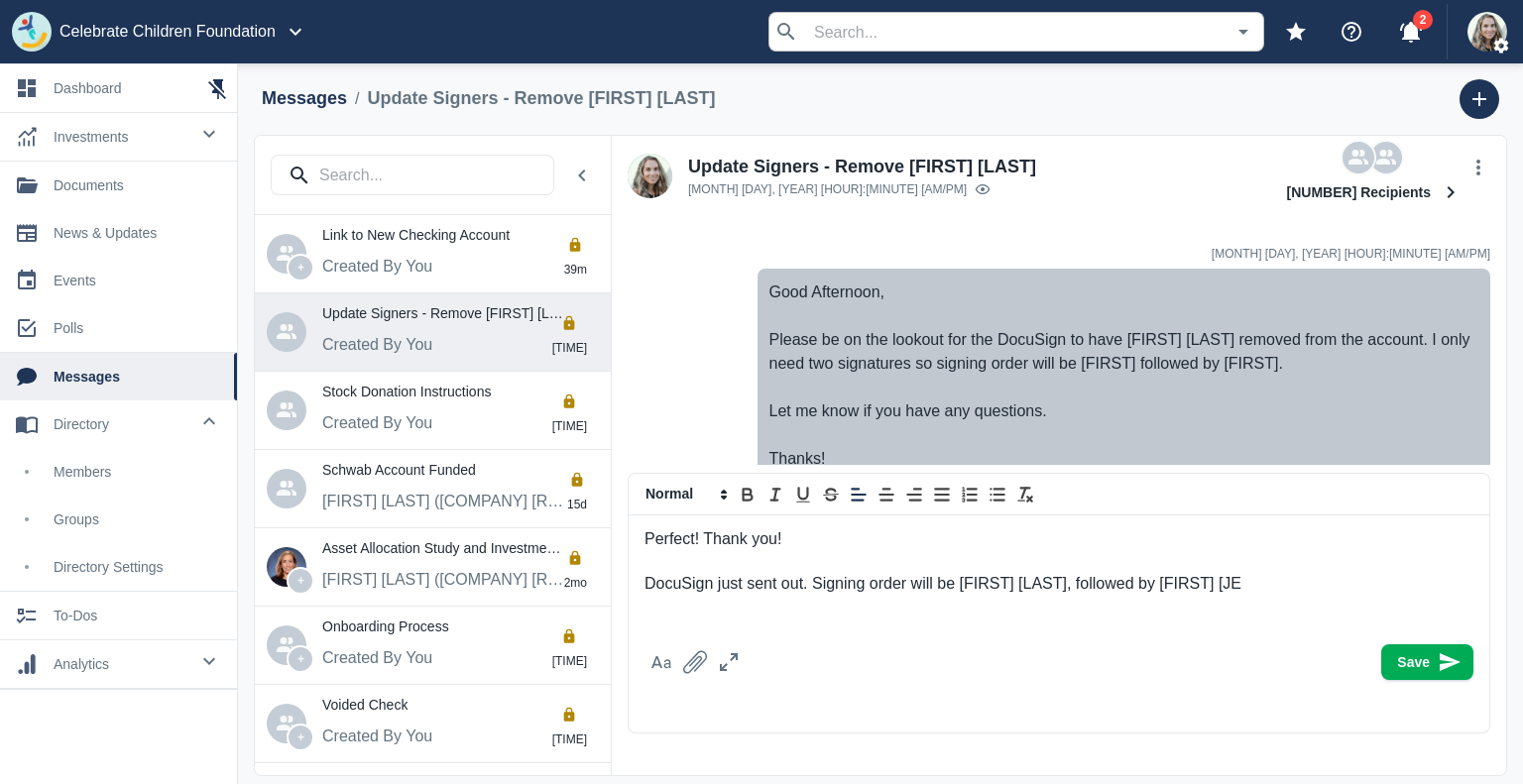 scroll, scrollTop: 0, scrollLeft: 0, axis: both 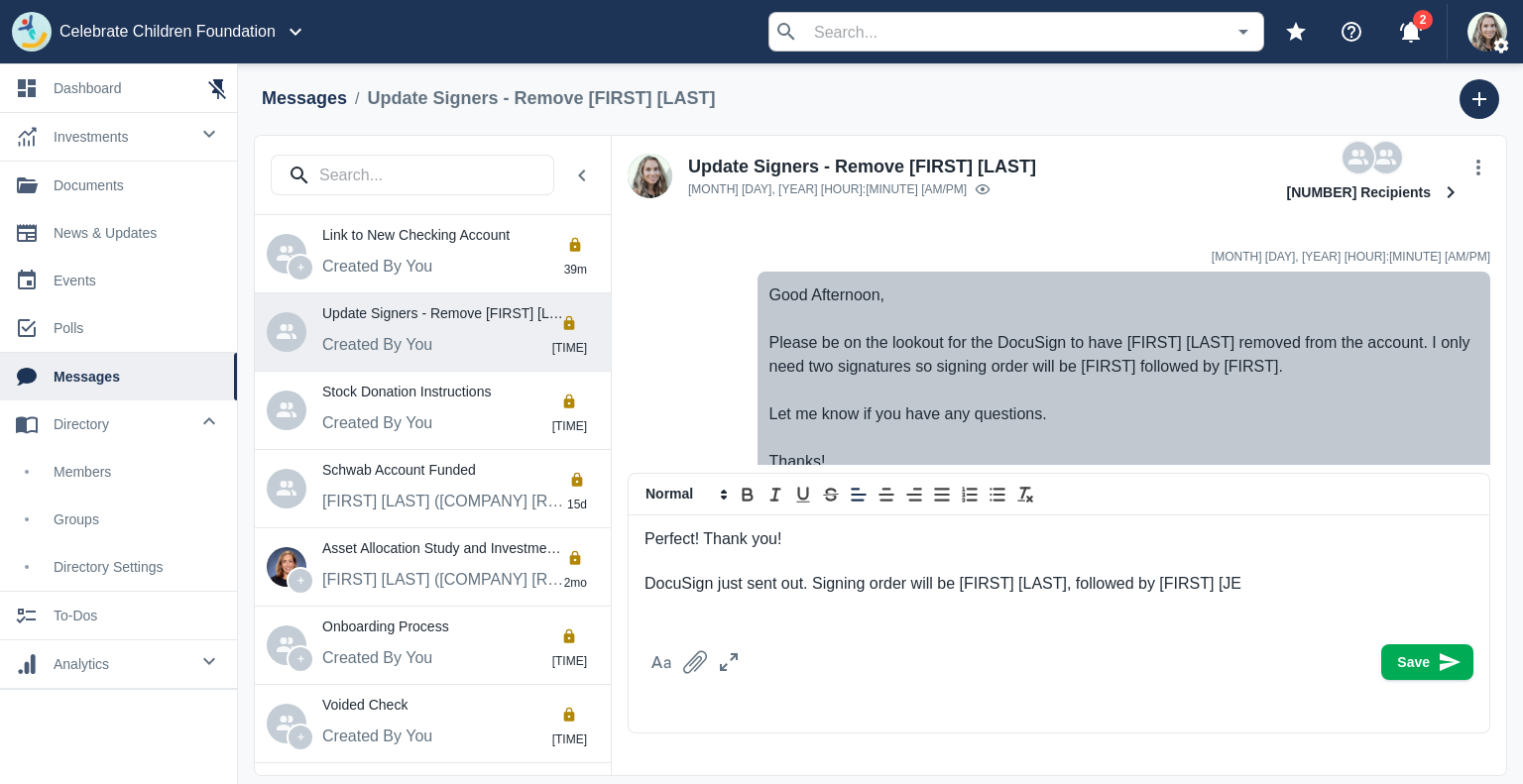click on "Onboarding Process" at bounding box center (466, 238) 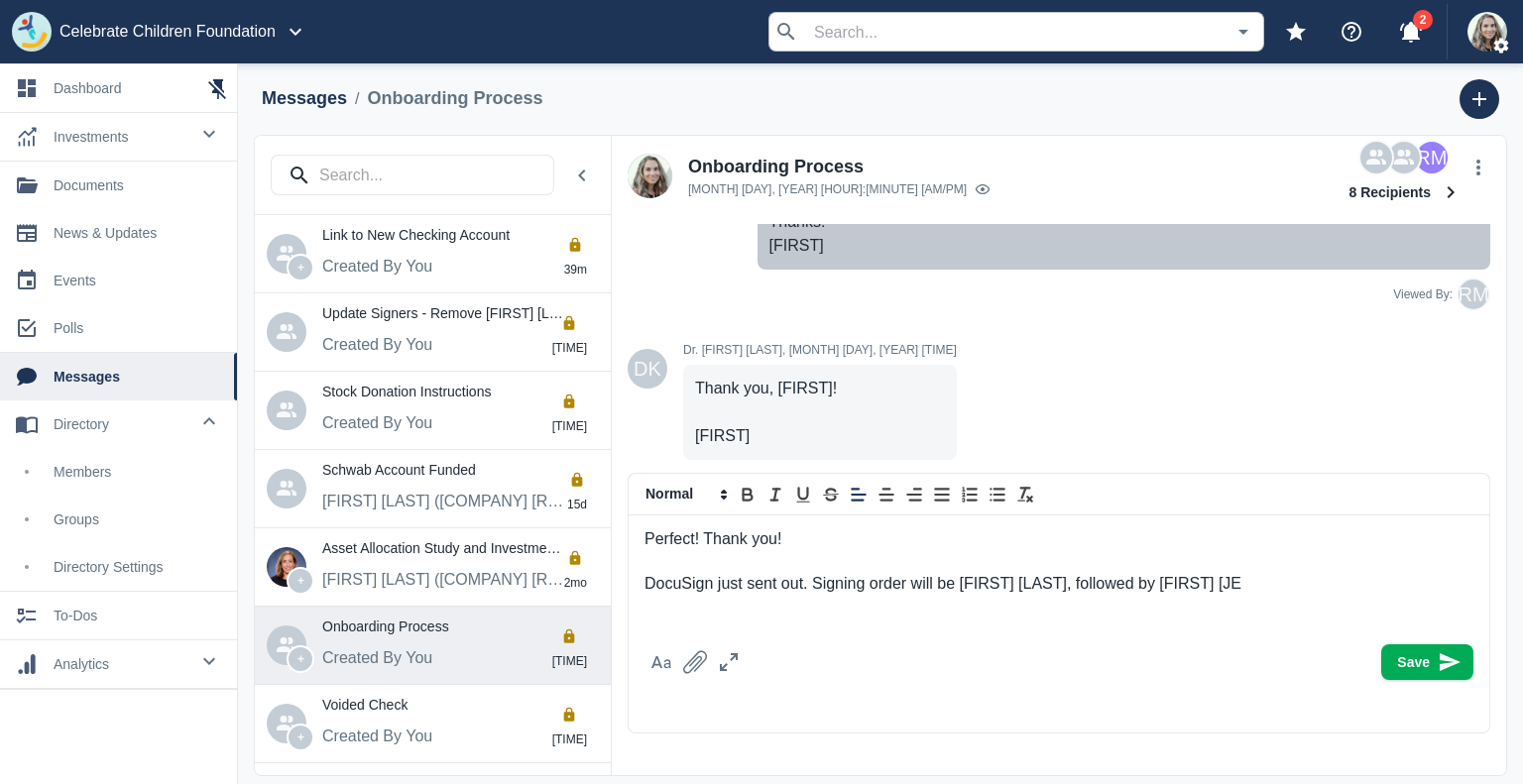 scroll, scrollTop: 1225, scrollLeft: 0, axis: vertical 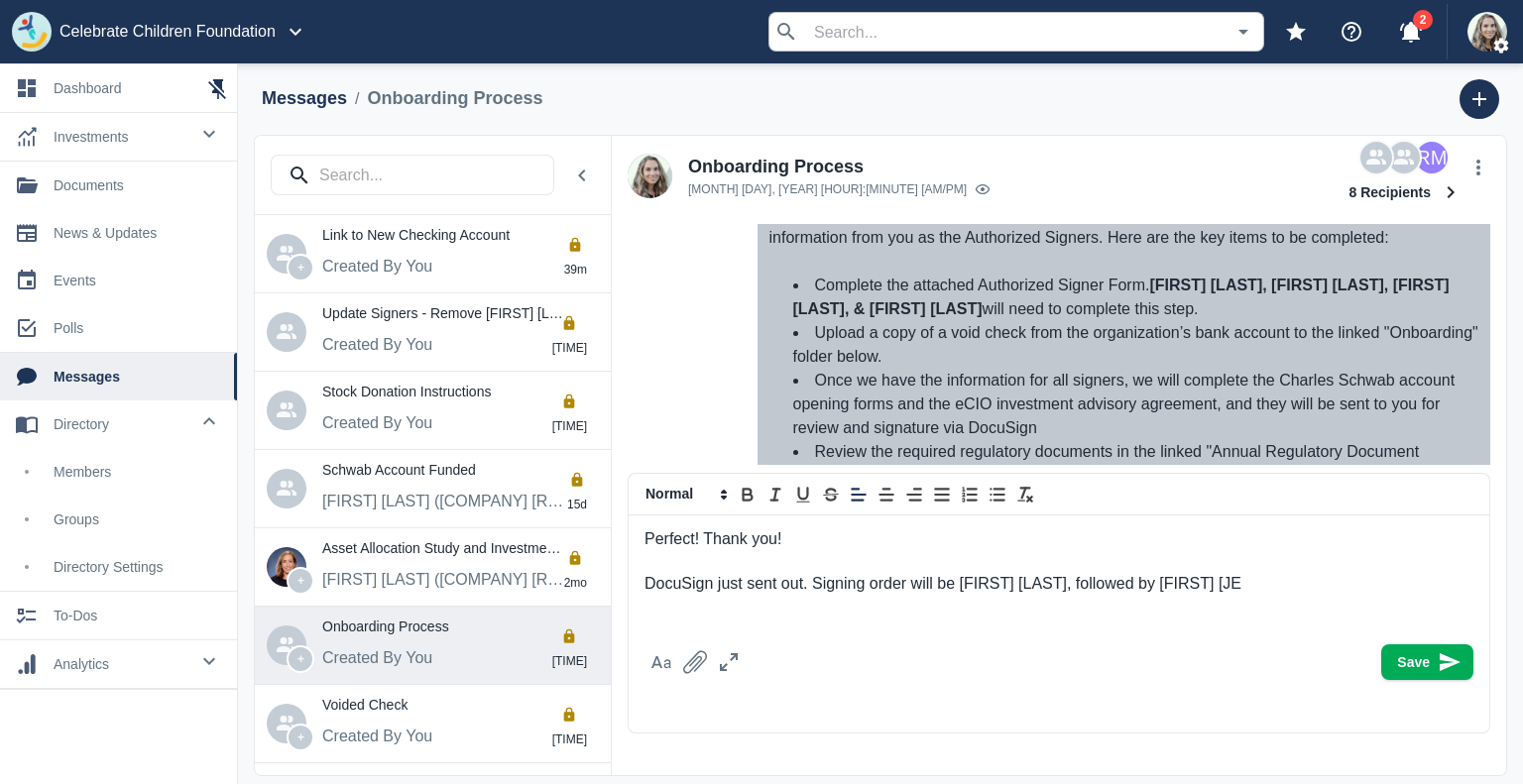 click on "DocuSign just sent out. Signing order will be Marie, followed by Je" at bounding box center [1059, 584] 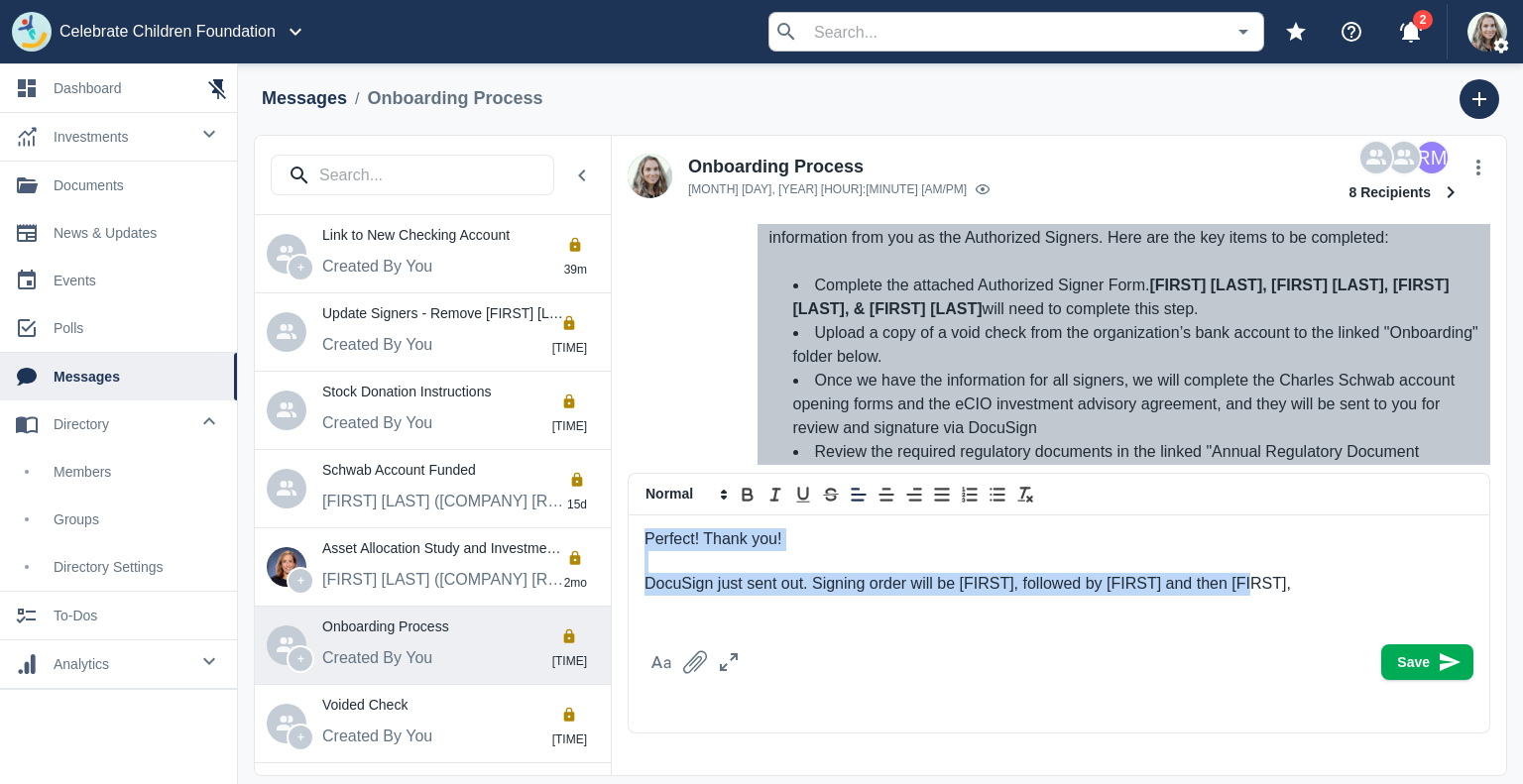 drag, startPoint x: 1301, startPoint y: 586, endPoint x: 644, endPoint y: 518, distance: 660.5097 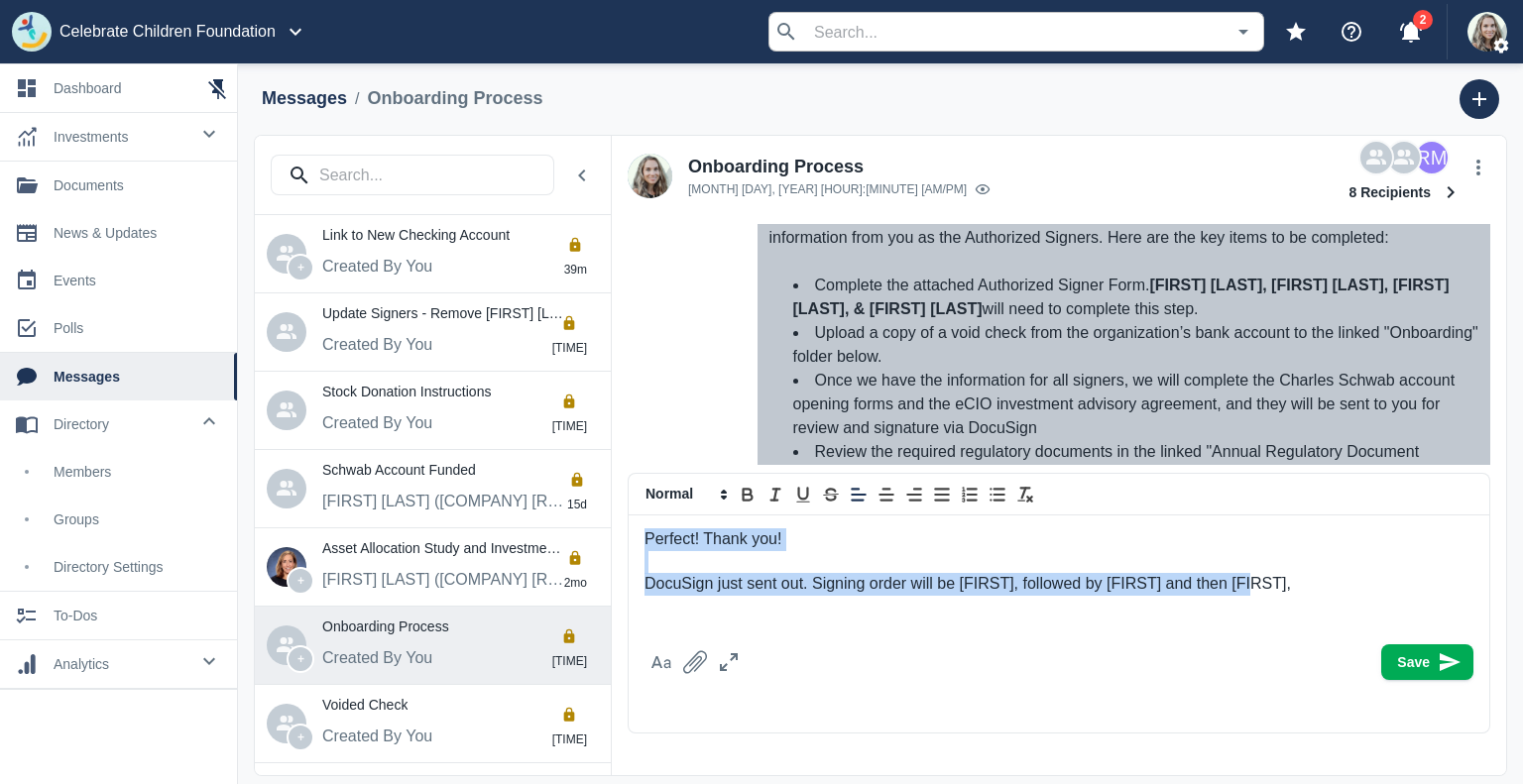click on "Perfect! Thank you! DocuSign just sent out. Signing order will be Marie, followed by Jennie and then Paula," at bounding box center (1059, 576) 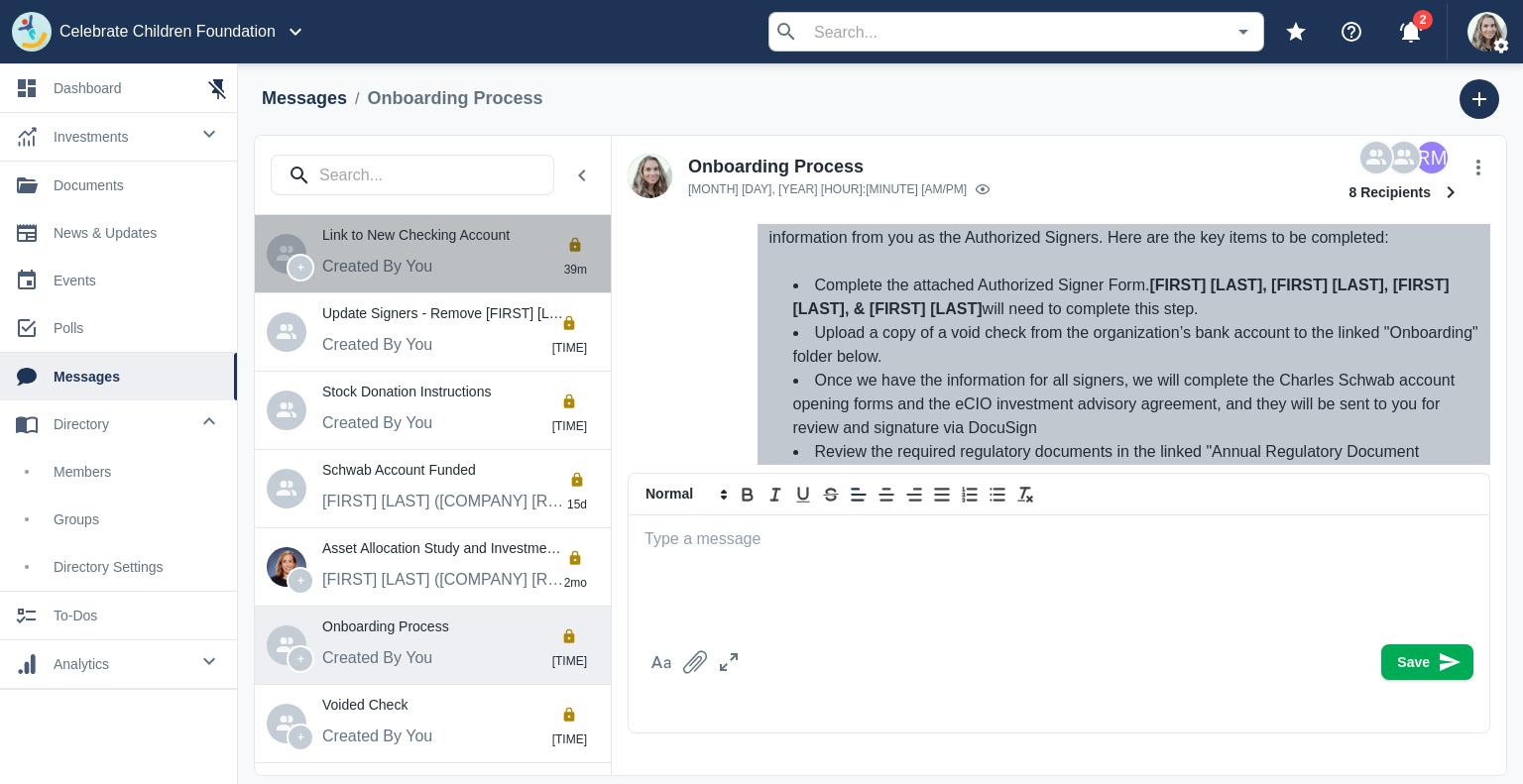 click on "Created By You" at bounding box center [466, 269] 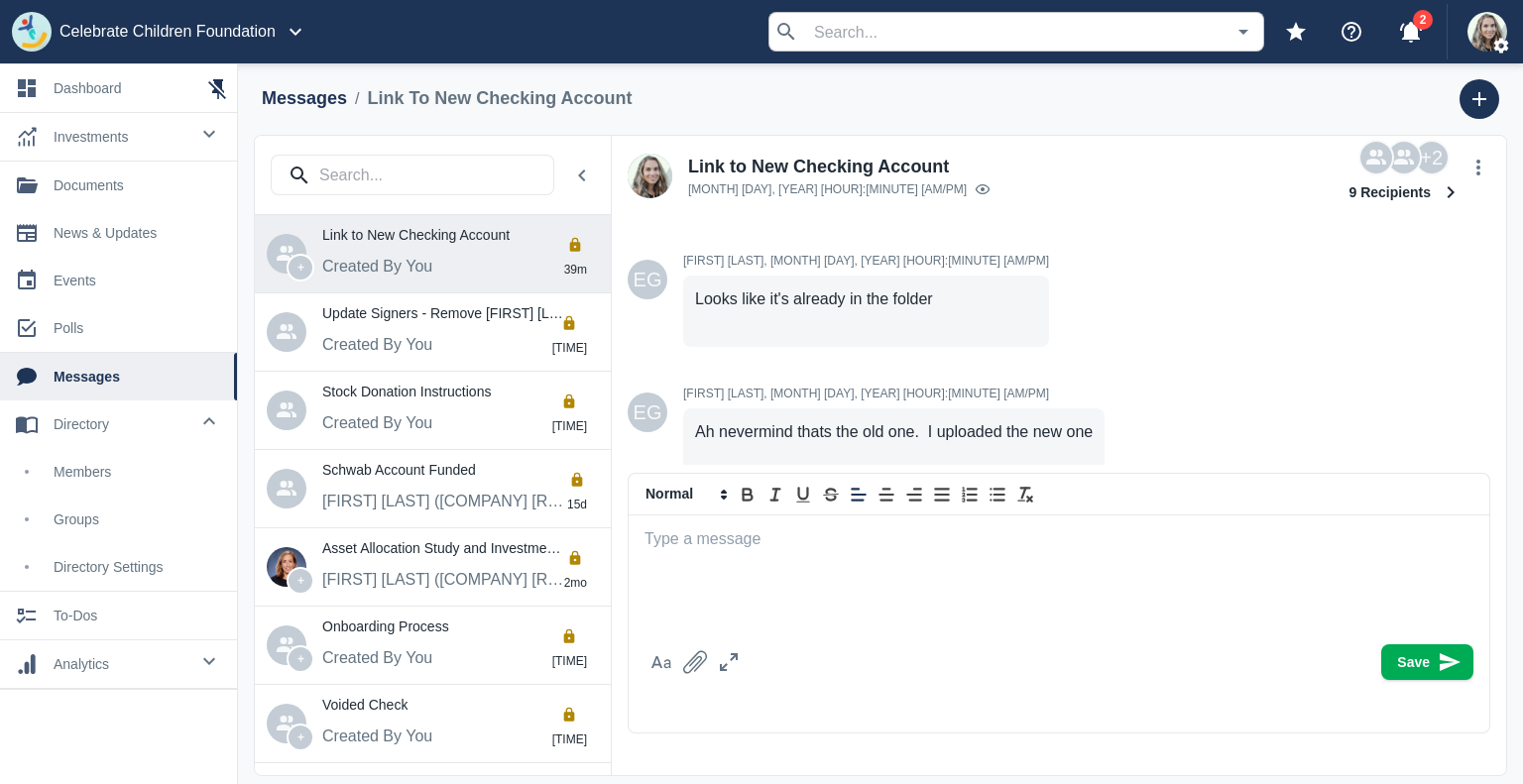 scroll, scrollTop: 444, scrollLeft: 0, axis: vertical 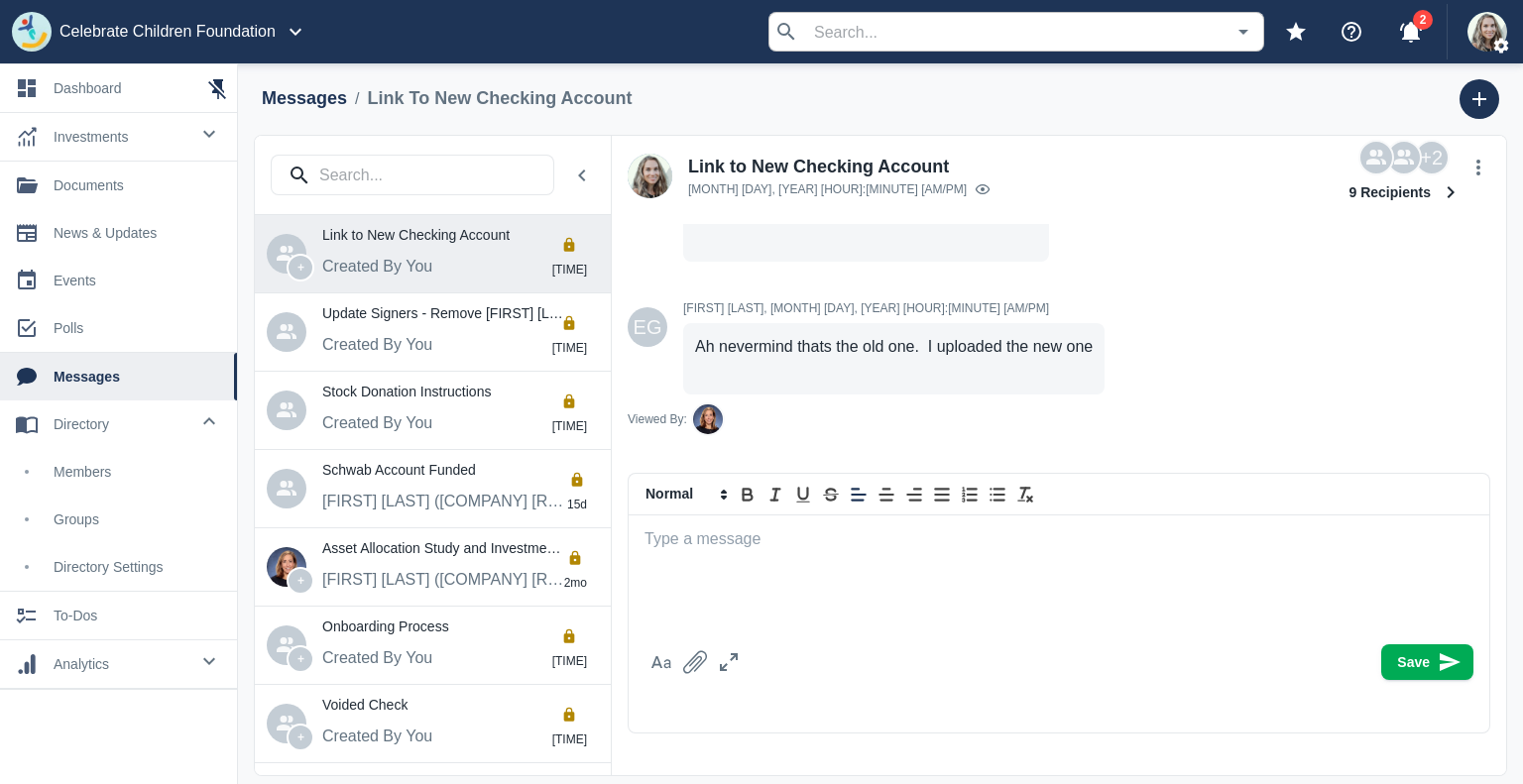 click at bounding box center [1059, 539] 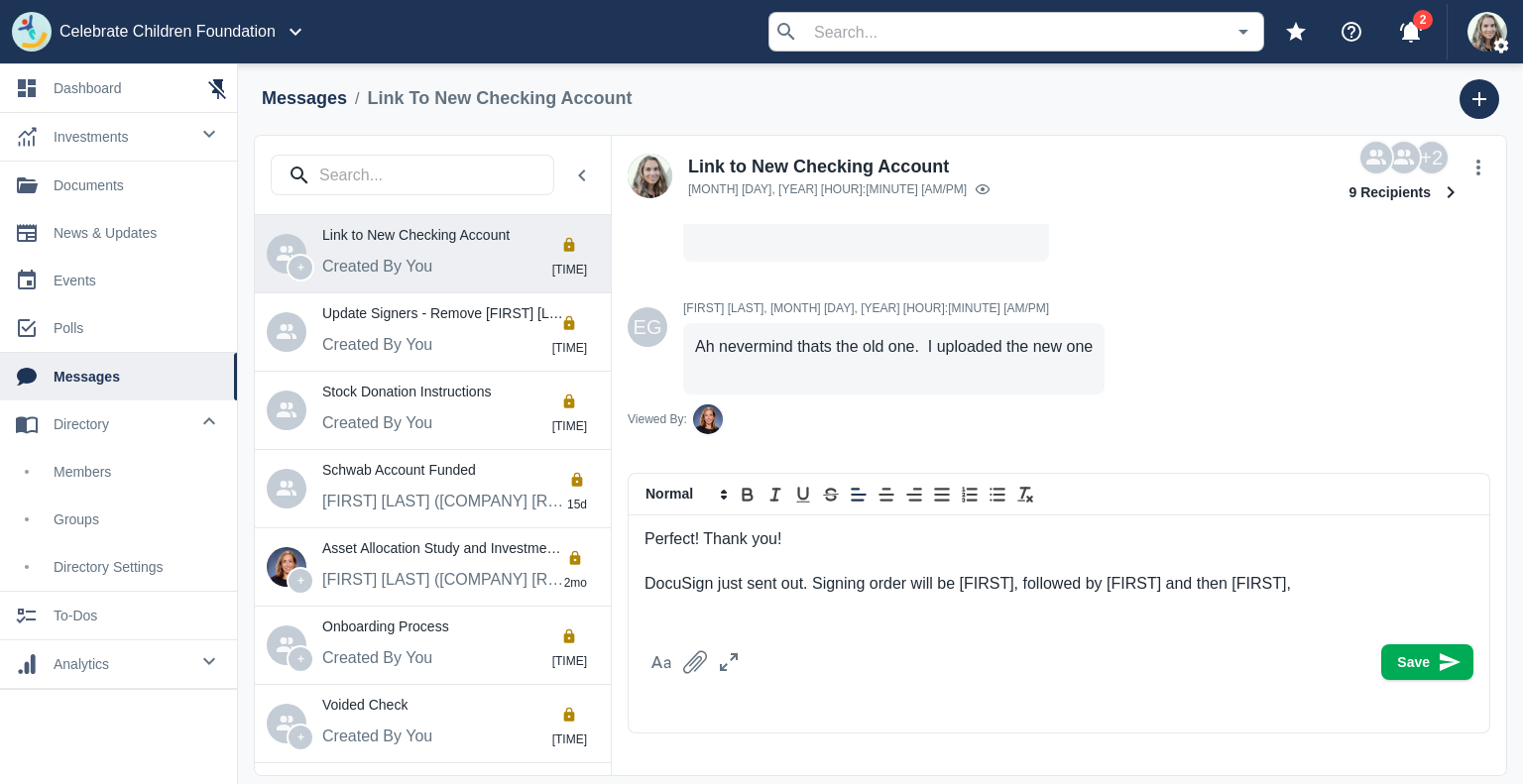 click on "DocuSign just sent out. Signing order will be Marie, followed by Jennie and then Paula," at bounding box center [1059, 584] 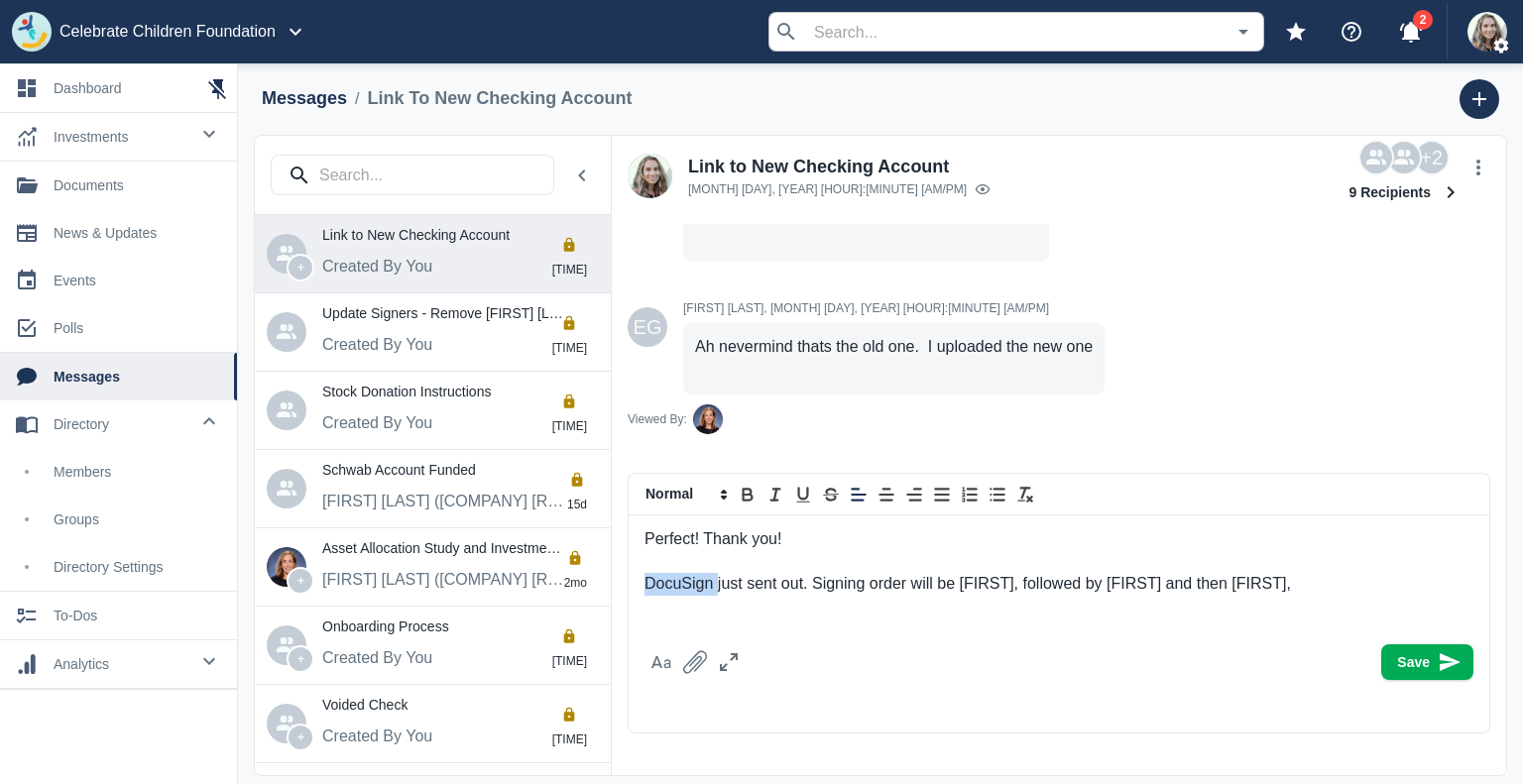 click on "DocuSign just sent out. Signing order will be Marie, followed by Jennie and then Paula," at bounding box center (1059, 584) 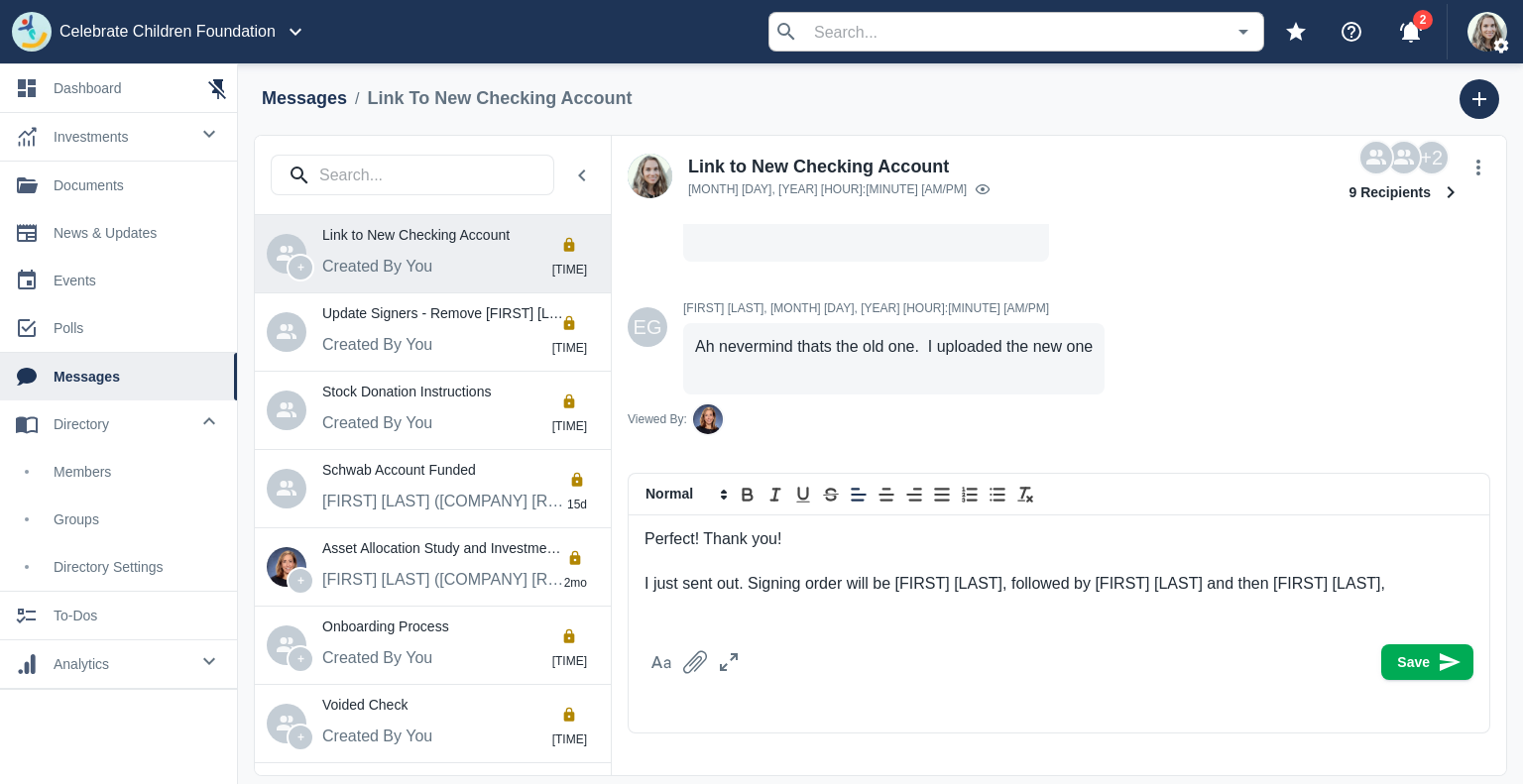 click on "I just sent out. Signing order will be Marie, followed by Jennie and then Paula," at bounding box center [1059, 584] 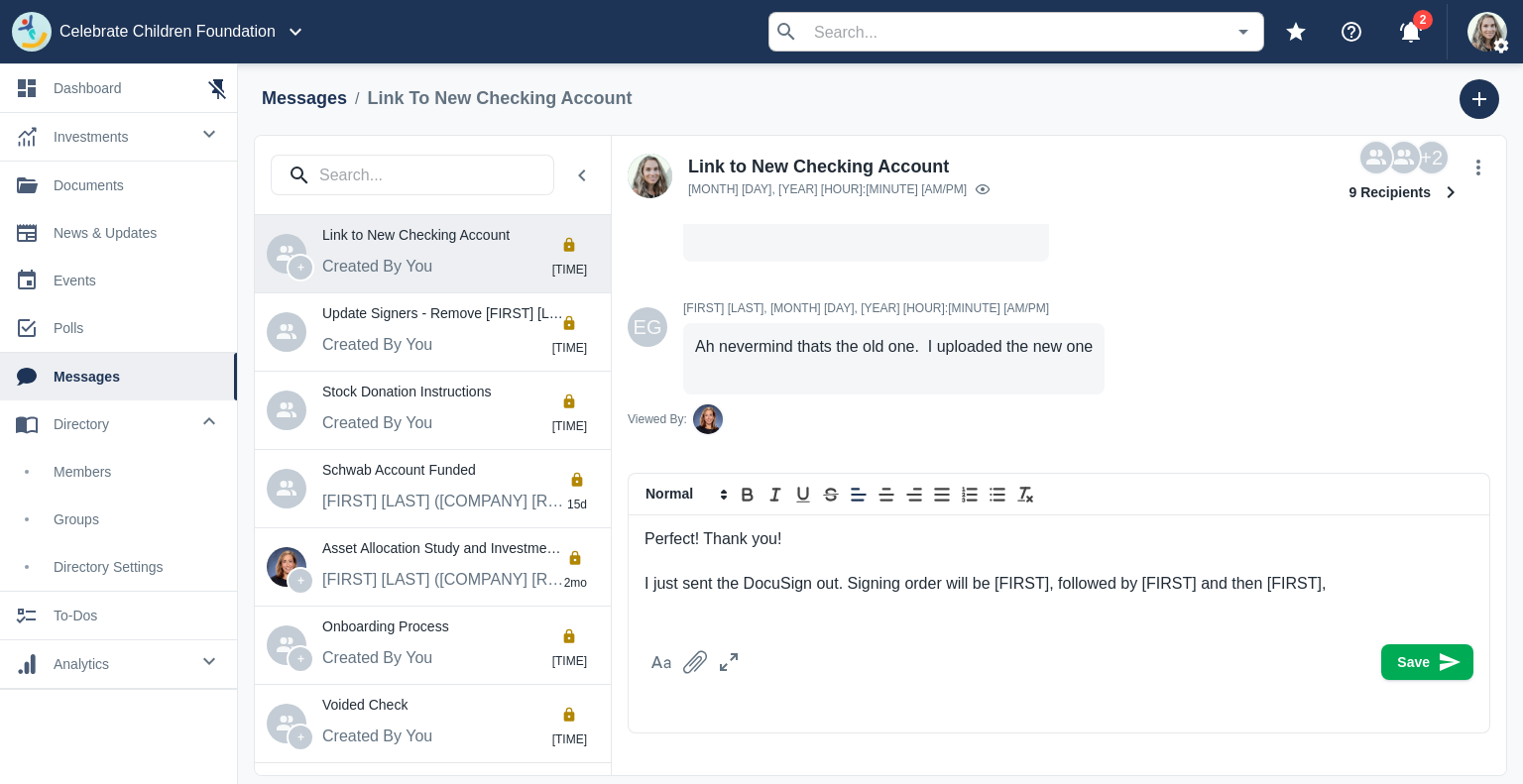 click on "I just sent the DocuSign out. Signing order will be Marie, followed by Jennie and then Paula," at bounding box center (1059, 584) 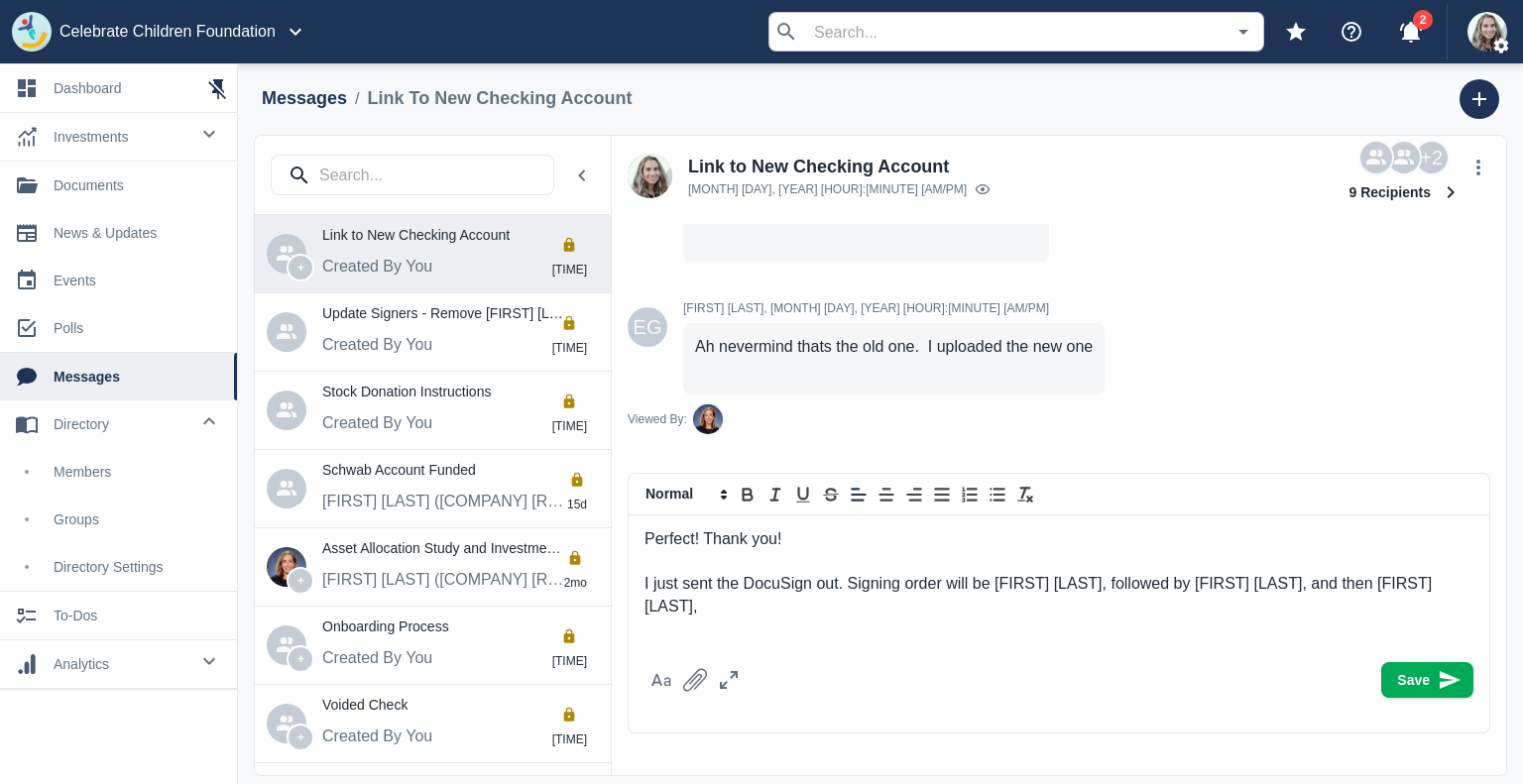 click on "I just sent the DocuSign out. Signing order will be Marie, followed by Jennie, and then Paula," at bounding box center [1059, 595] 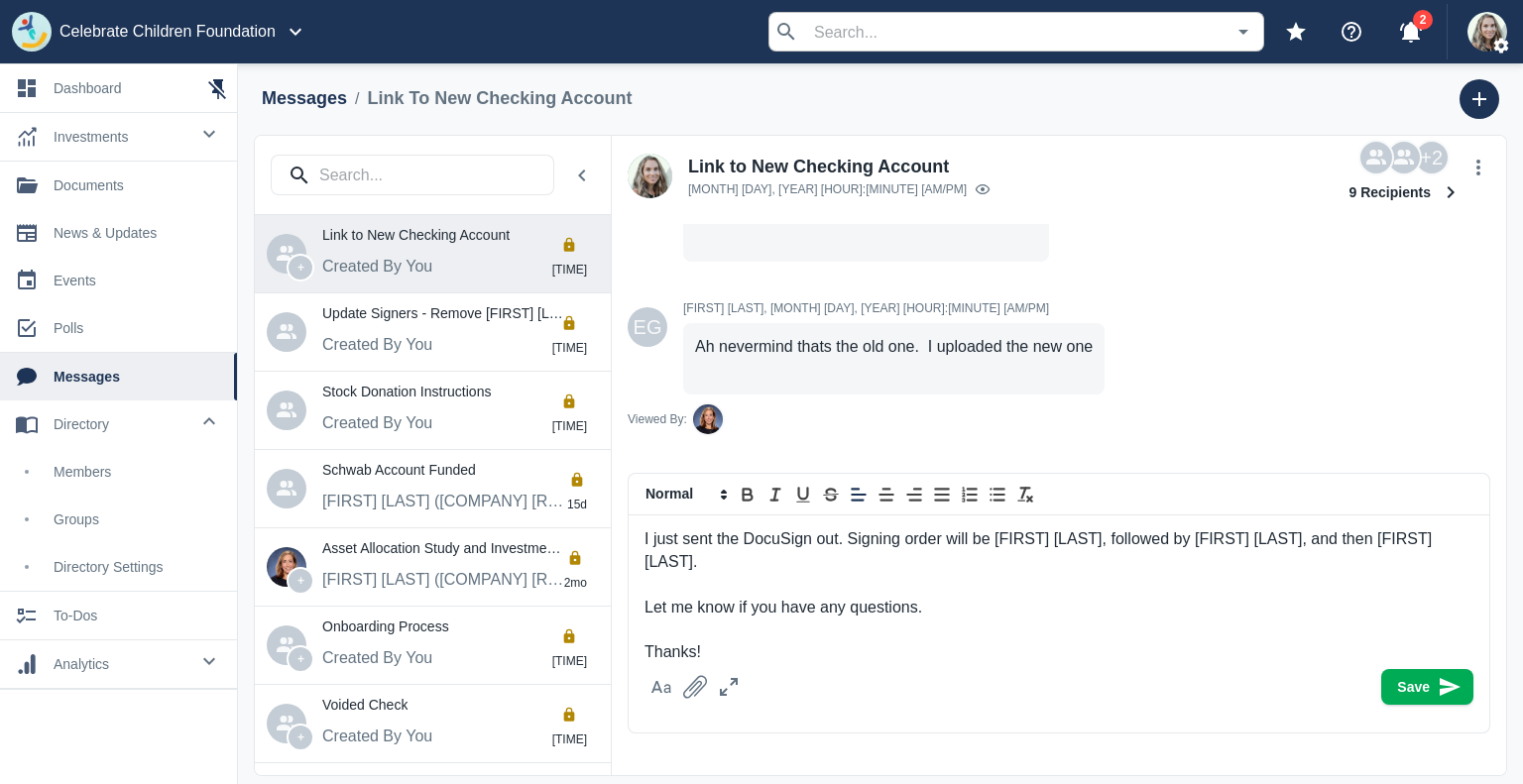 scroll, scrollTop: 46, scrollLeft: 0, axis: vertical 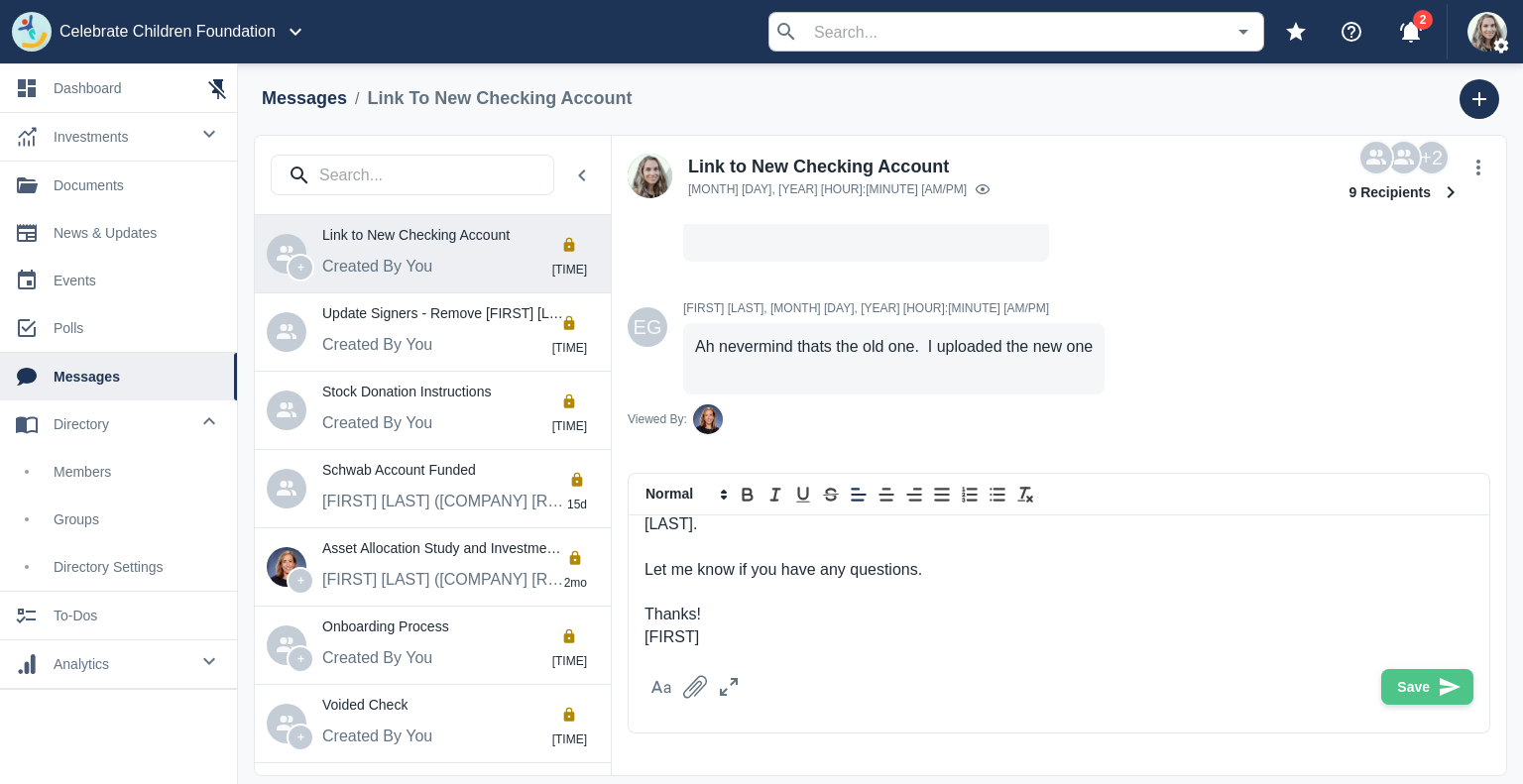 click on "Save" at bounding box center (1427, 687) 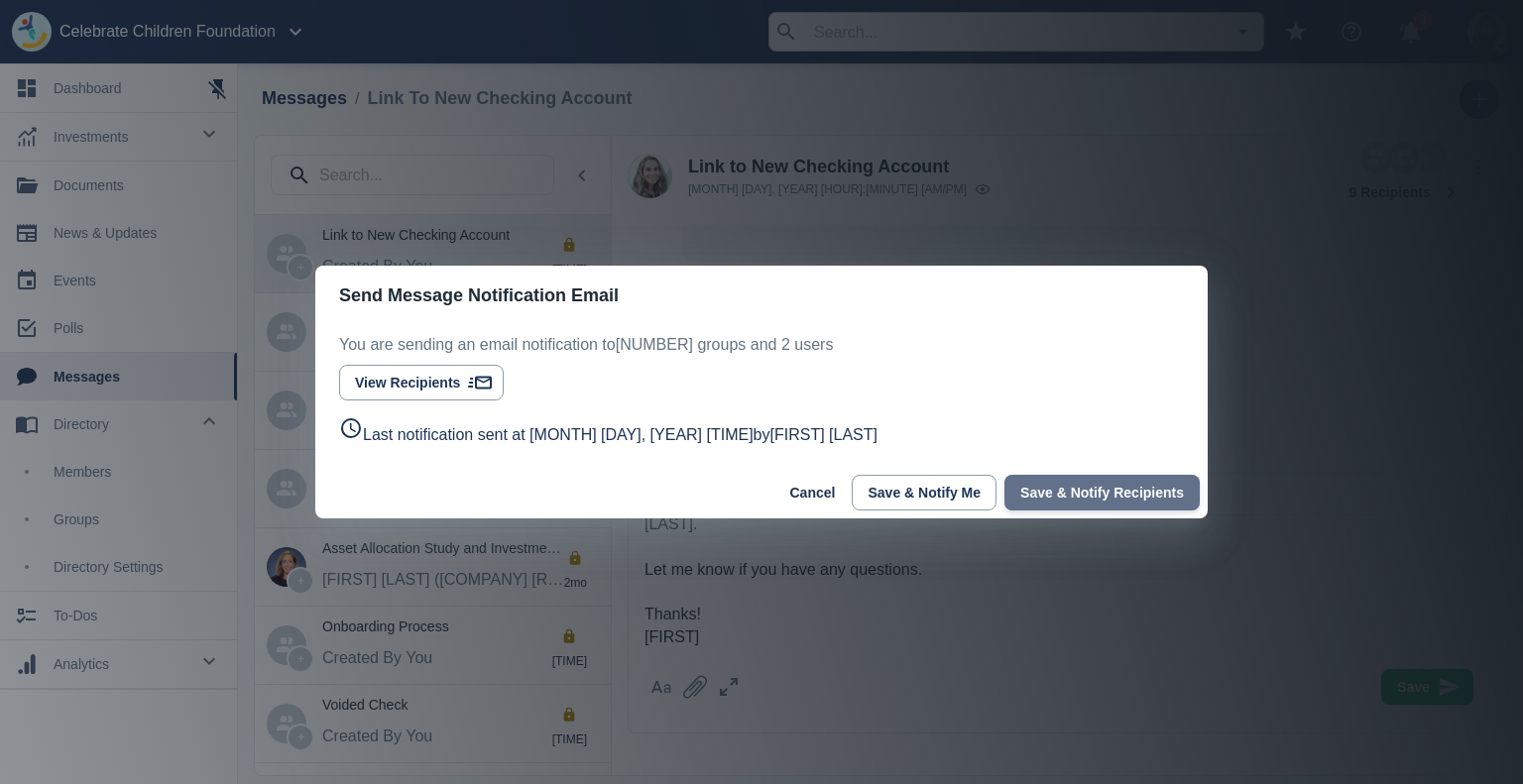 click on "Save & Notify Recipients" at bounding box center [1102, 493] 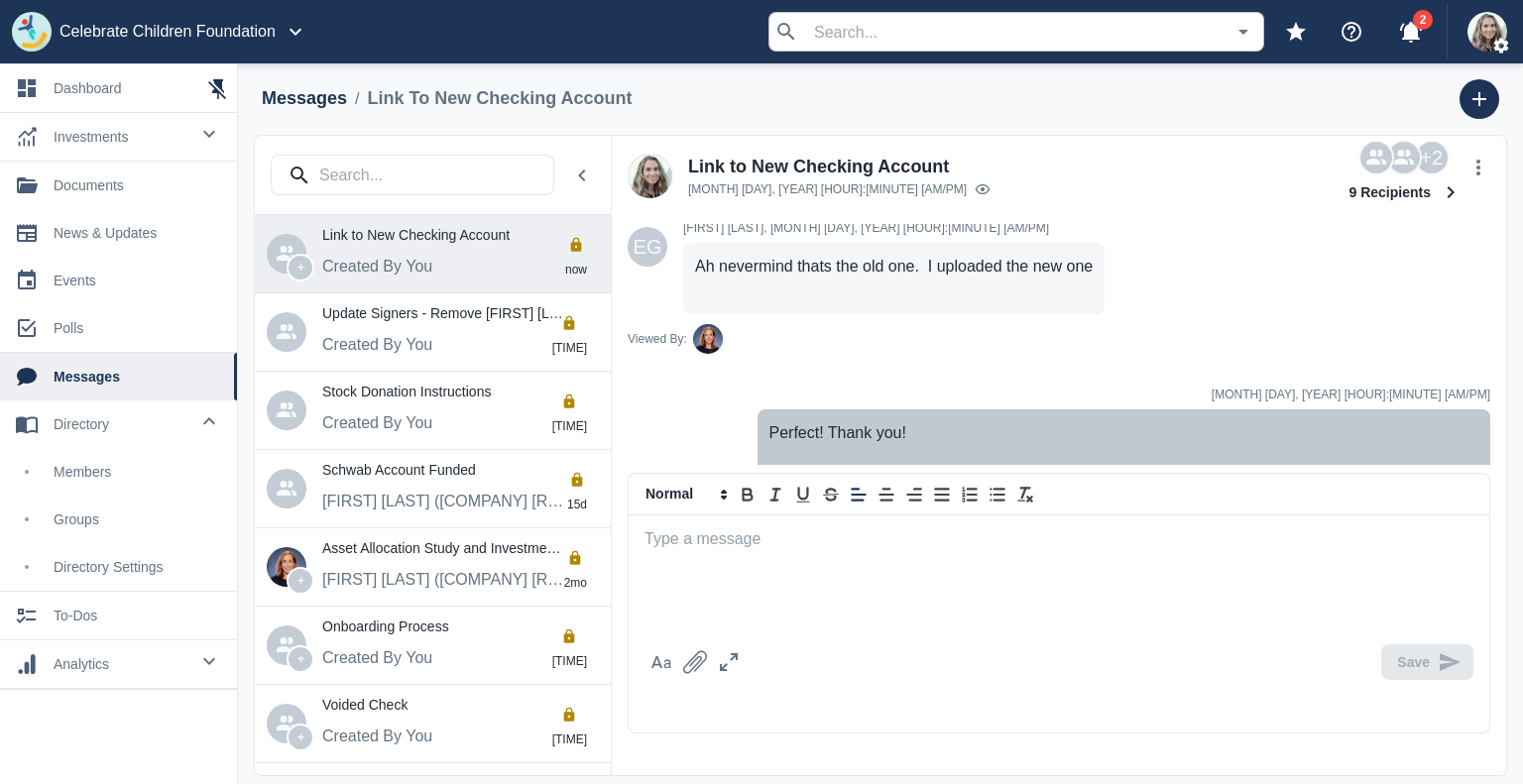 scroll, scrollTop: 674, scrollLeft: 0, axis: vertical 